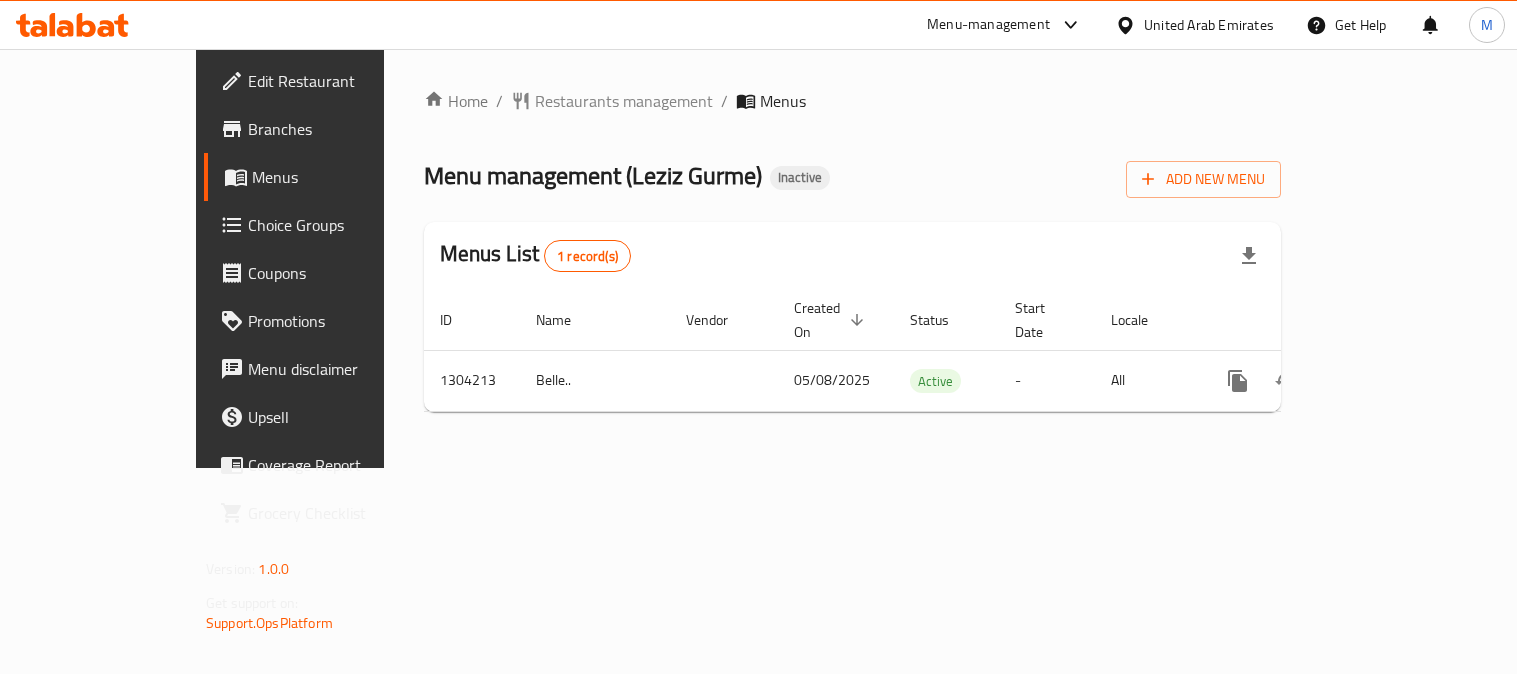 scroll, scrollTop: 0, scrollLeft: 0, axis: both 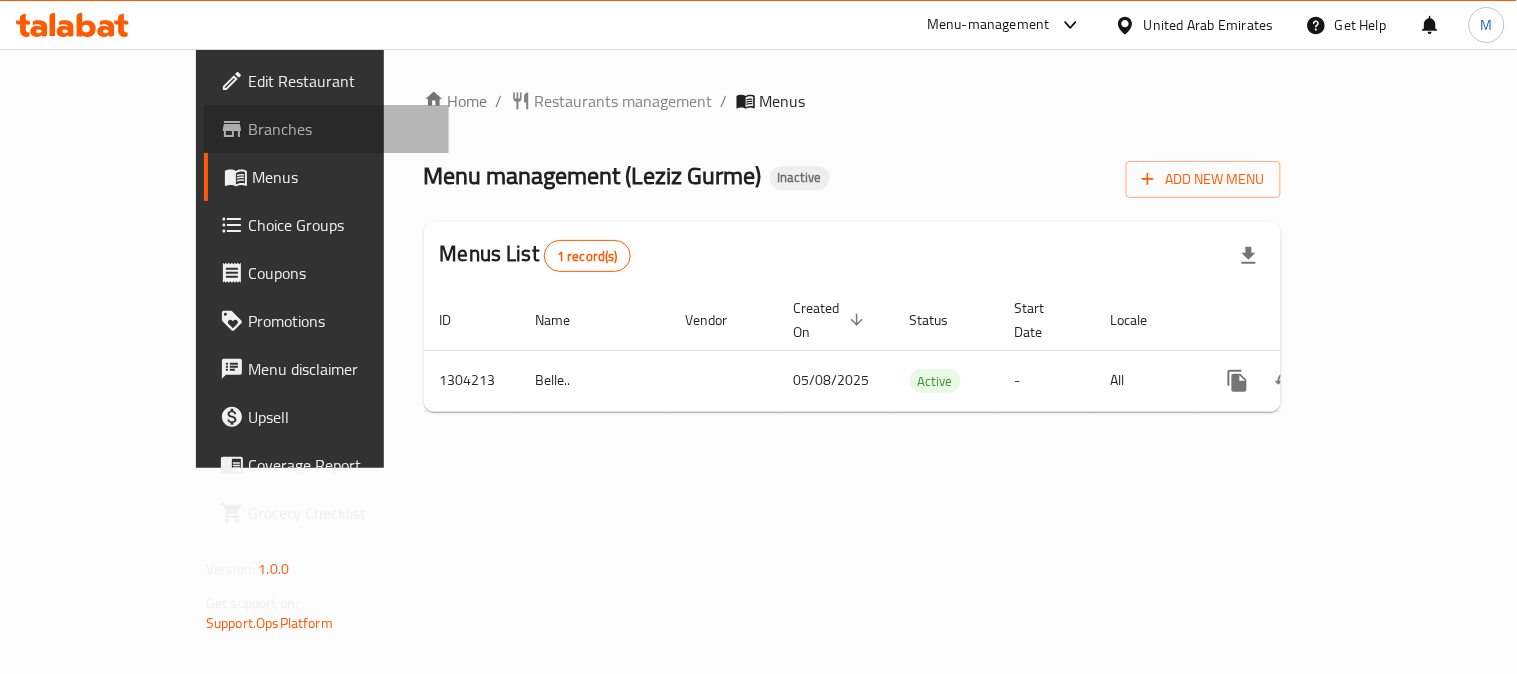 click on "Branches" at bounding box center (326, 129) 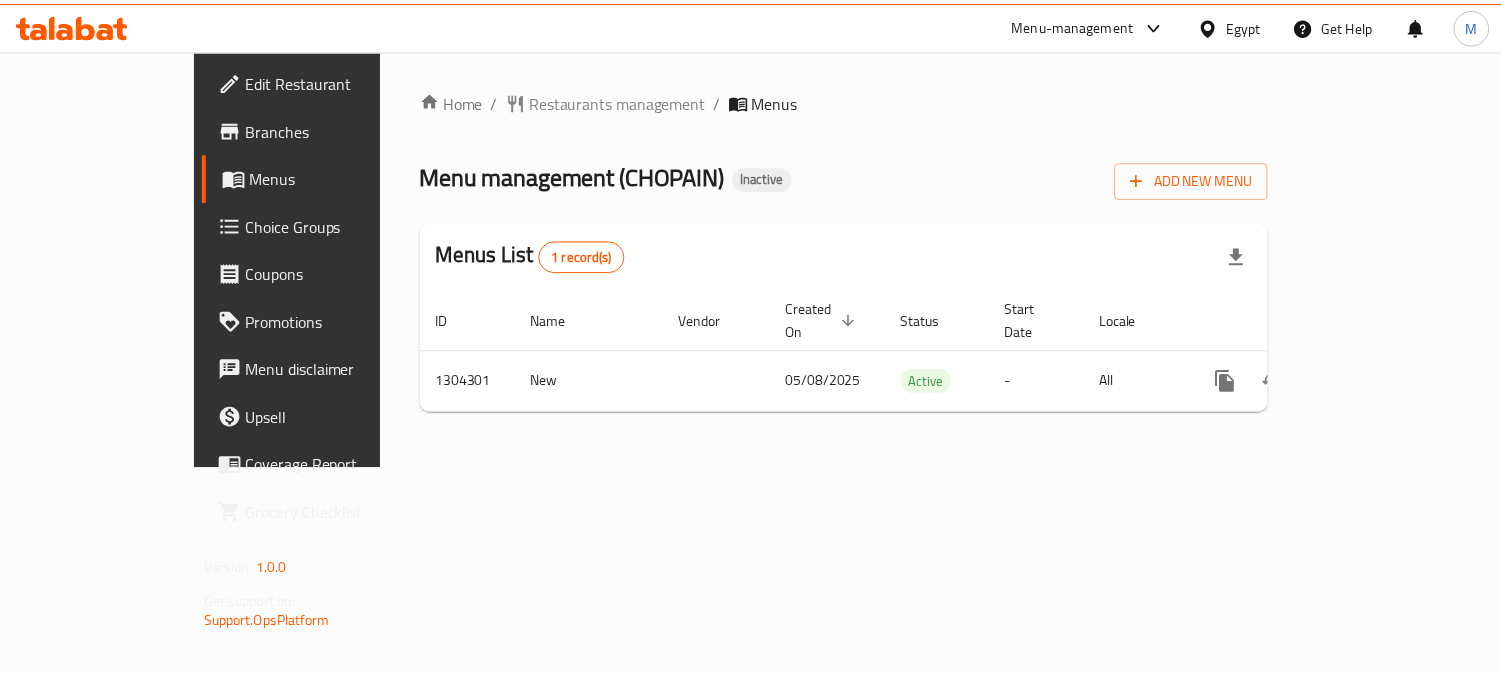 scroll, scrollTop: 0, scrollLeft: 0, axis: both 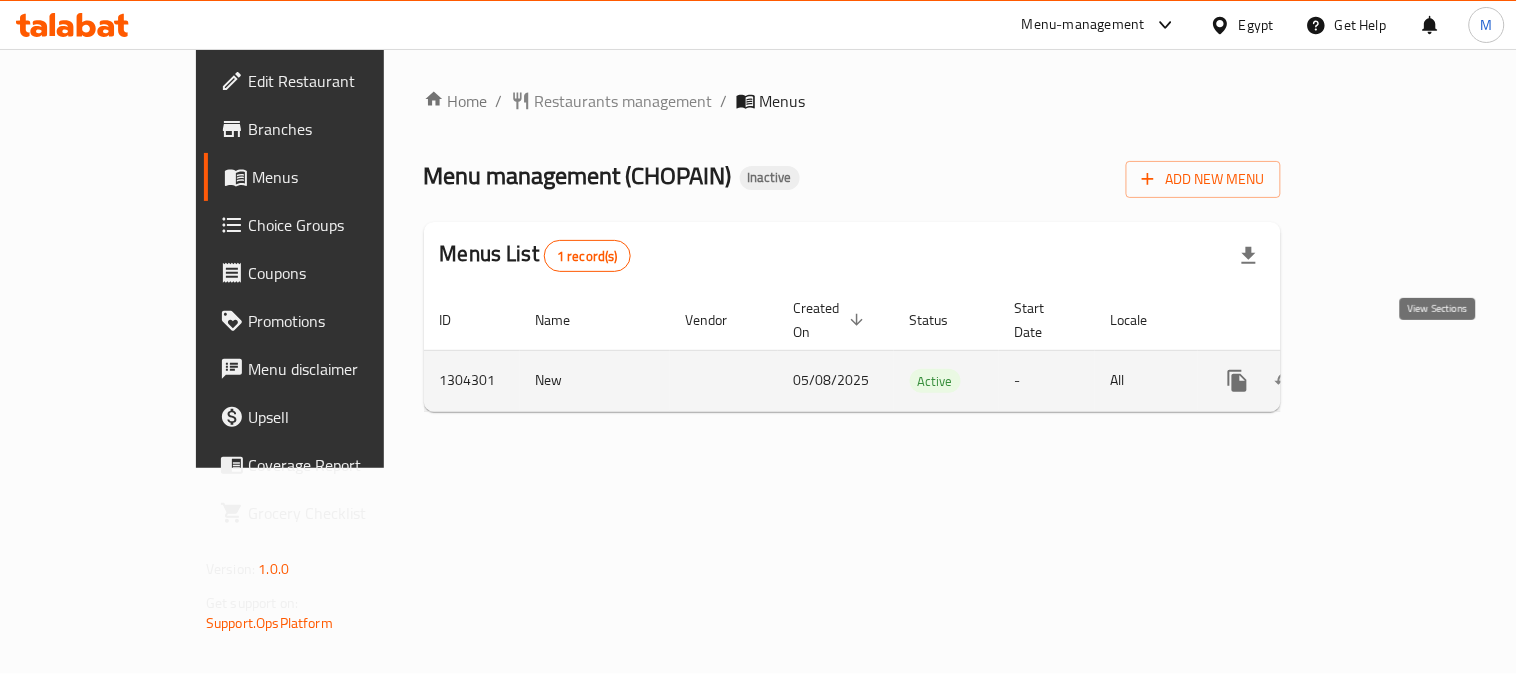 click 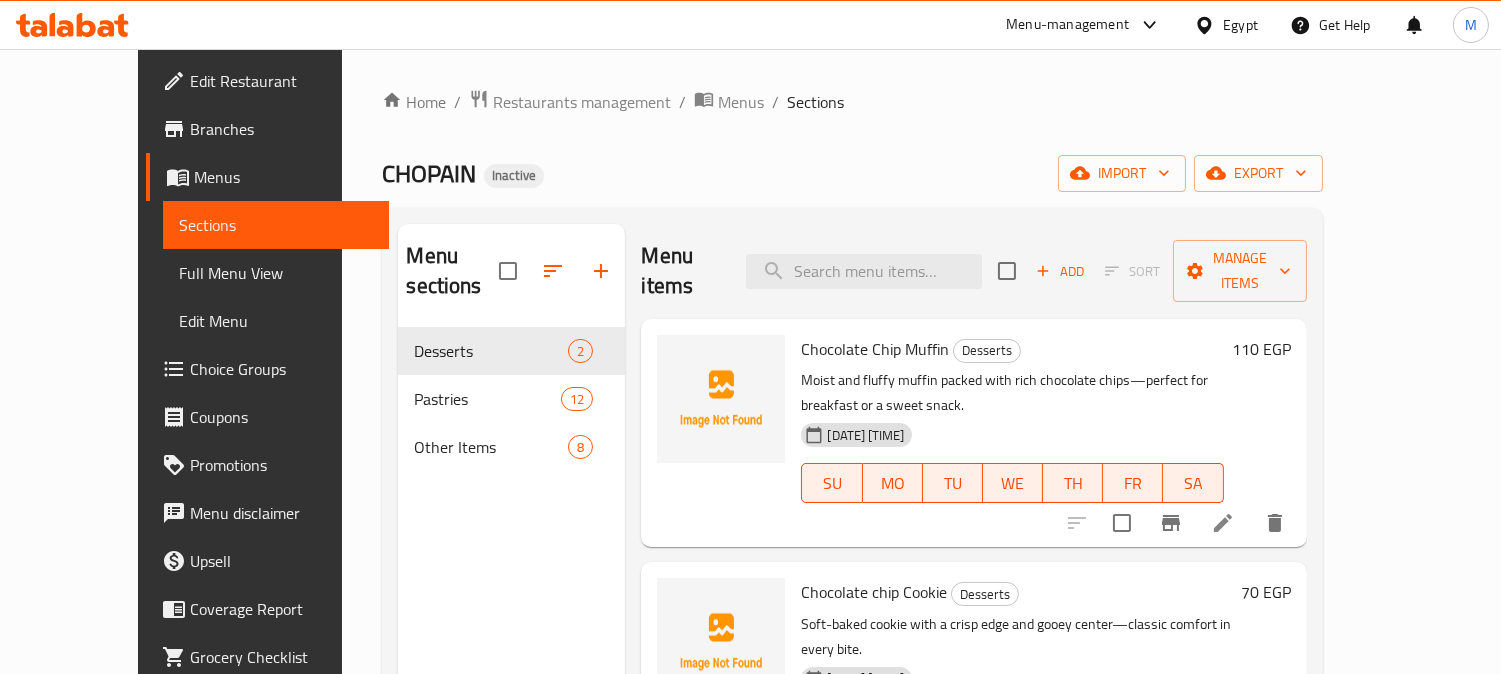 click on "Branches" at bounding box center (281, 129) 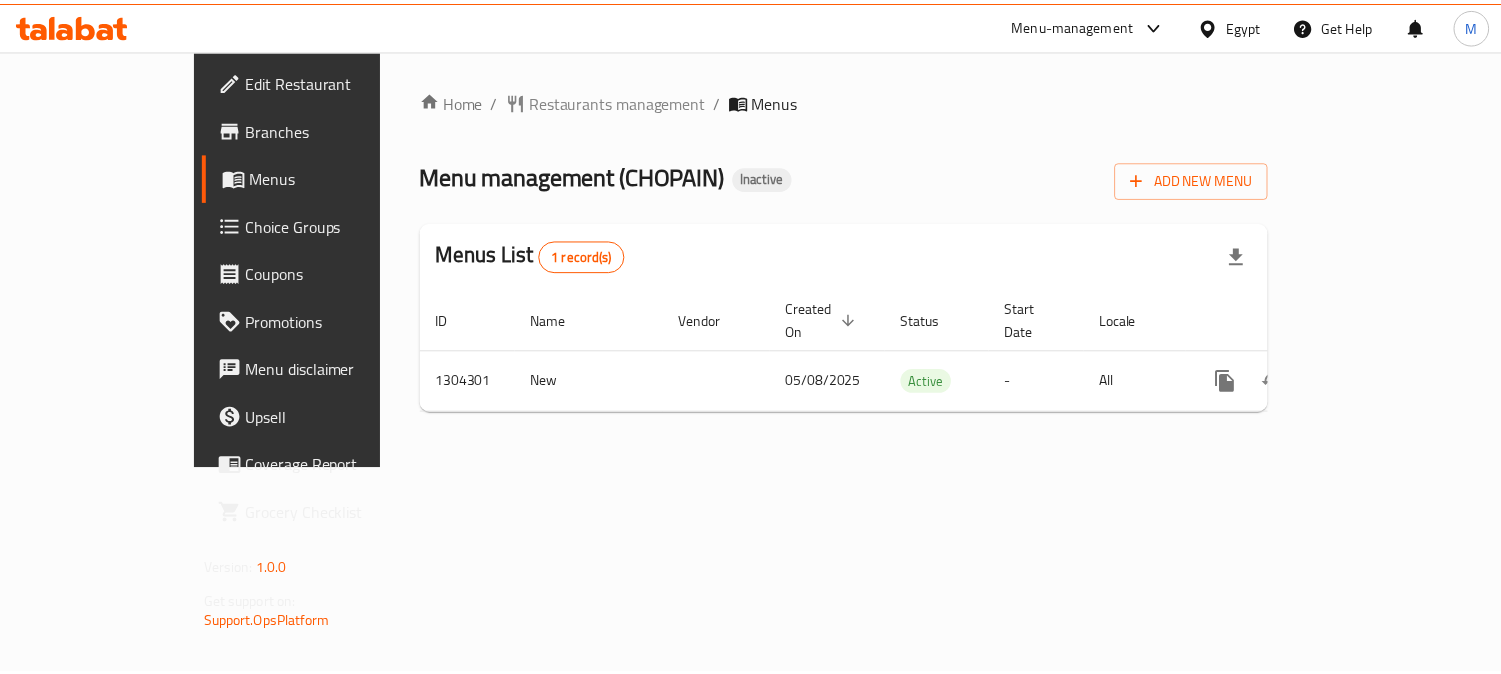 scroll, scrollTop: 0, scrollLeft: 0, axis: both 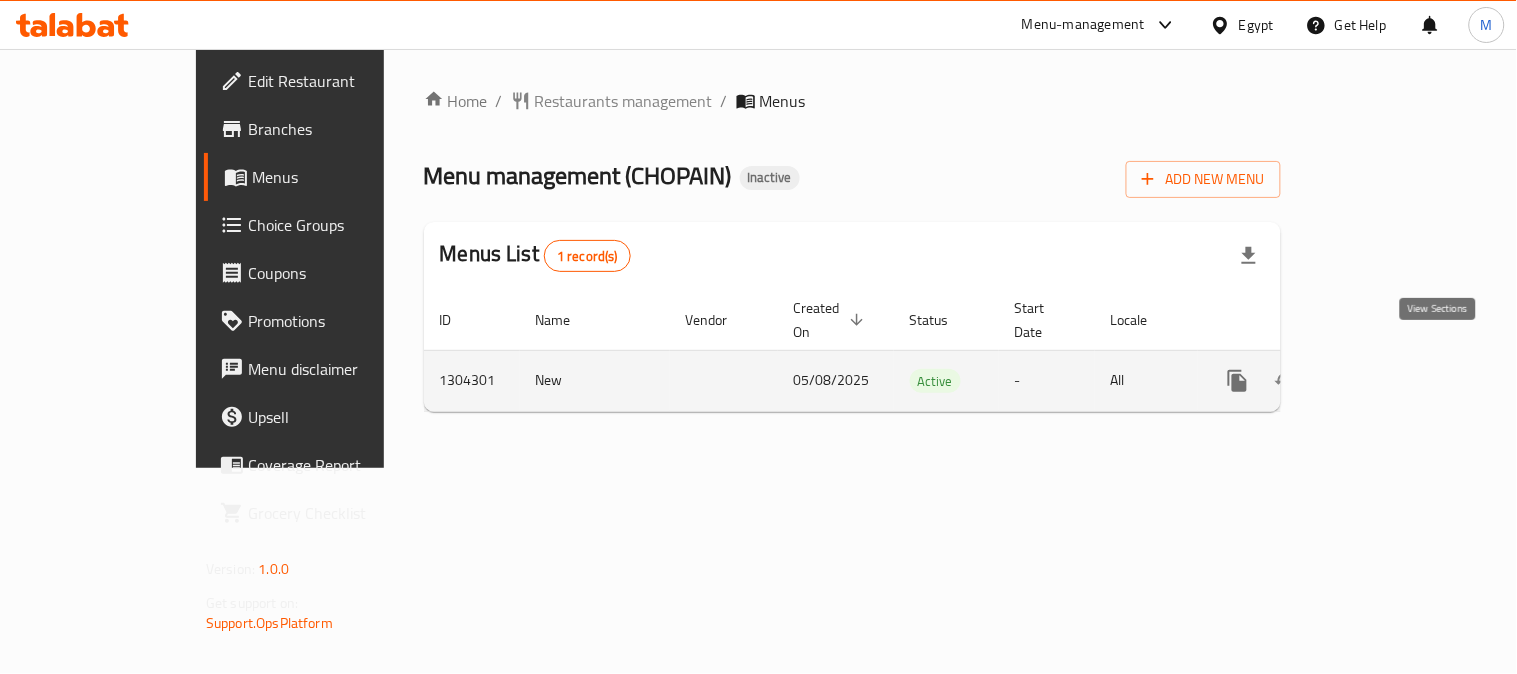 click 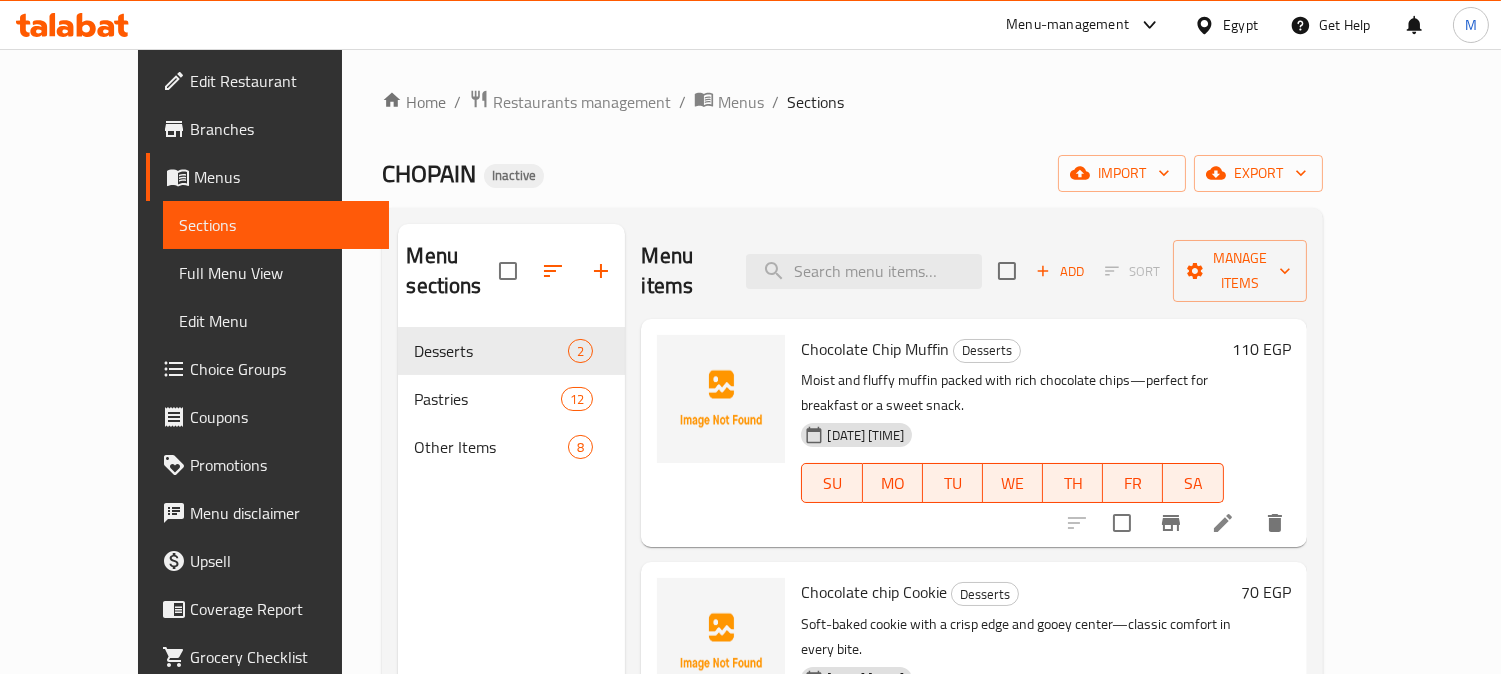 click on "Full Menu View" at bounding box center [276, 273] 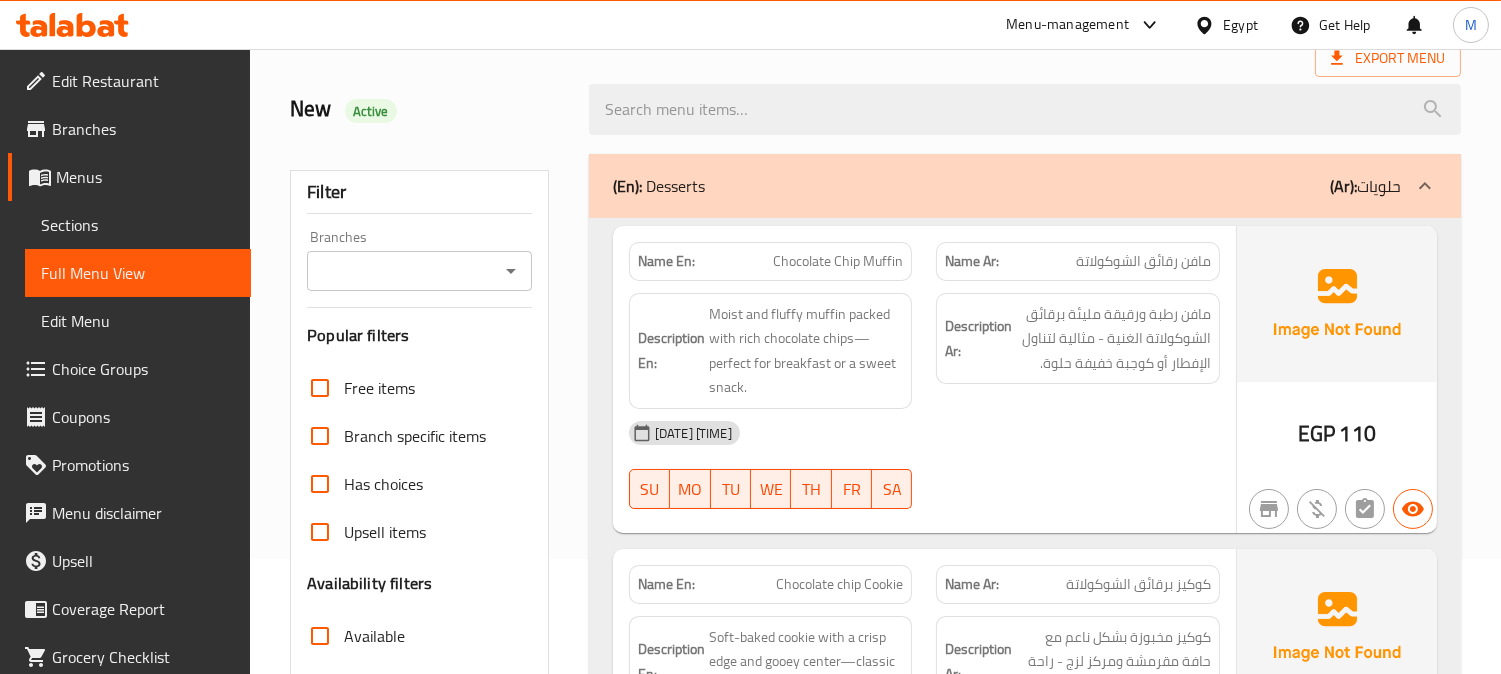 scroll, scrollTop: 444, scrollLeft: 0, axis: vertical 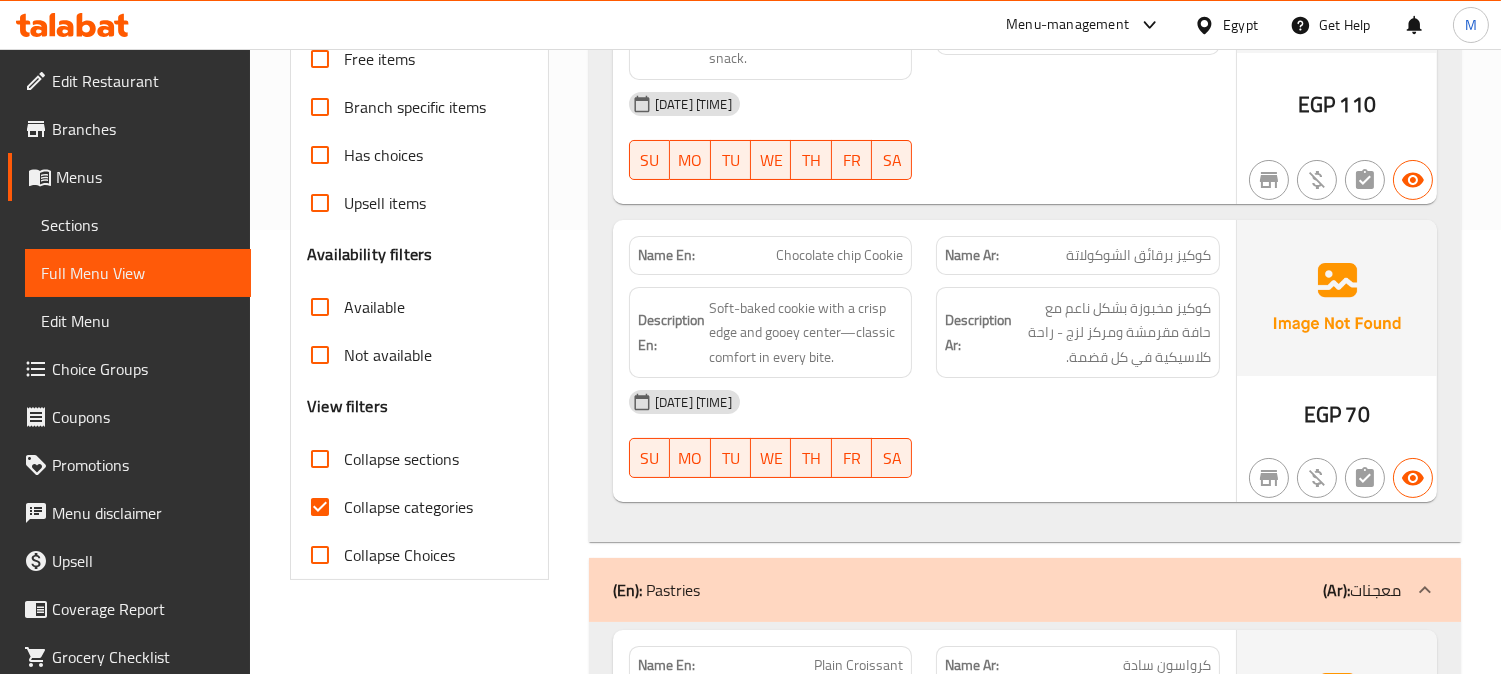 drag, startPoint x: 315, startPoint y: 495, endPoint x: 388, endPoint y: 484, distance: 73.82411 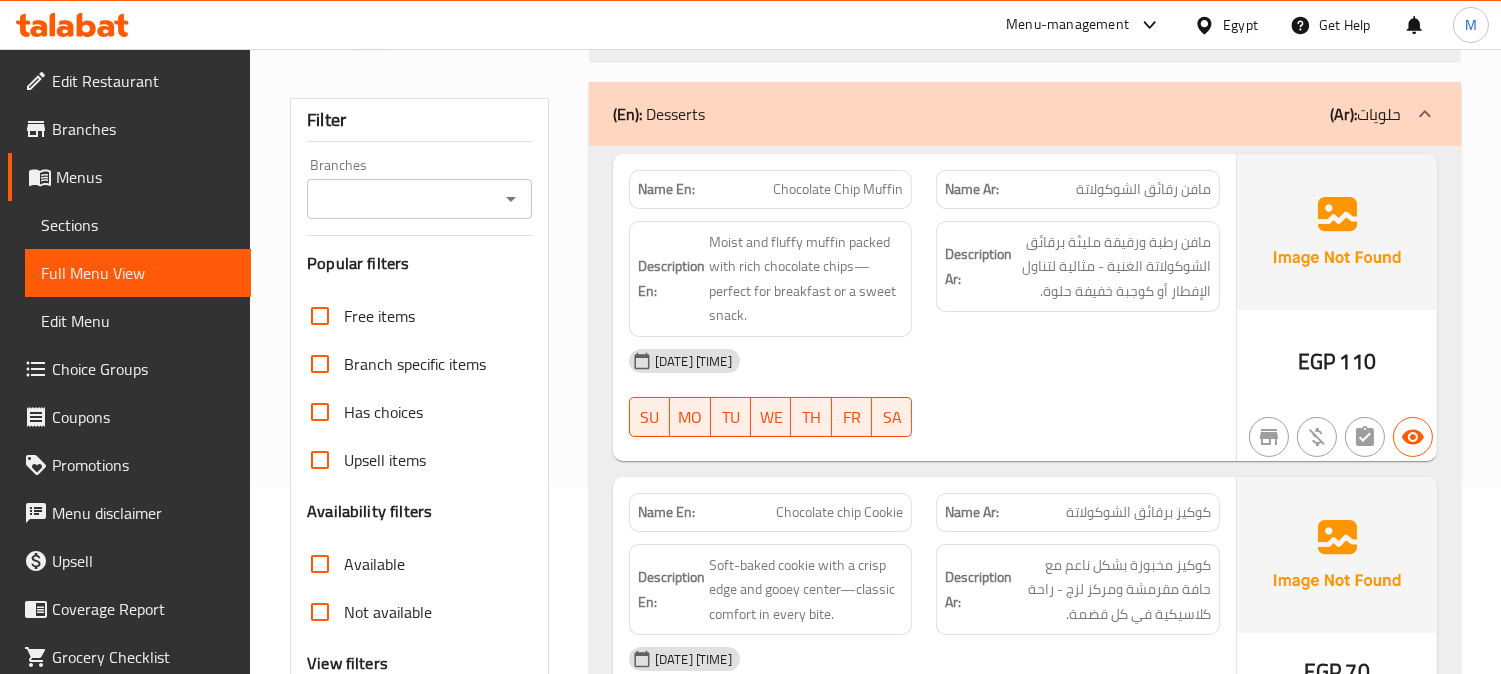 scroll, scrollTop: 222, scrollLeft: 0, axis: vertical 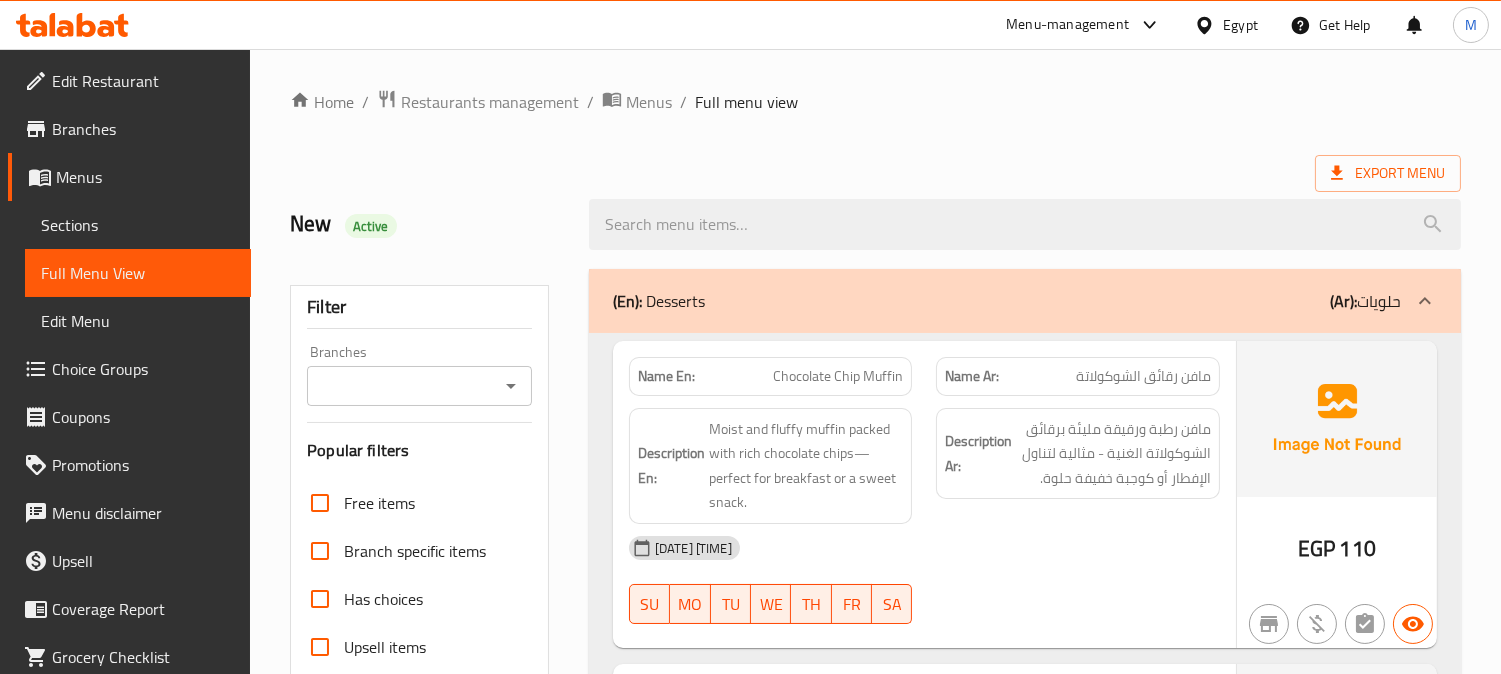 click on "New   Active" at bounding box center (427, 224) 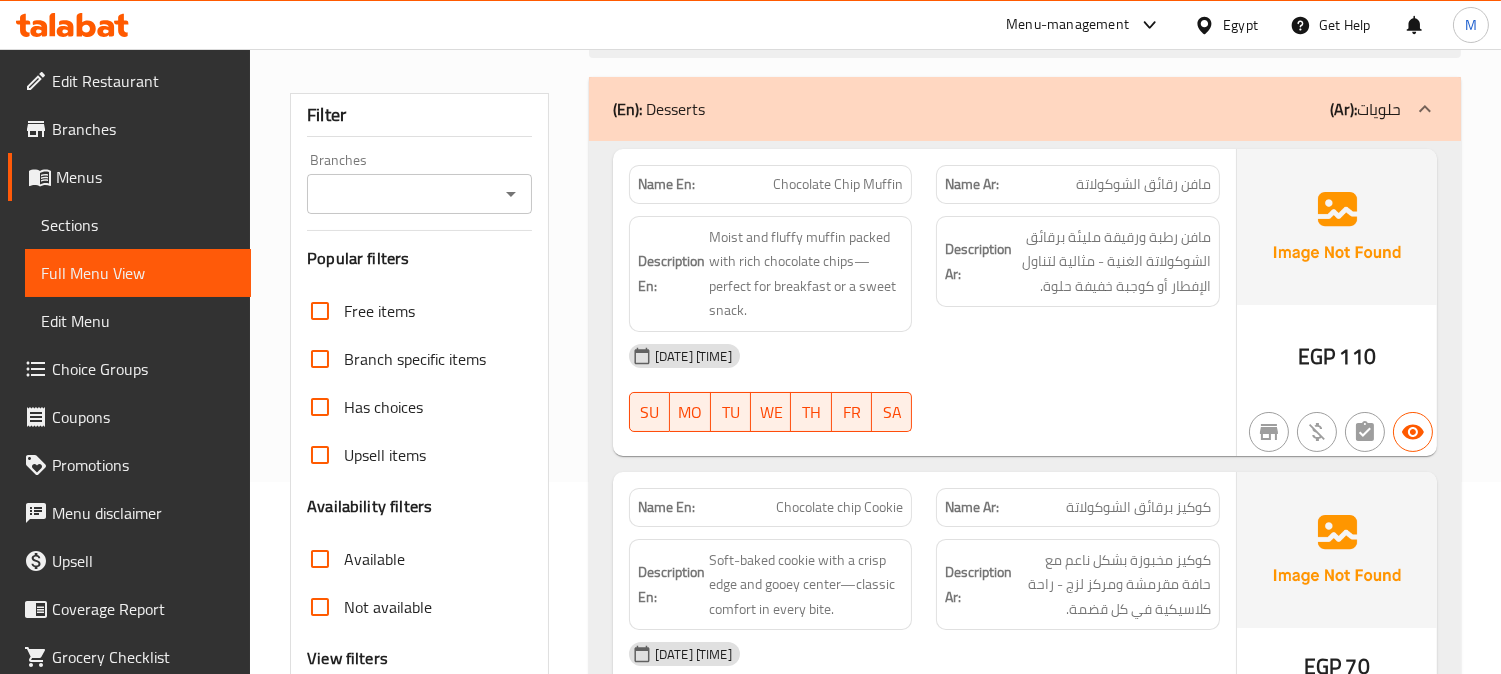 scroll, scrollTop: 207, scrollLeft: 0, axis: vertical 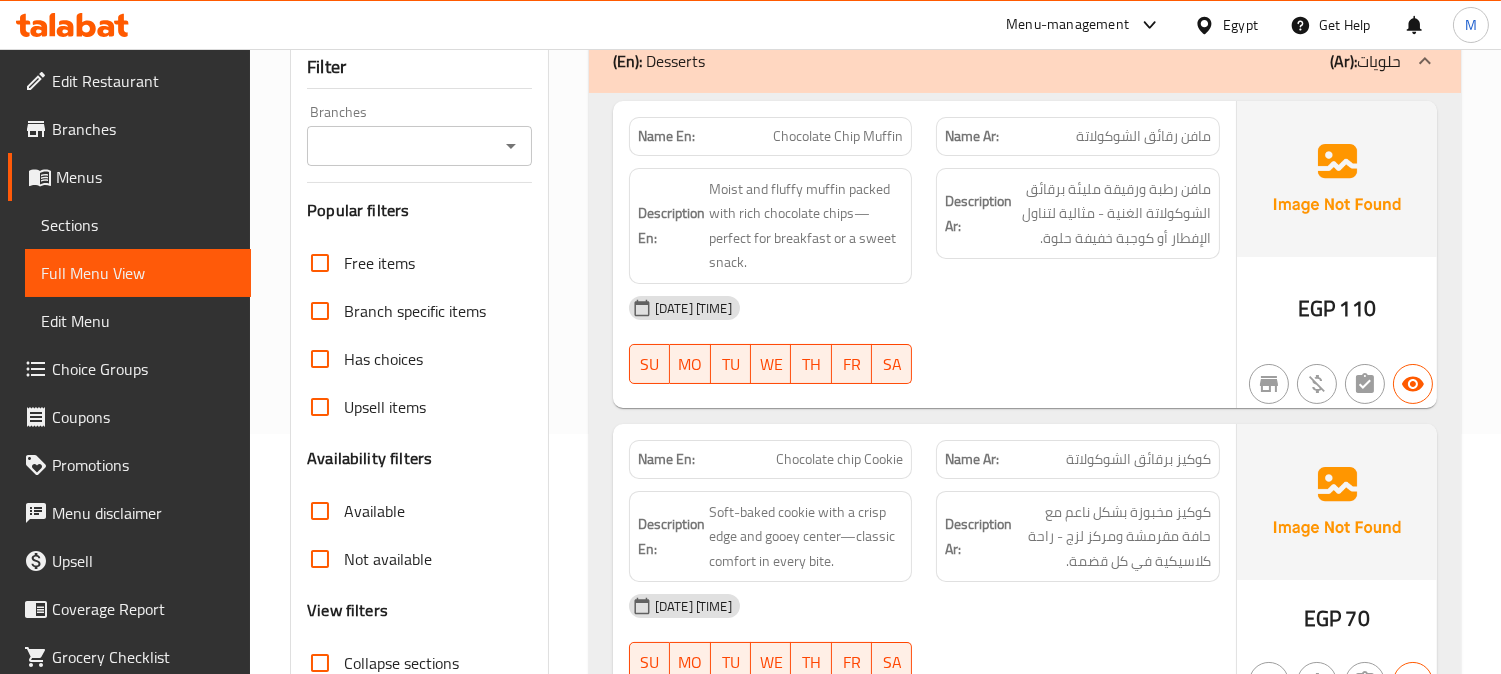 click on "Name En: Chocolate Chip Muffin Name Ar: مافن رقائق الشوكولاتة Description En: Moist and fluffy muffin packed with rich chocolate chips—perfect for breakfast or a sweet snack.  Description Ar: مافن رطبة ورقيقة مليئة برقائق الشوكولاتة الغنية - مثالية لتناول الإفطار أو كوجبة خفيفة حلوة. 05-08-2025 04:44 PM SU MO TU WE TH FR SA EGP 110 Name En: Chocolate chip Cookie Name Ar: كوكيز برقائق الشوكولاتة Description En: Soft-baked cookie with a crisp edge and gooey center—classic comfort in every bite.  Description Ar: كوكيز مخبوزة بشكل ناعم مع حافة مقرمشة ومركز لزج - راحة كلاسيكية في كل قضمة. 05-08-2025 04:44 PM SU MO TU WE TH FR SA EGP 70" at bounding box center [1025, 420] 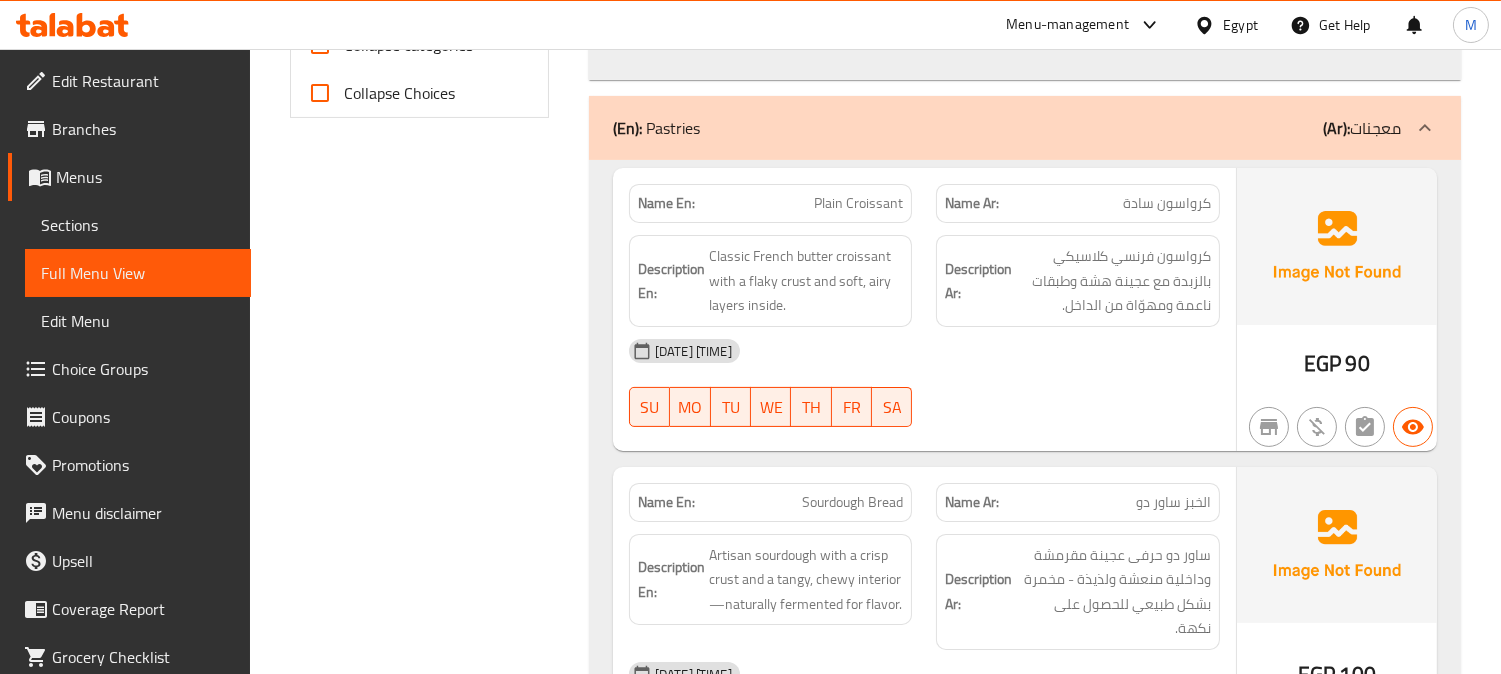 scroll, scrollTop: 1017, scrollLeft: 0, axis: vertical 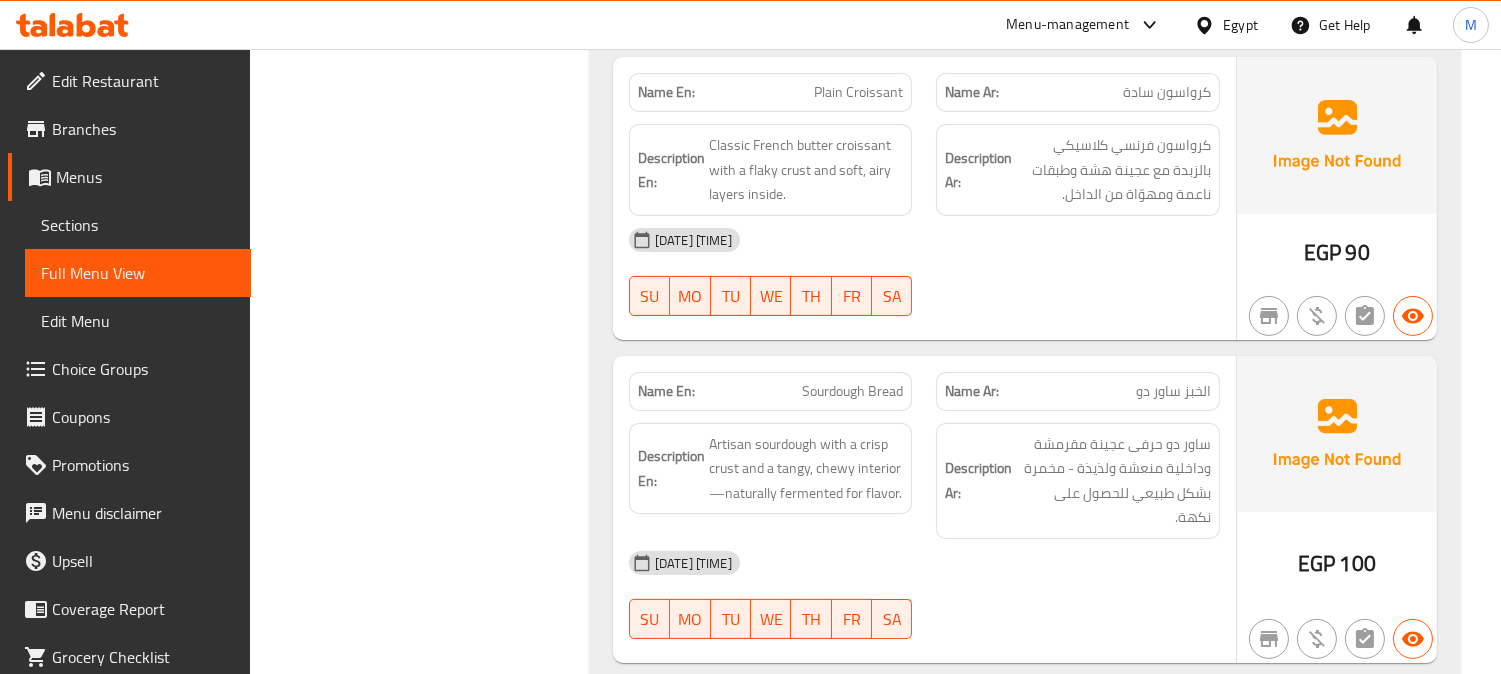 click on "Plain Croissant" at bounding box center (838, -641) 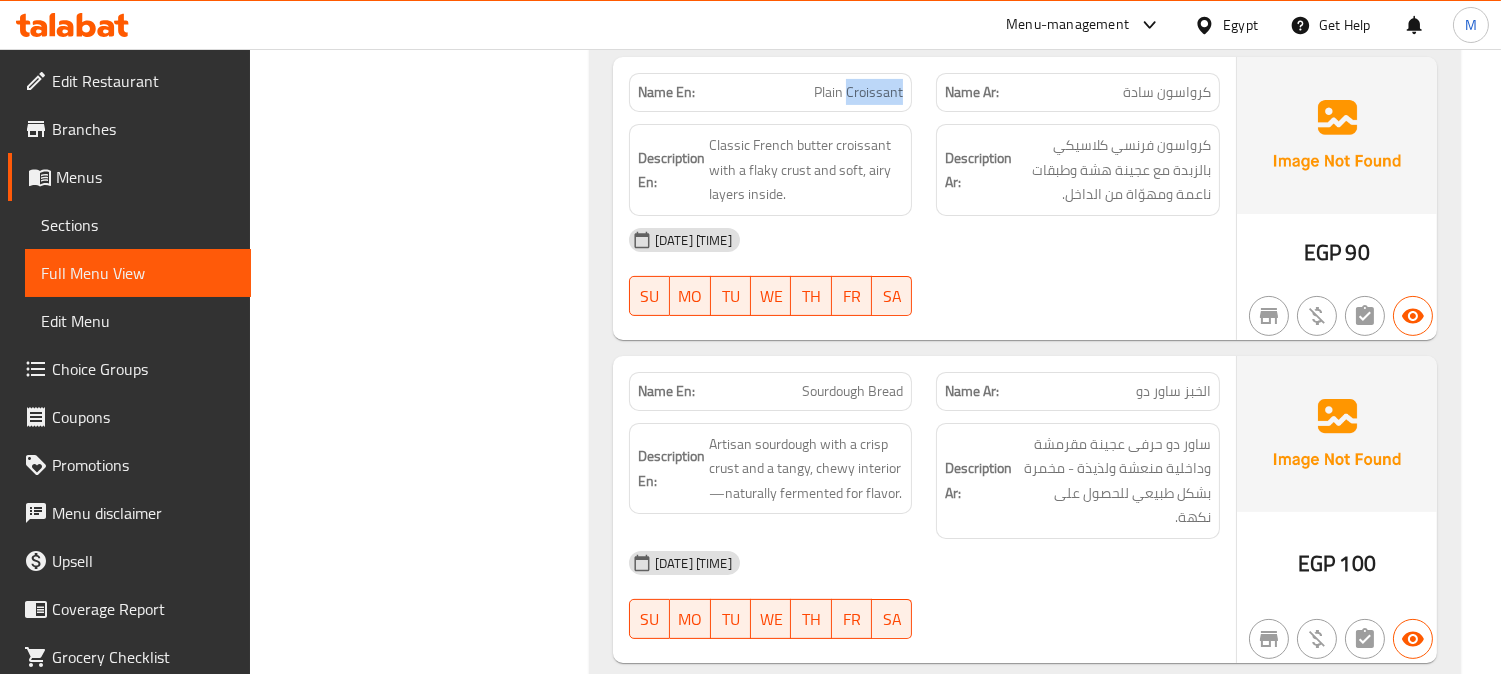 click on "Plain Croissant" at bounding box center (838, -641) 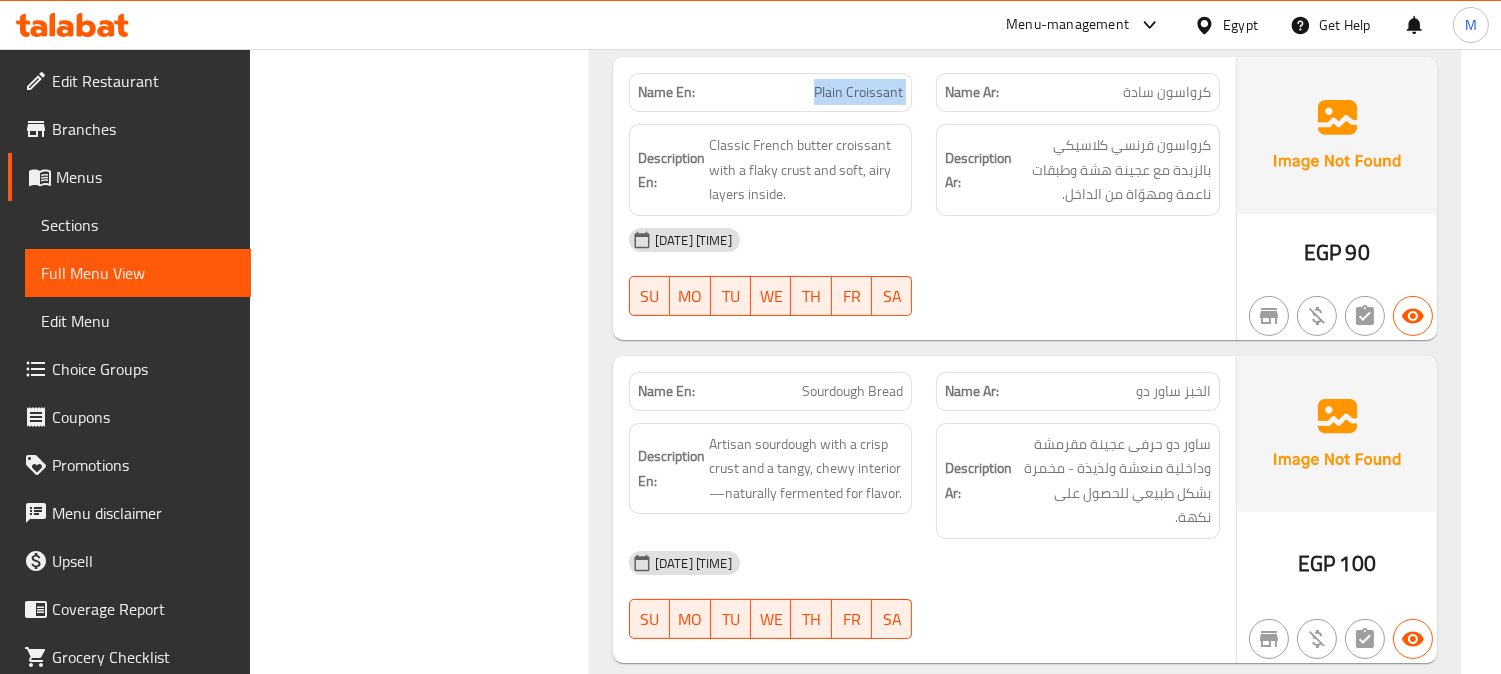 click on "Plain Croissant" at bounding box center (838, -641) 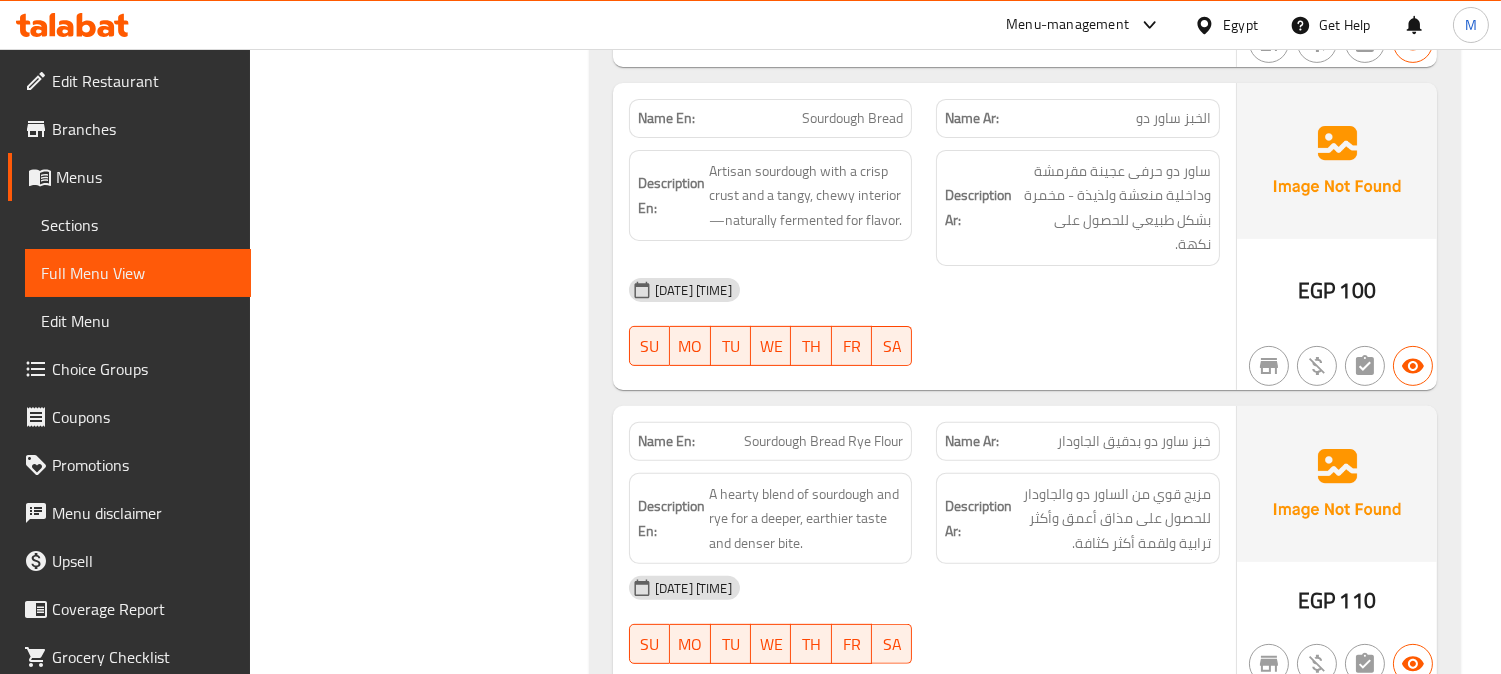 scroll, scrollTop: 1240, scrollLeft: 0, axis: vertical 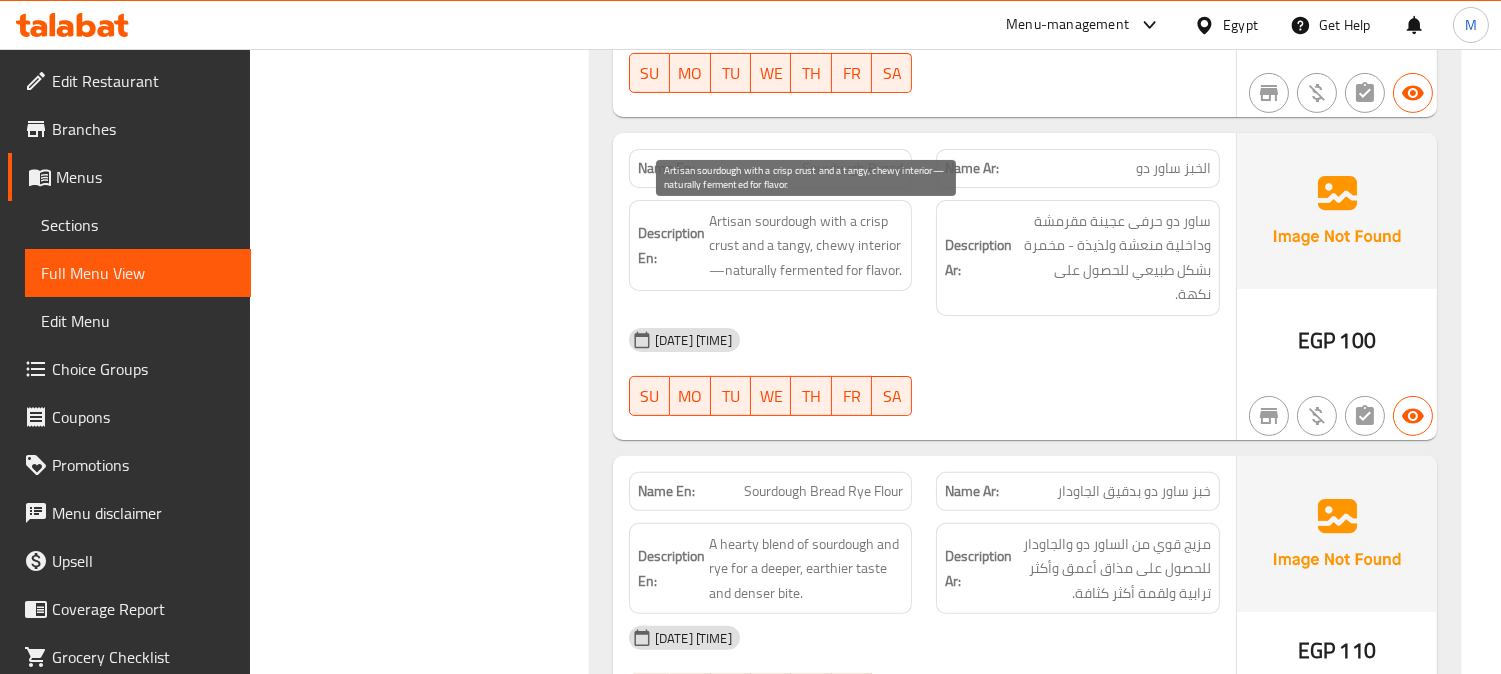 click on "Artisan sourdough with a crisp crust and a tangy, chewy interior—naturally fermented for flavor." at bounding box center [806, 246] 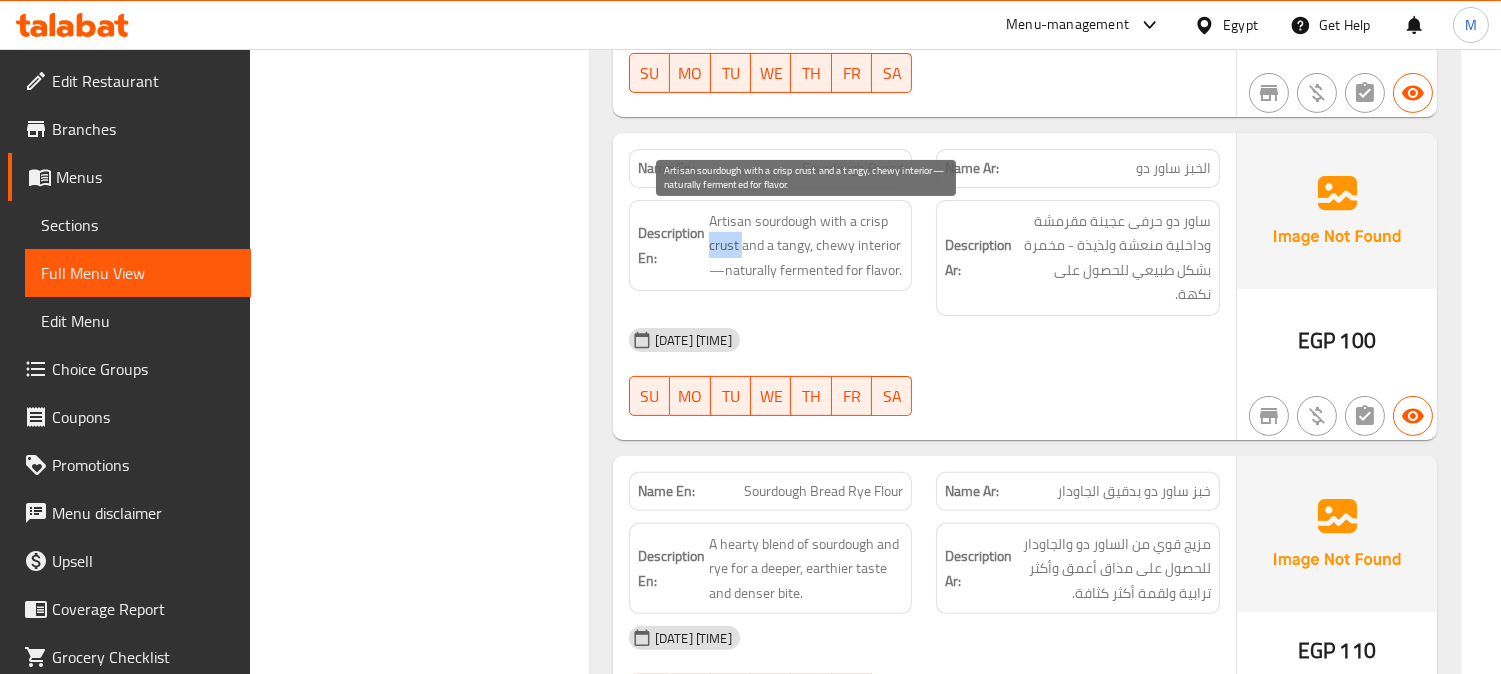 click on "Artisan sourdough with a crisp crust and a tangy, chewy interior—naturally fermented for flavor." at bounding box center [806, 246] 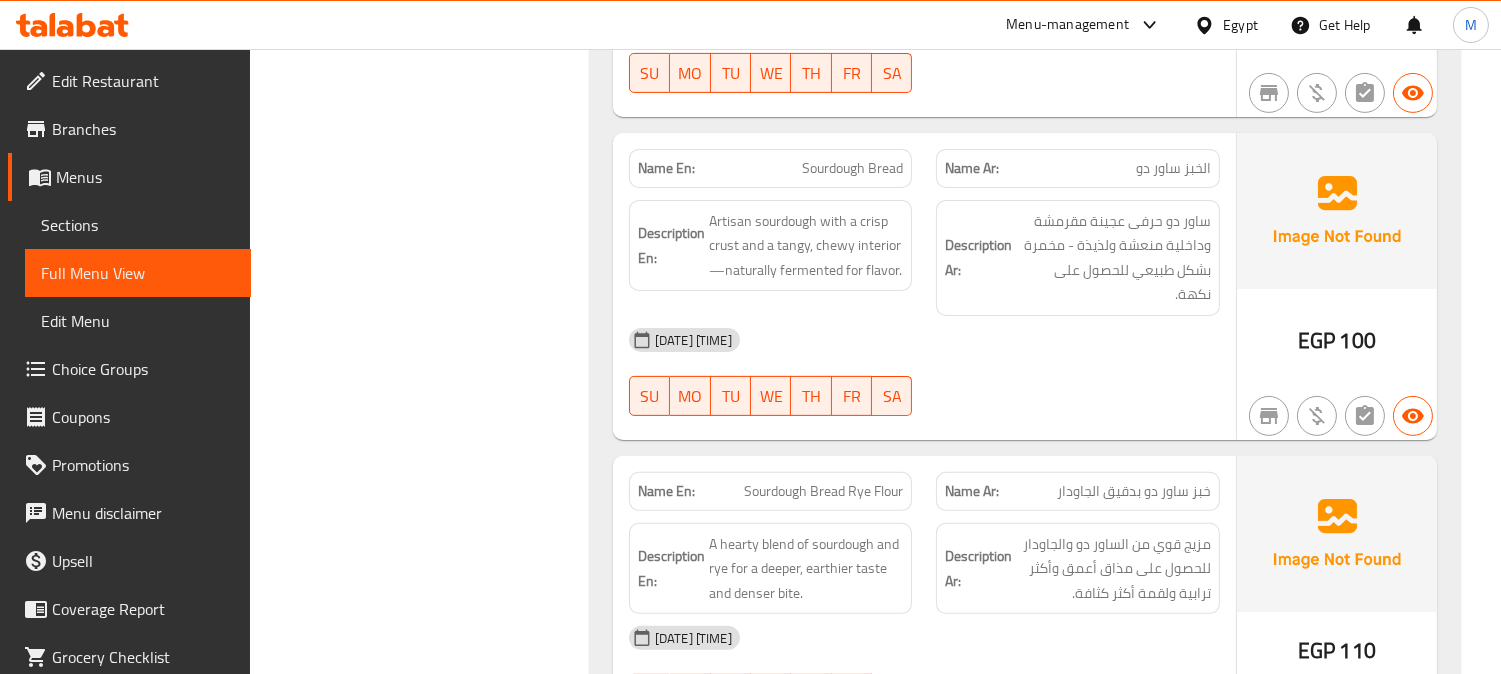 click on "Filter Branches Branches Popular filters Free items Branch specific items Has choices Upsell items Availability filters Available Not available View filters Collapse sections Collapse categories Collapse Choices" at bounding box center (427, 2640) 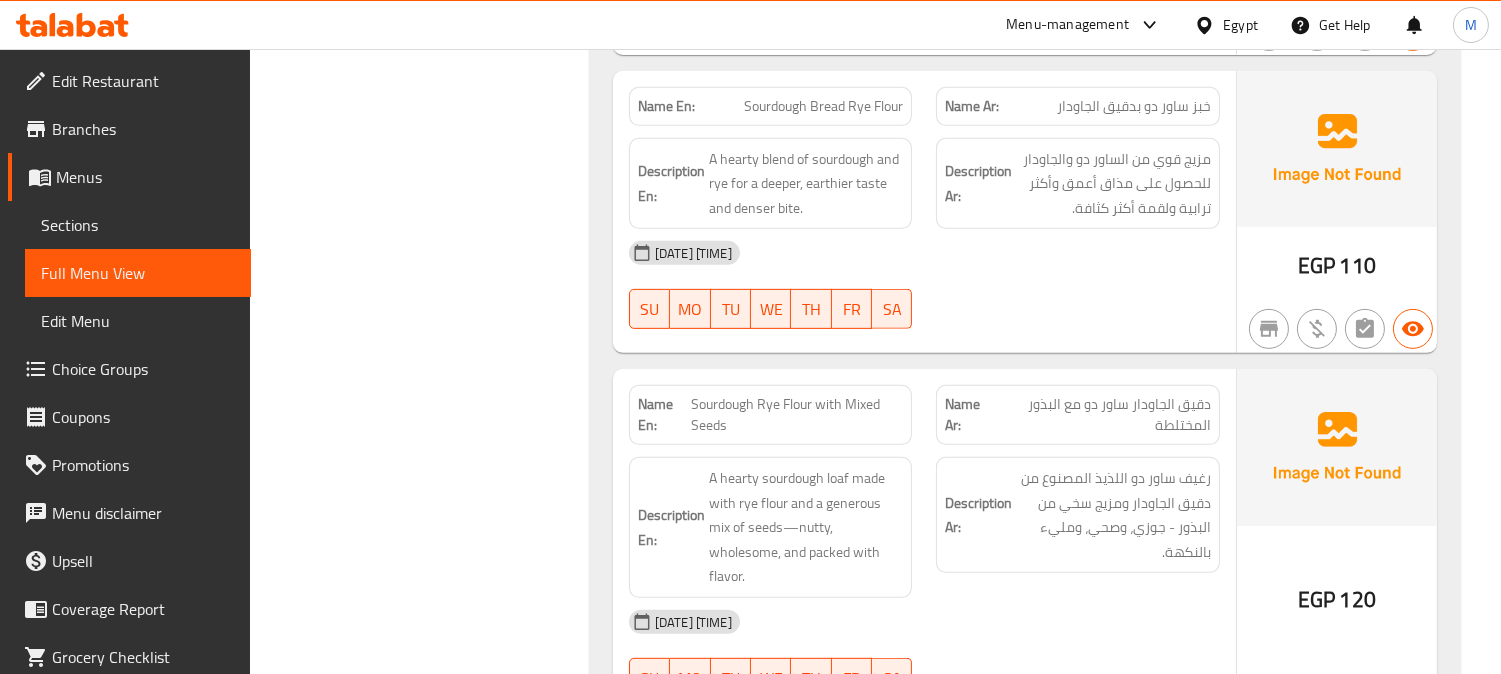 scroll, scrollTop: 1573, scrollLeft: 0, axis: vertical 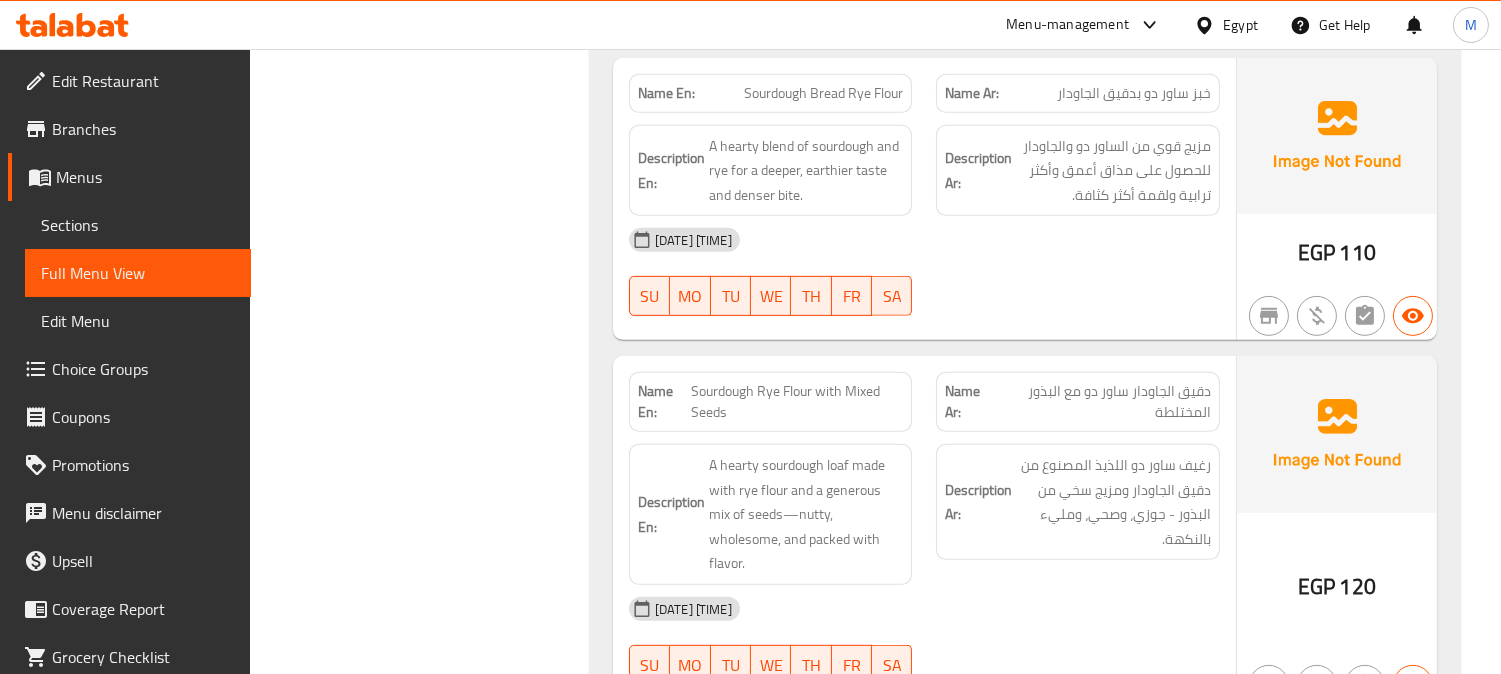 click on "Sourdough Bread Rye Flour" at bounding box center [823, 93] 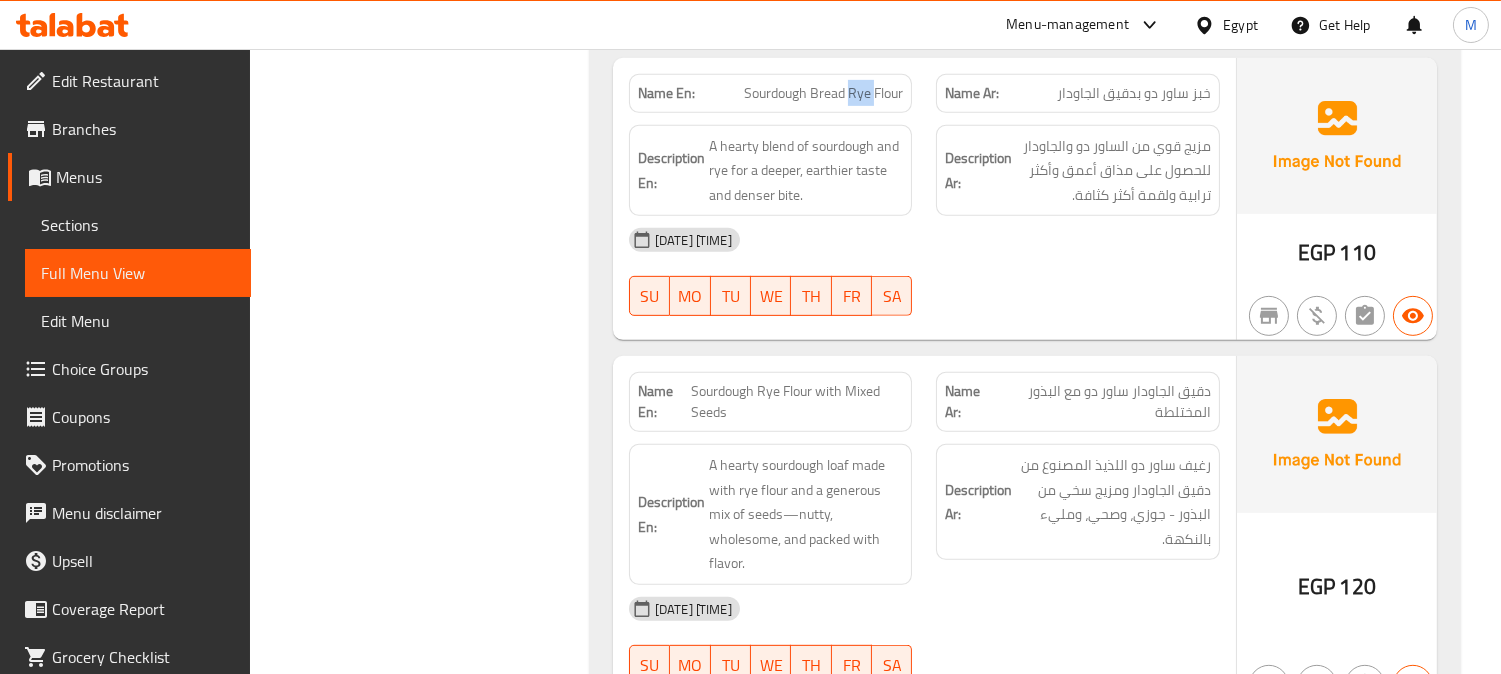 click on "Sourdough Bread Rye Flour" at bounding box center [823, 93] 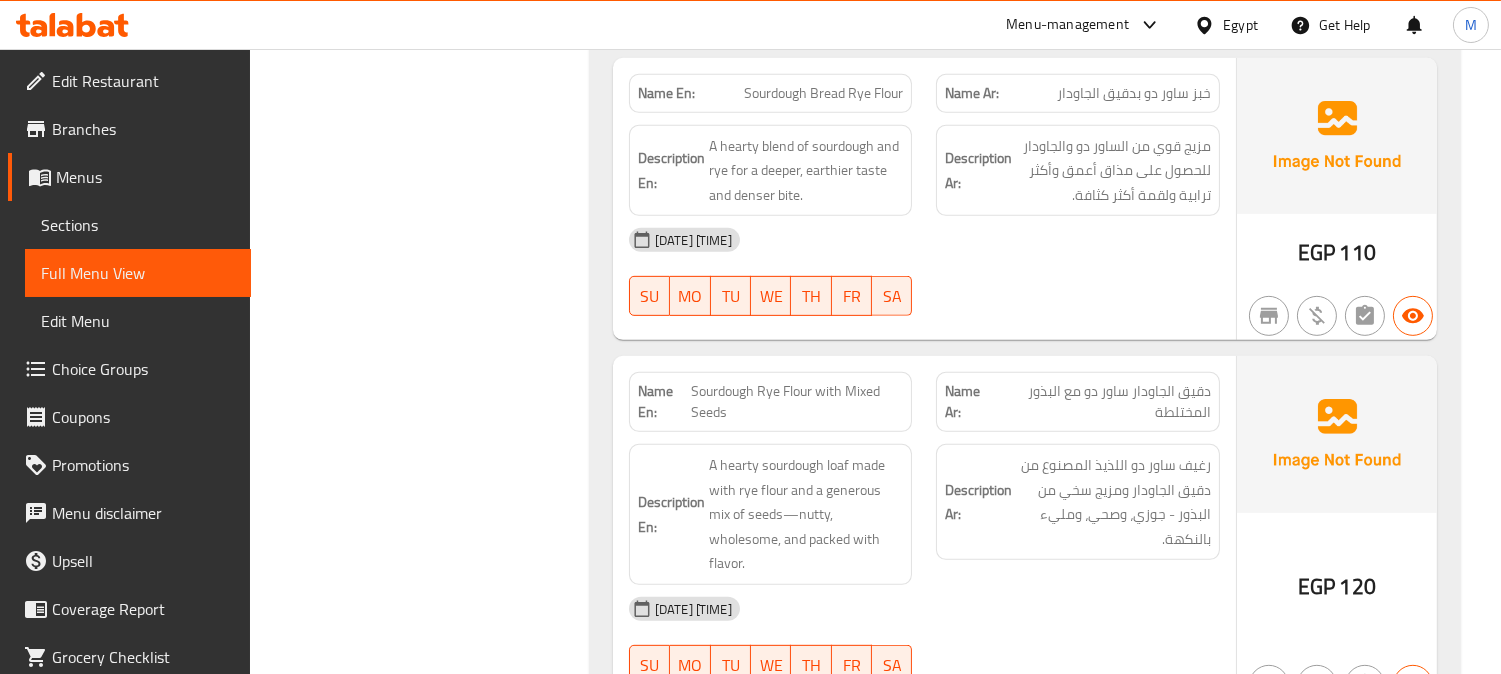 click on "Filter Branches Branches Popular filters Free items Branch specific items Has choices Upsell items Availability filters Available Not available View filters Collapse sections Collapse categories Collapse Choices" at bounding box center [427, 2242] 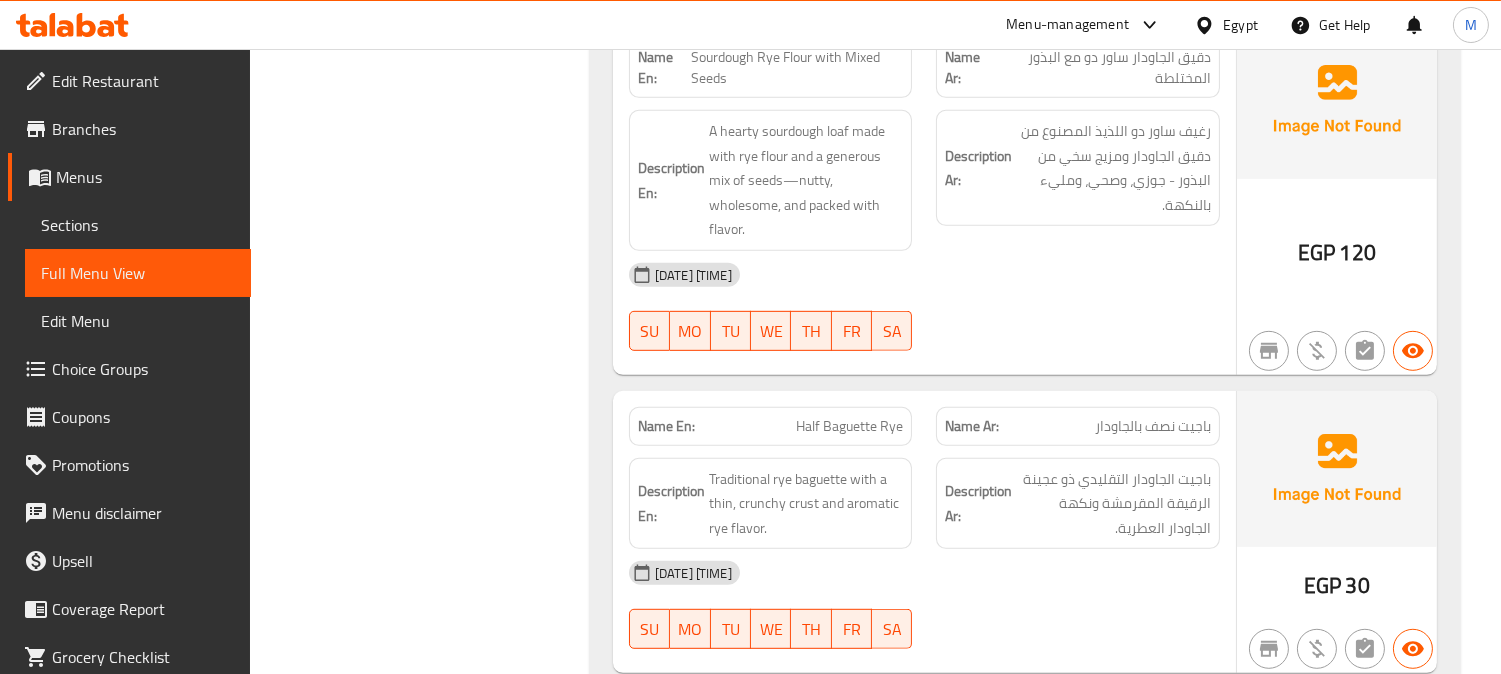 scroll, scrollTop: 1861, scrollLeft: 0, axis: vertical 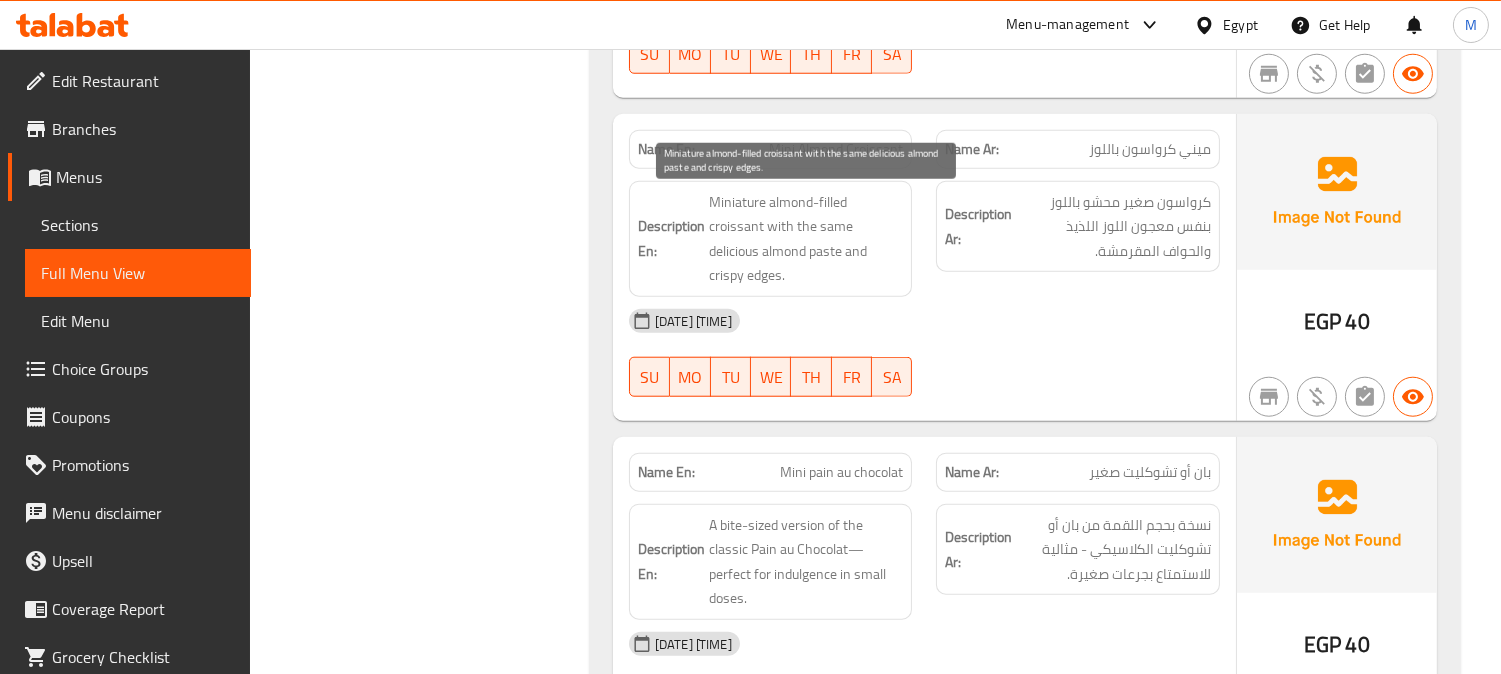 click on "Miniature almond-filled croissant with the same delicious almond paste and crispy edges." at bounding box center [806, 239] 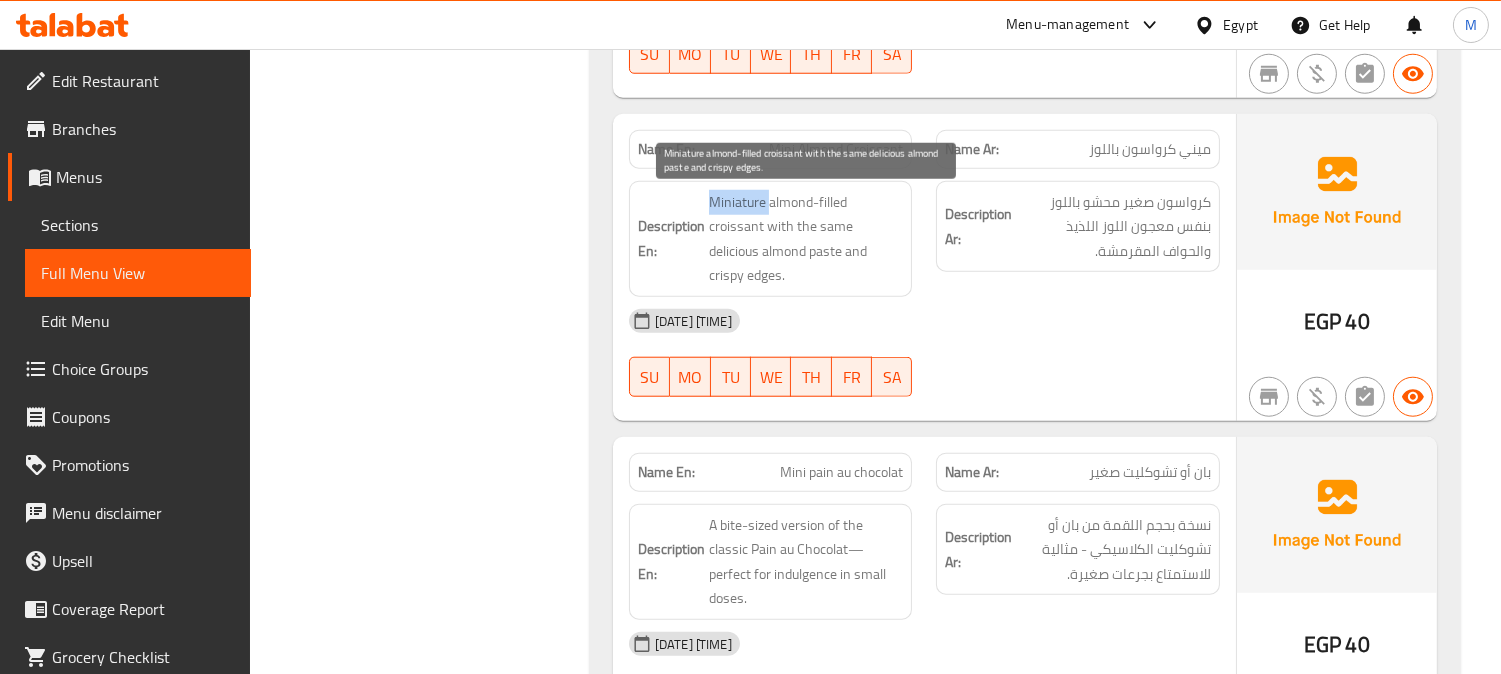 click on "Miniature almond-filled croissant with the same delicious almond paste and crispy edges." at bounding box center (806, 239) 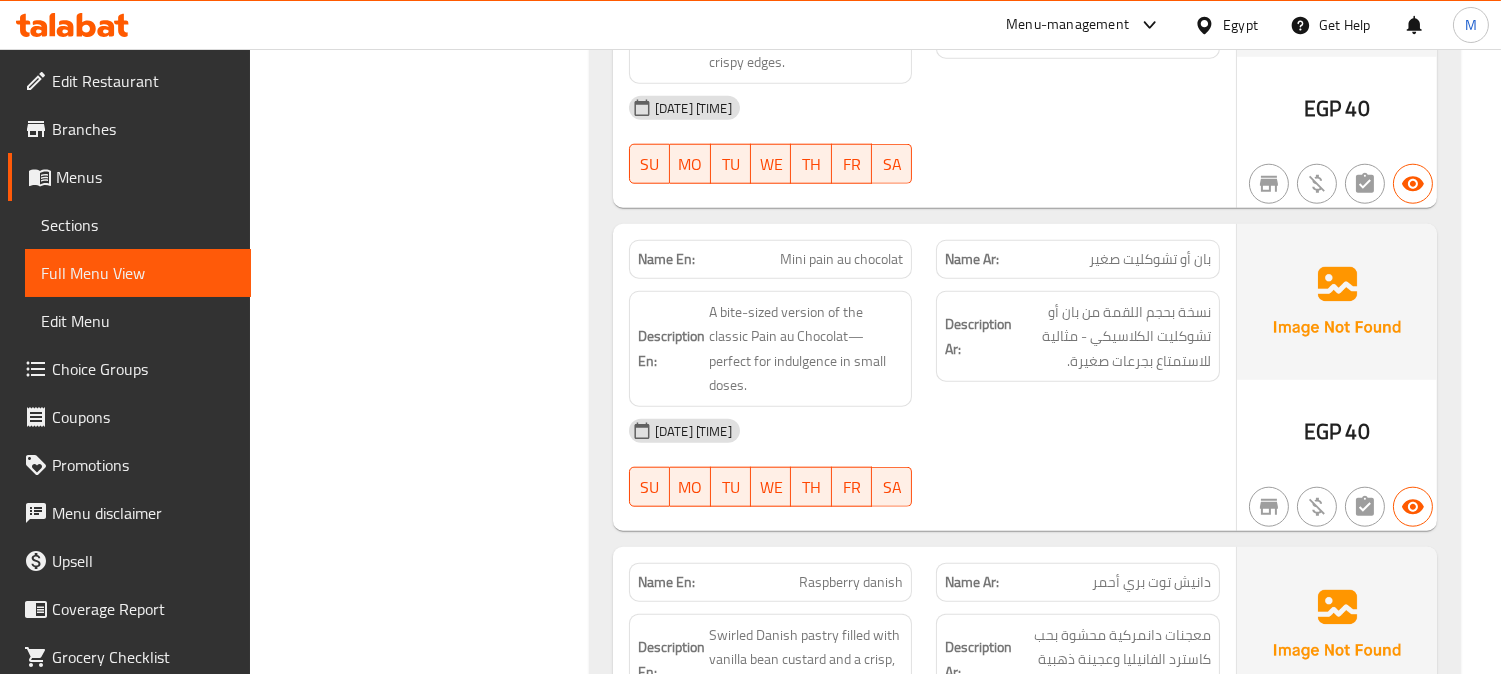 scroll, scrollTop: 3825, scrollLeft: 0, axis: vertical 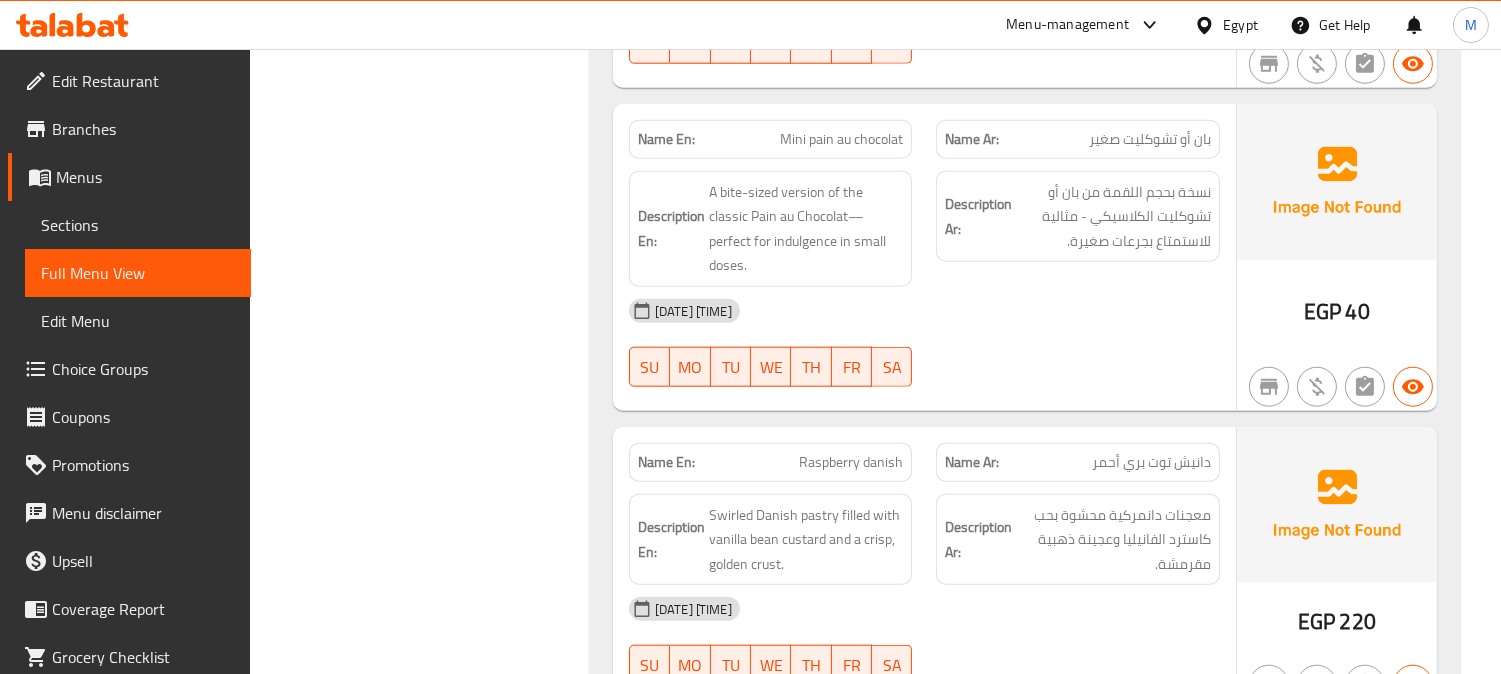 click on "Filter Branches Branches Popular filters Free items Branch specific items Has choices Upsell items Availability filters Available Not available View filters Collapse sections Collapse categories Collapse Choices" at bounding box center (427, 55) 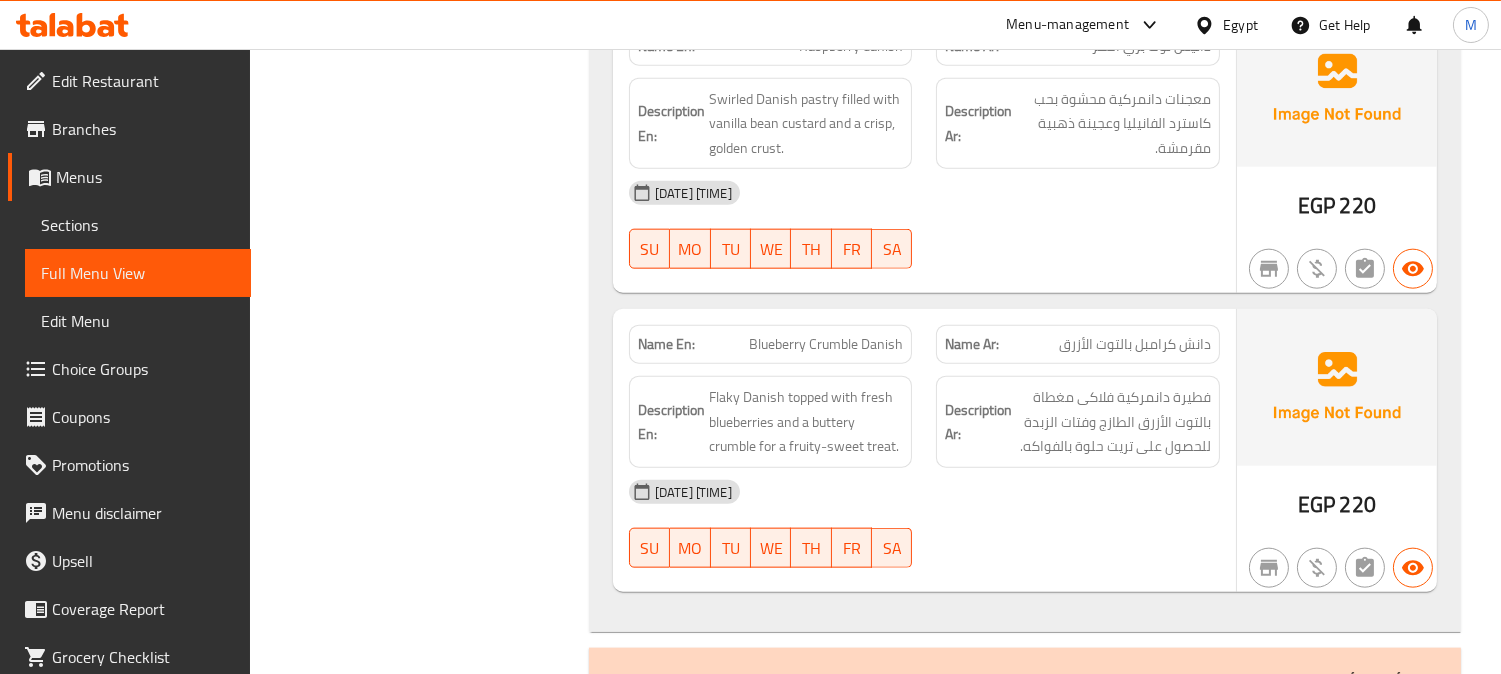 scroll, scrollTop: 4243, scrollLeft: 0, axis: vertical 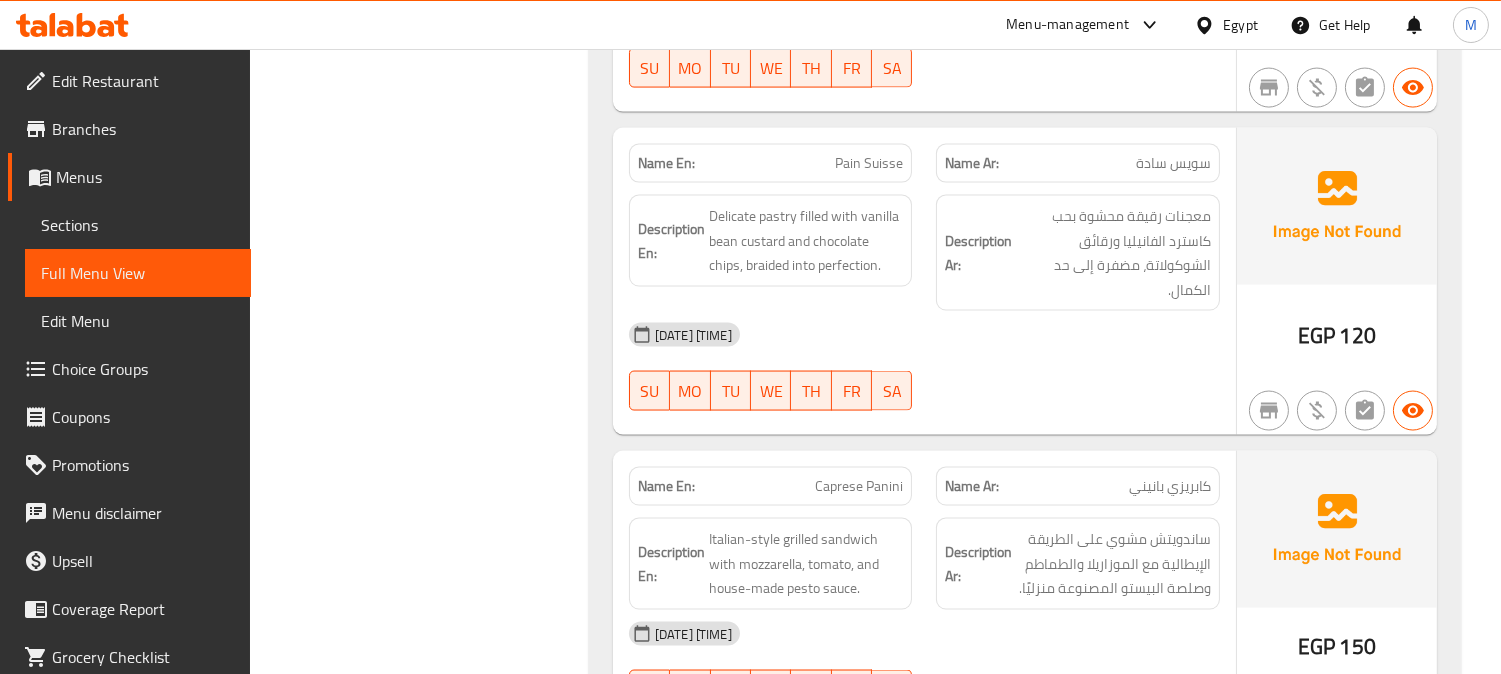 click on "Pain Suisse" at bounding box center [797, -3758] 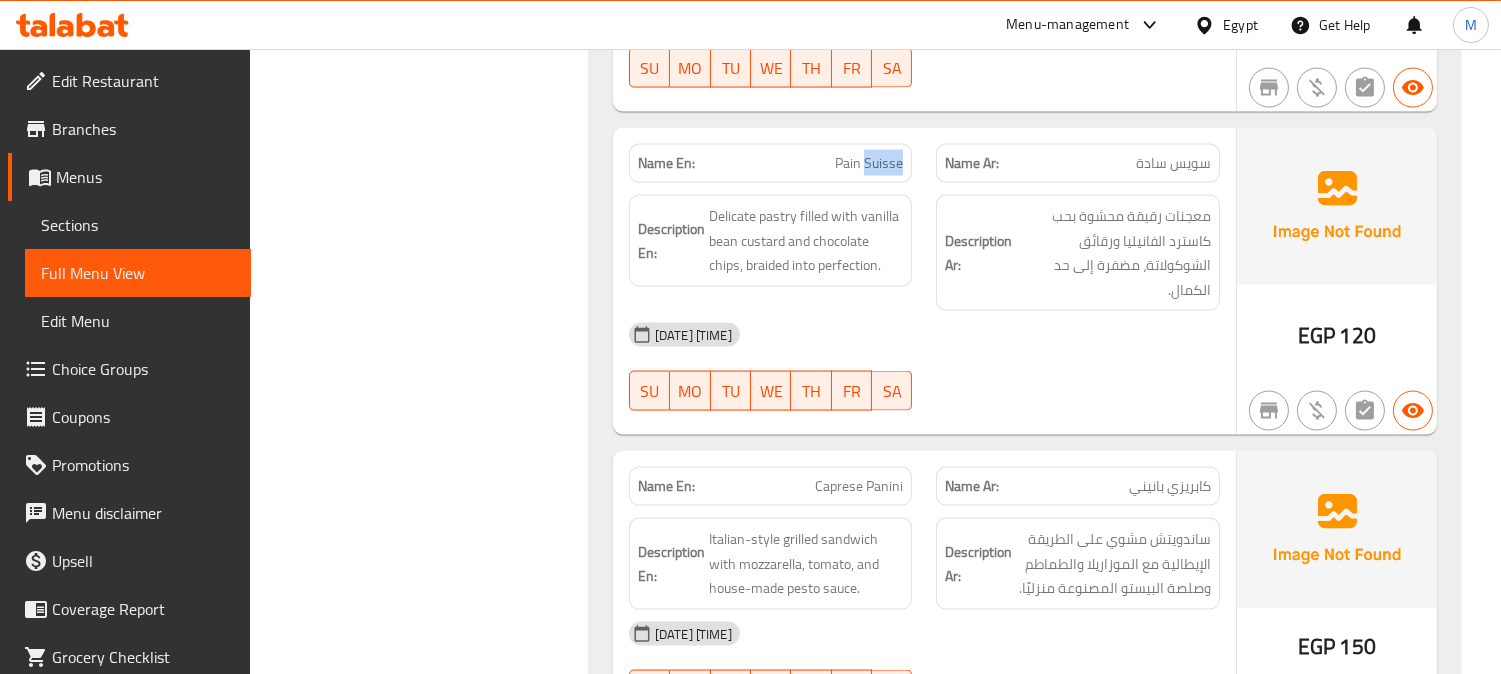 click on "Pain Suisse" at bounding box center (797, -3758) 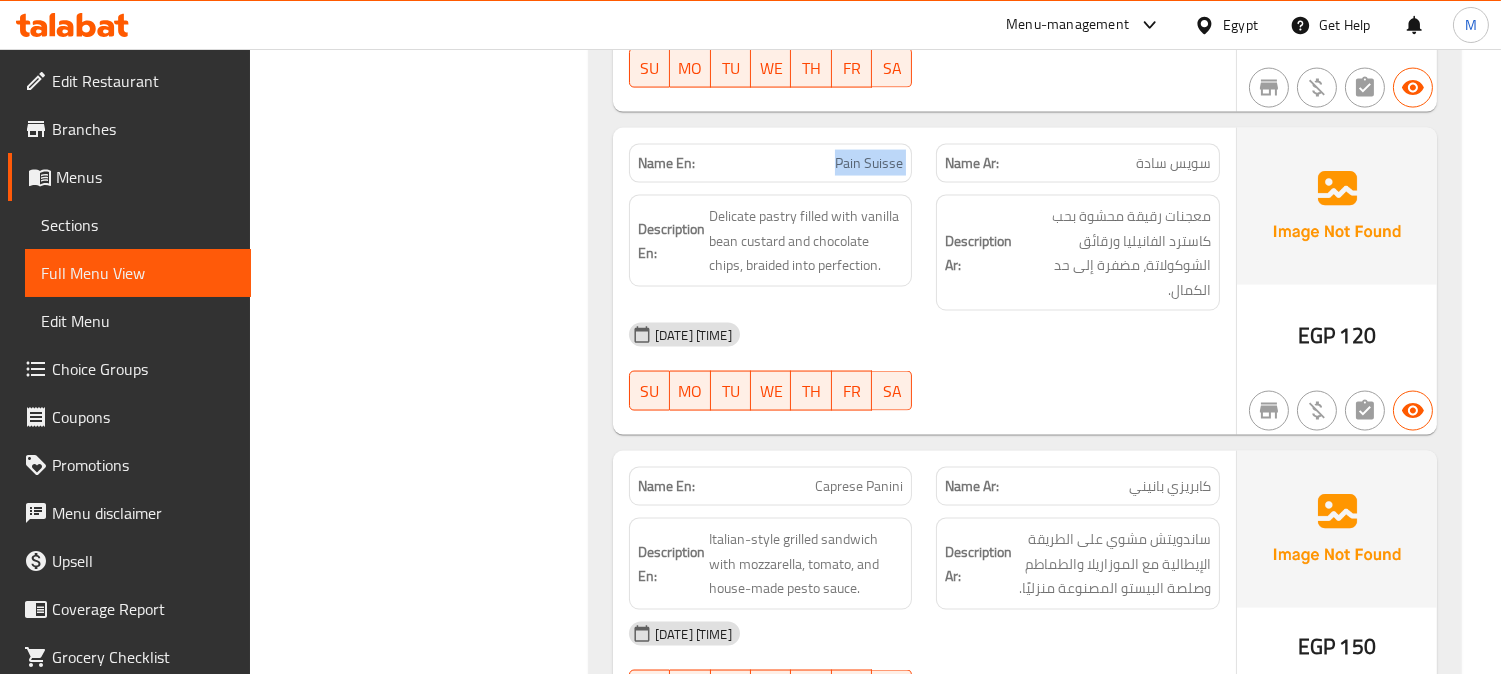 click on "Pain Suisse" at bounding box center [797, -3758] 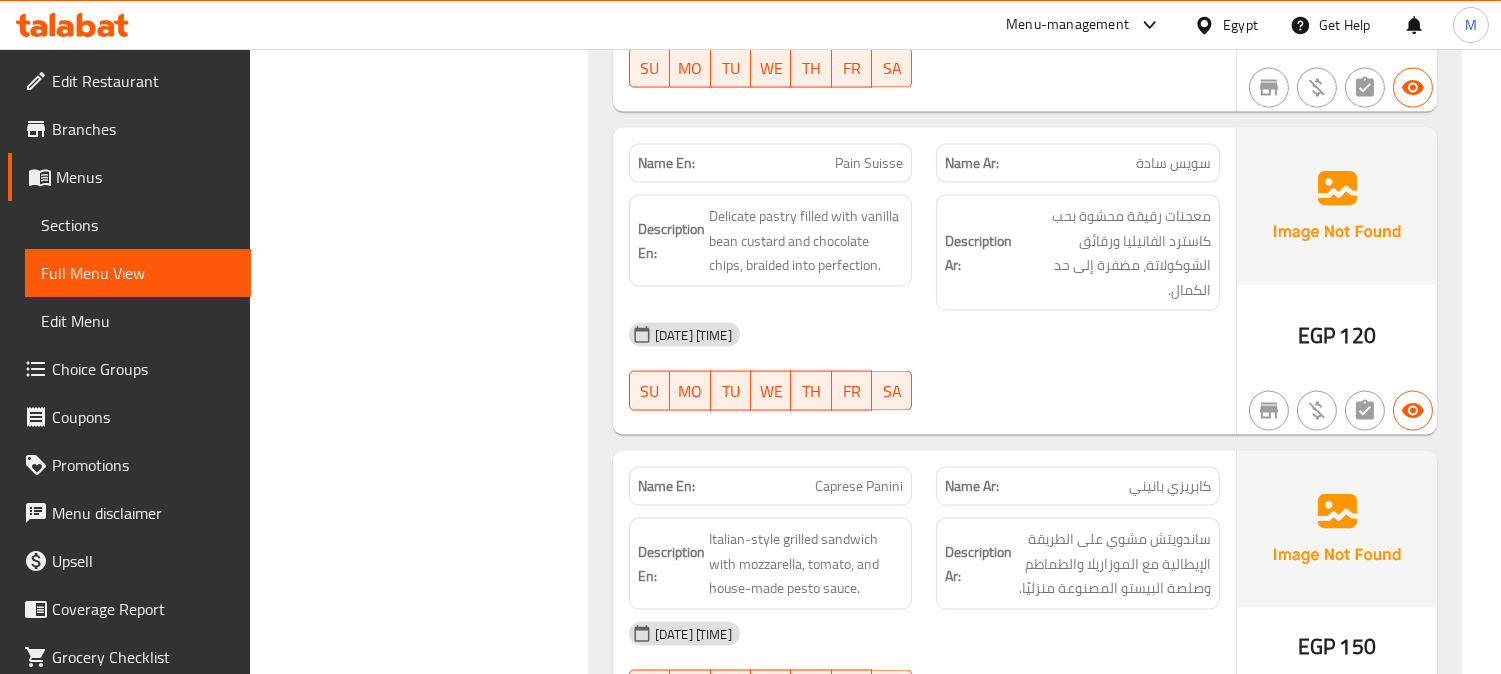 click on "سويس سادة" at bounding box center (1102, -3758) 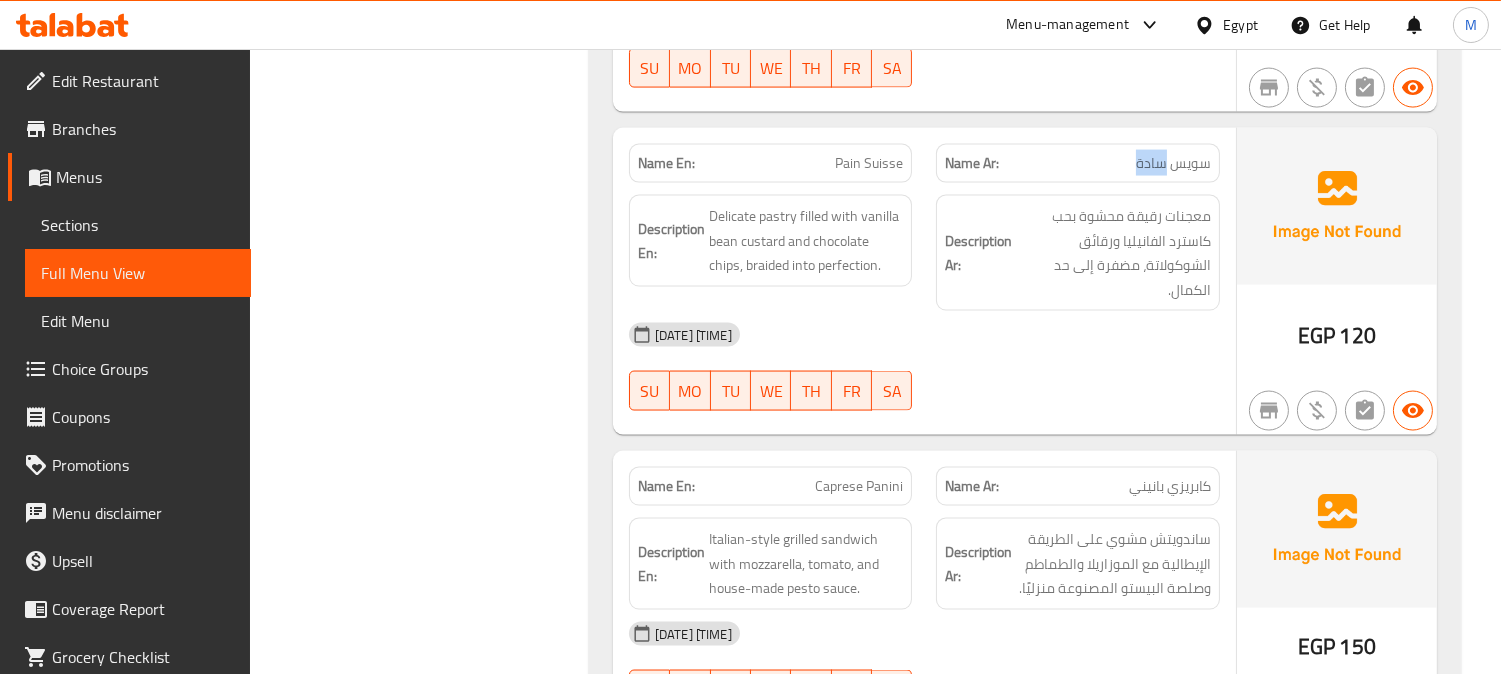 click on "سويس سادة" at bounding box center (1102, -3758) 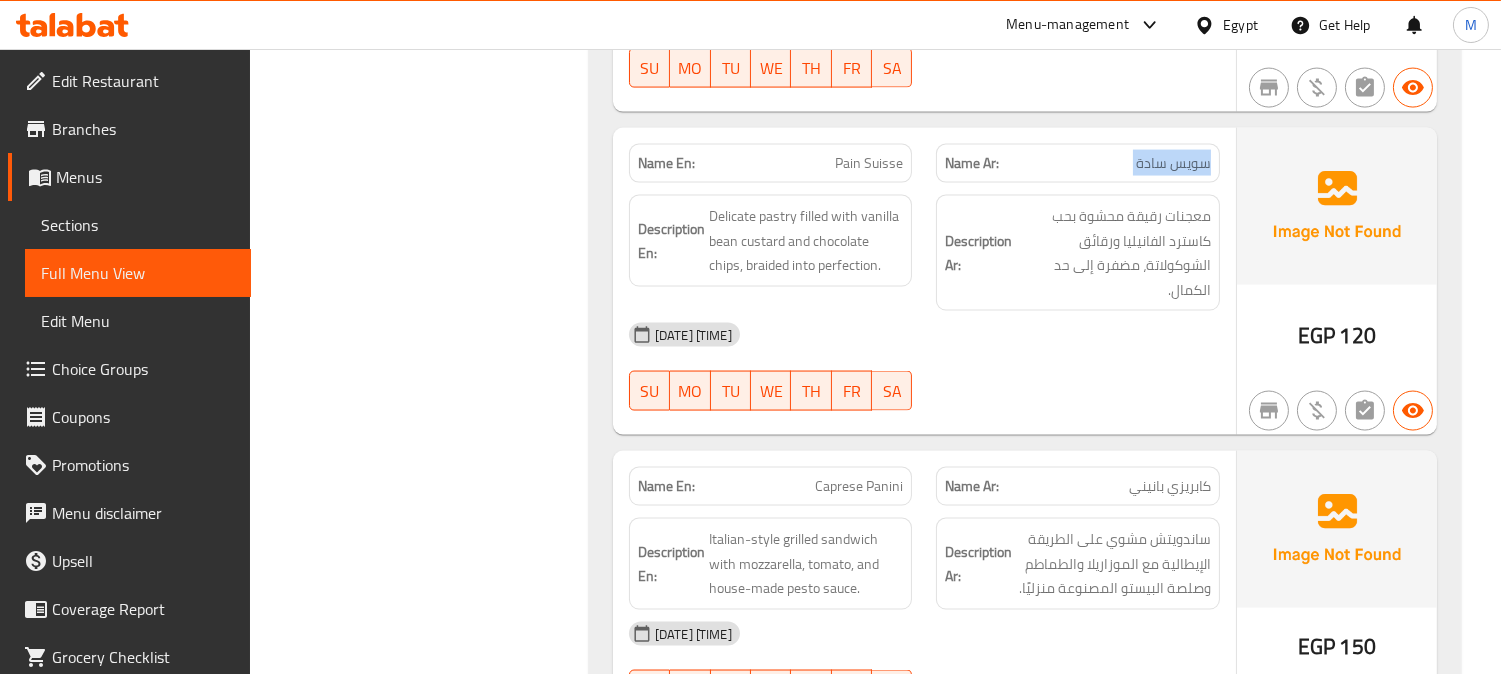 click on "سويس سادة" at bounding box center [1102, -3758] 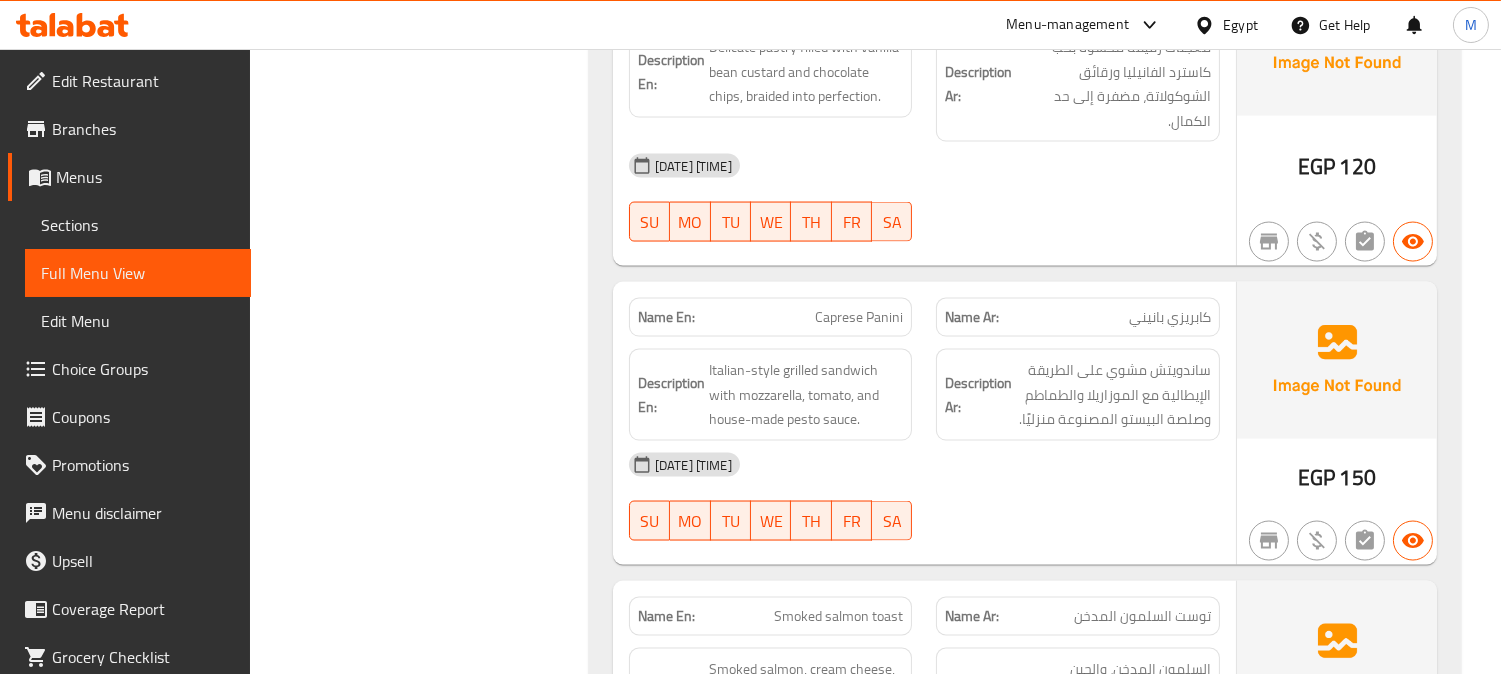 scroll, scrollTop: 6021, scrollLeft: 0, axis: vertical 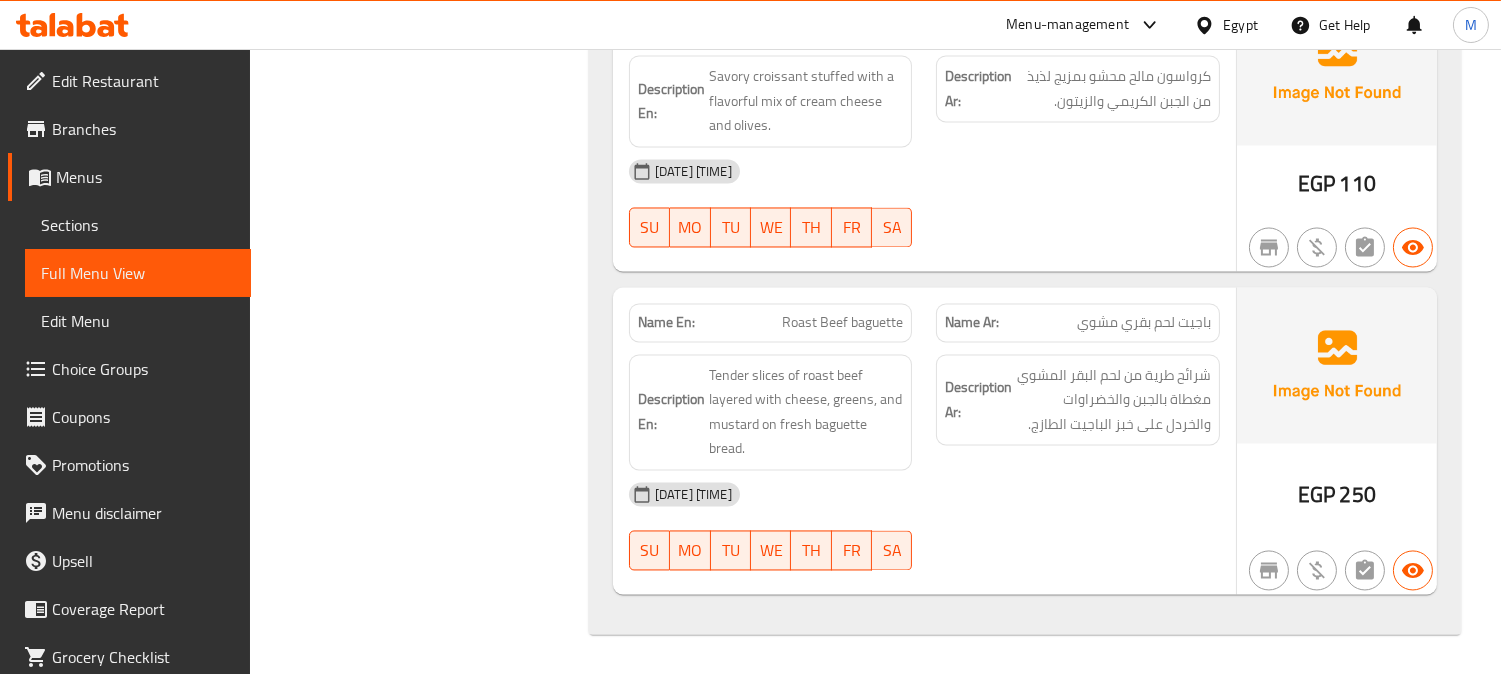 click on "Roast Beef baguette" at bounding box center [857, -3516] 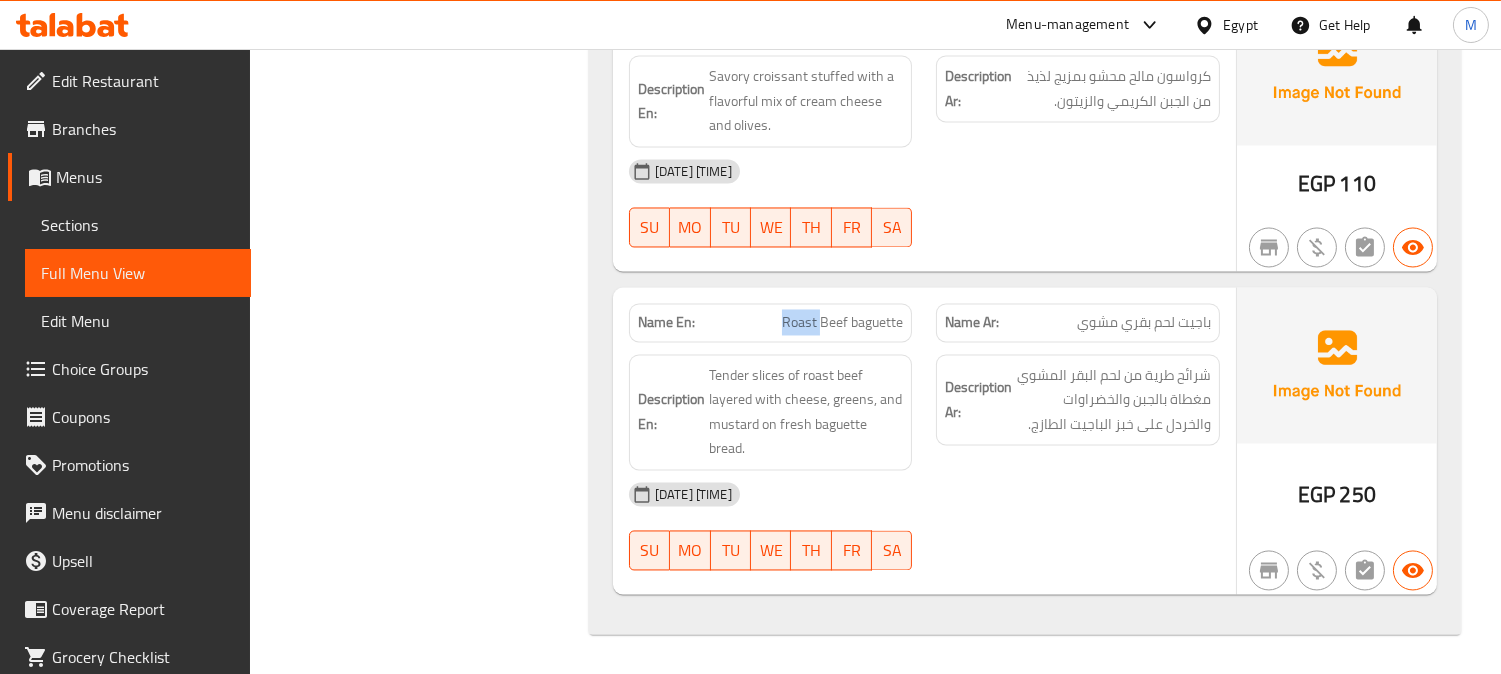 click on "Roast Beef baguette" at bounding box center [857, -3516] 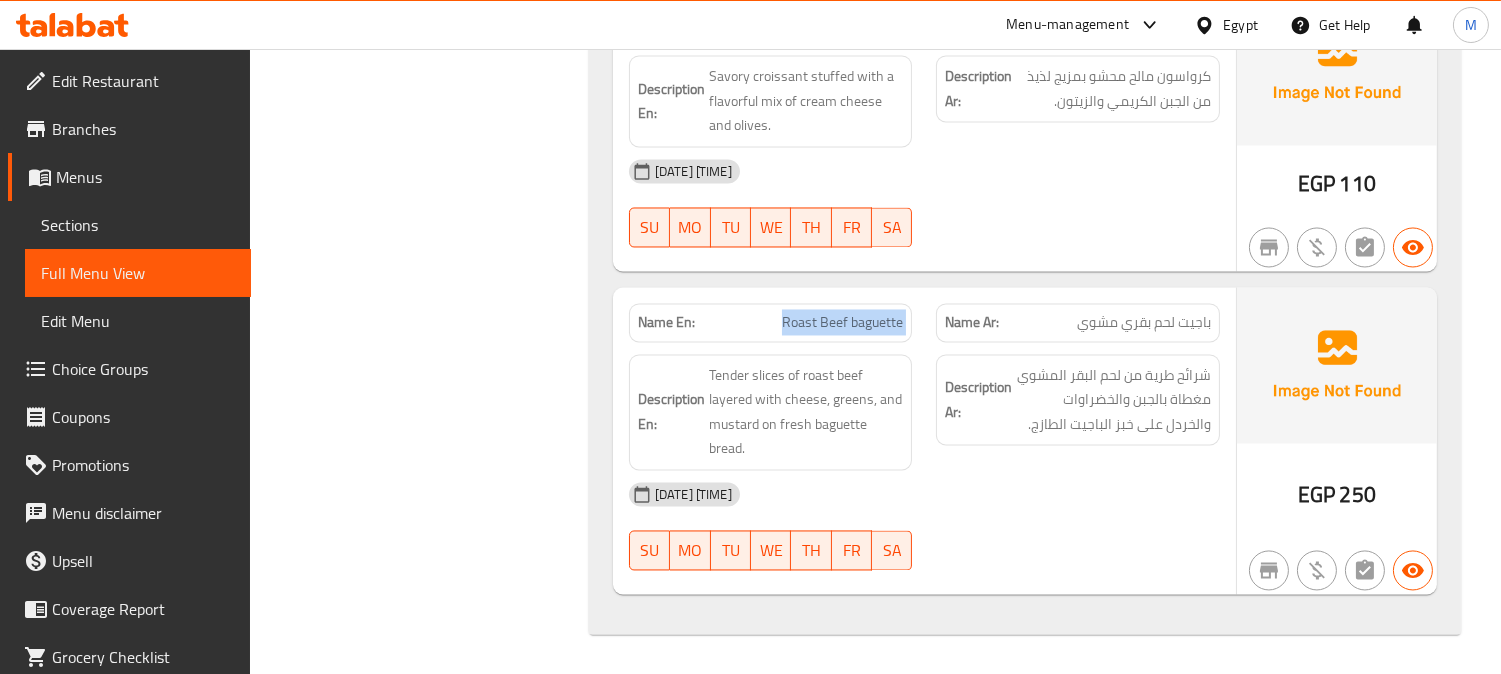 click on "Roast Beef baguette" at bounding box center (857, -3516) 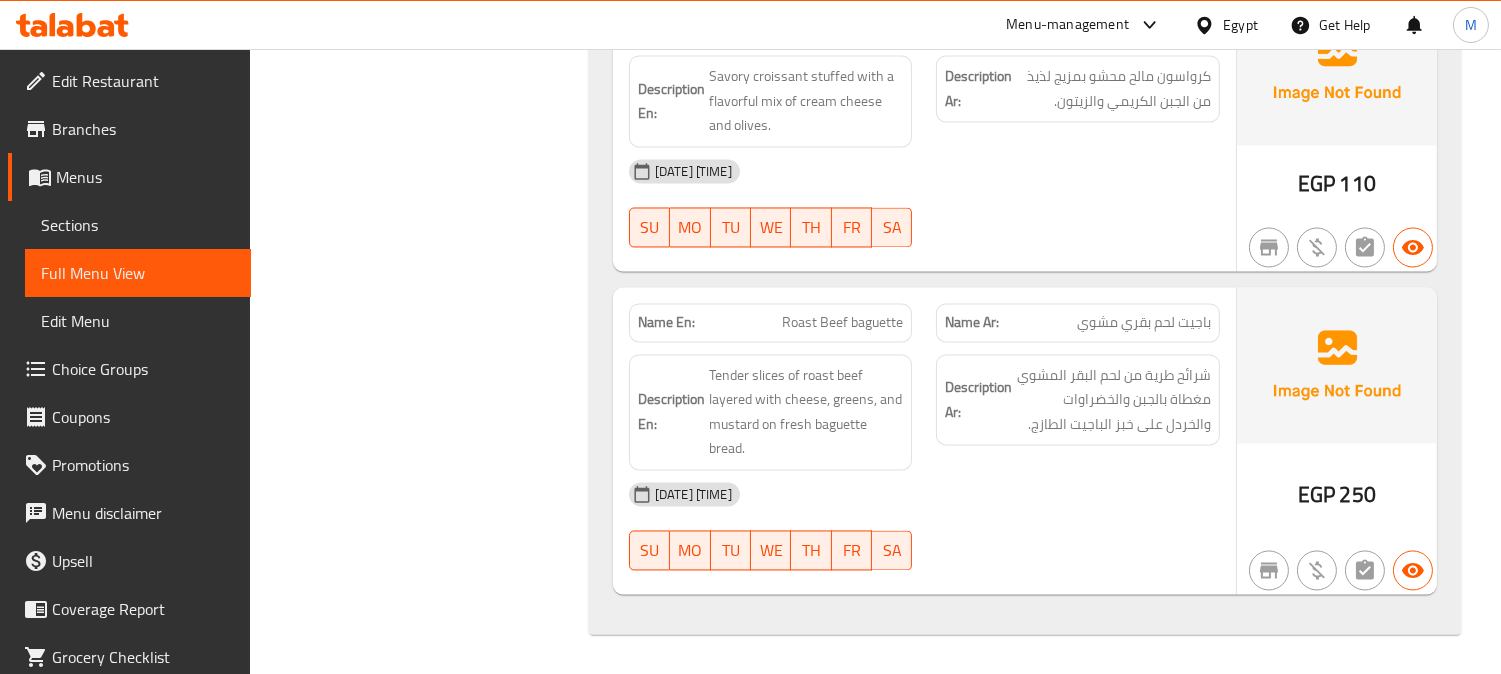 click on "Name En: Focaccia slice Name Ar: شريحة الفوكاشيا Description En: Italian flatbread infused with olive oil and herbs. Description Ar: خبز إيطالي مسطح منقوع بزيت الزيتون والأعشاب. 05-08-2025 04:44 PM SU MO TU WE TH FR SA EGP 70 Name En: Cheese and sun-dried tomatoes Quiche Name Ar: كيش بالجبن والطماطم المجففة Description En: Quiche made with croissant dough, filled with sun-dried tomatoes, cheese, and fragrant basil in a flaky crust. Description Ar: كيش مصنوع من عجينة الكرواسون، محشوة بالطماطم المجففة بالشمس، والجبن، والريحان العطري في عجينة فلاكى. 05-08-2025 04:44 PM SU MO TU WE TH FR SA EGP 180 Name En: Mushroom Quiche Name Ar: كيش المشروم Description En: A vegetarian delight—earthy mushrooms blended into creamy custard, baked in a buttery croissant dough crust.  Description Ar: 05-08-2025 04:44 PM SU MO TU WE TH FR SA EGP 180 Name En: SU" at bounding box center (1025, -6198) 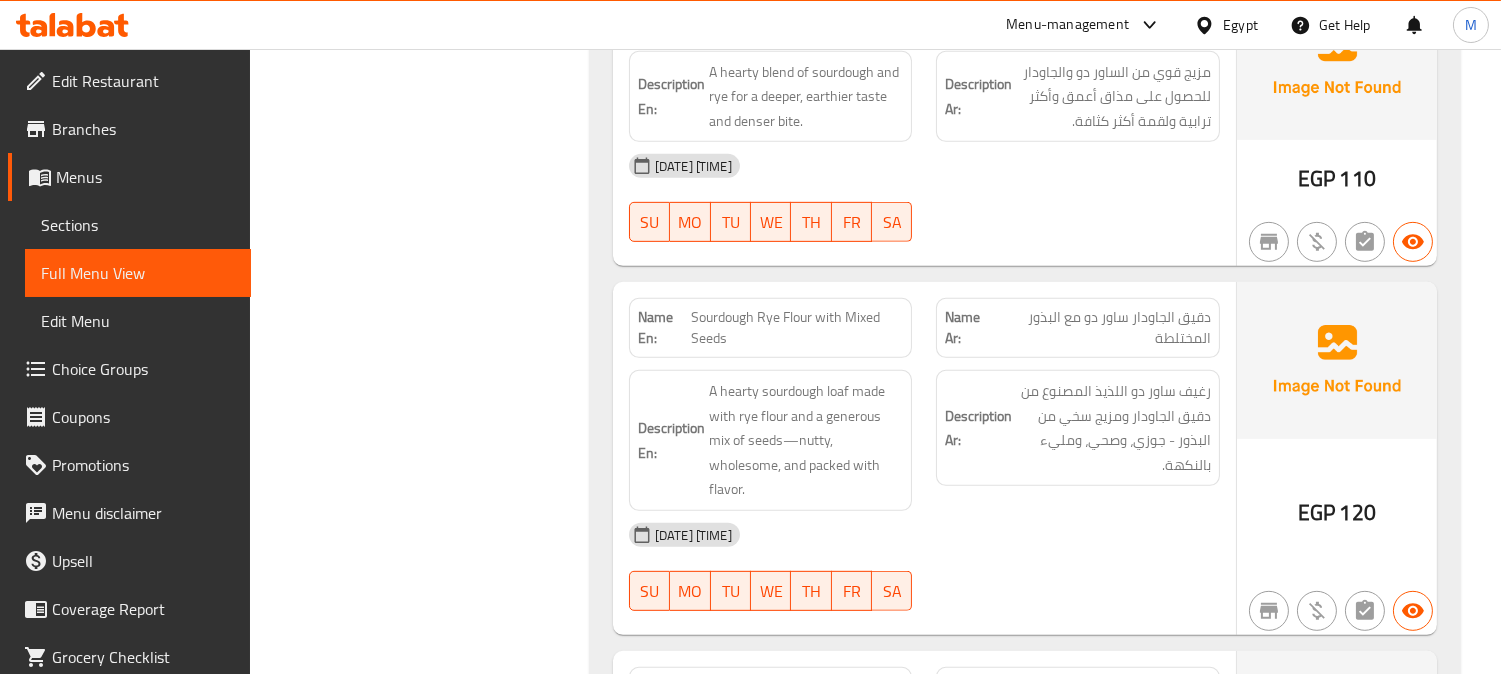 scroll, scrollTop: 0, scrollLeft: 0, axis: both 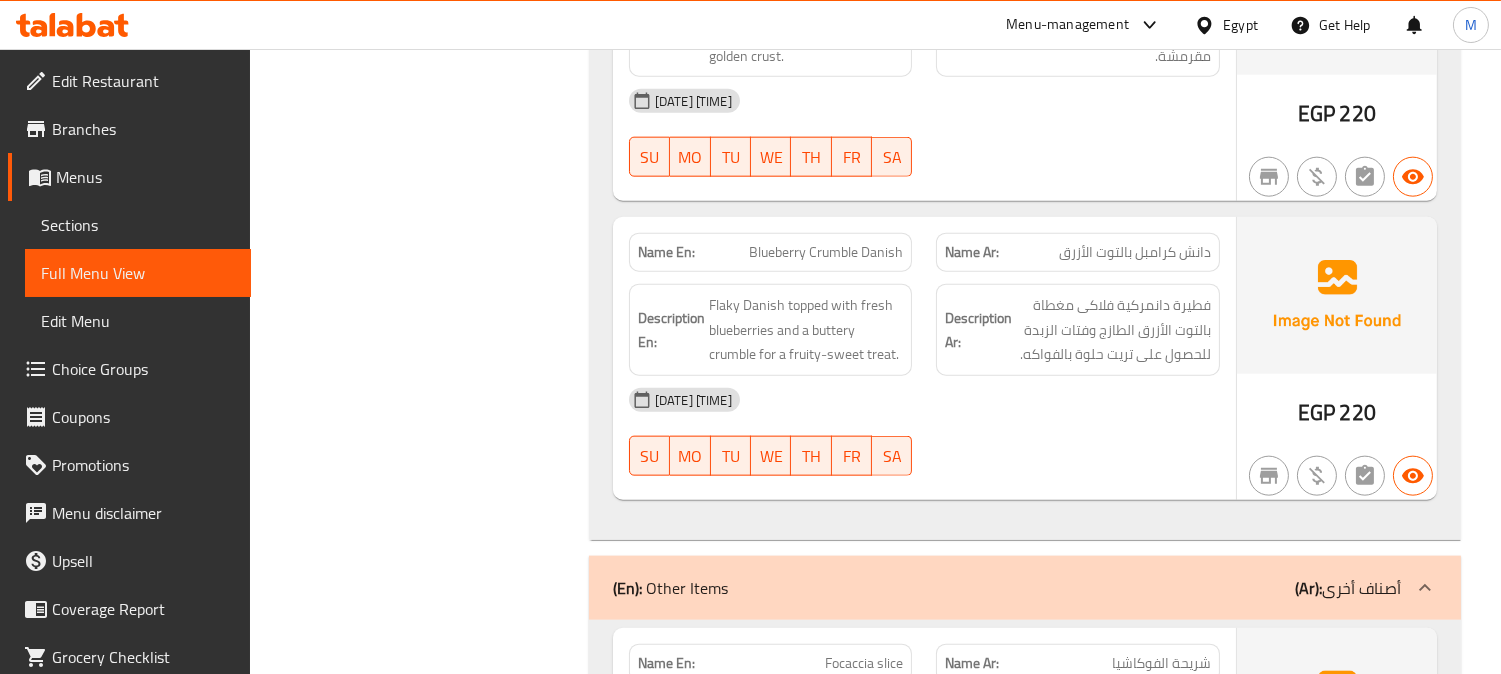 click on "Blueberry Crumble Danish" at bounding box center [826, 252] 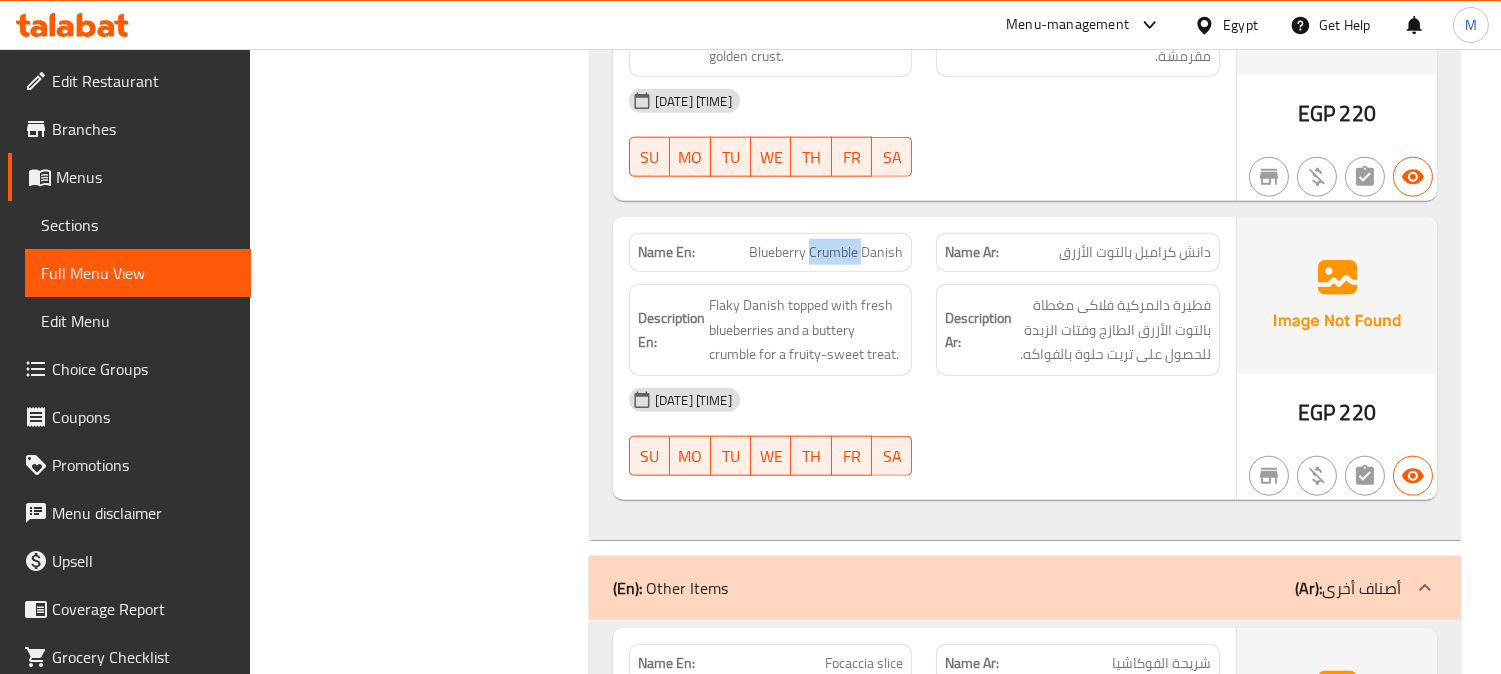click on "Blueberry Crumble Danish" at bounding box center (826, 252) 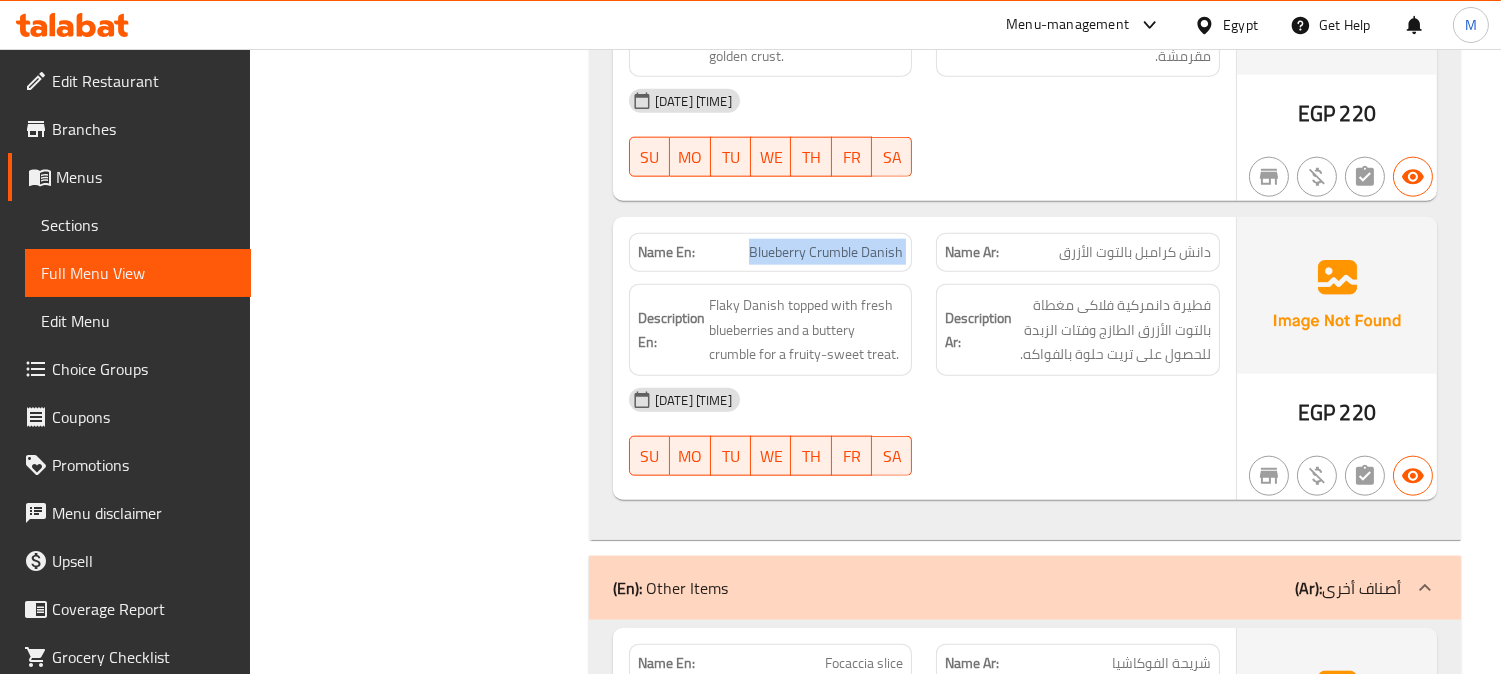click on "Blueberry Crumble Danish" at bounding box center (826, 252) 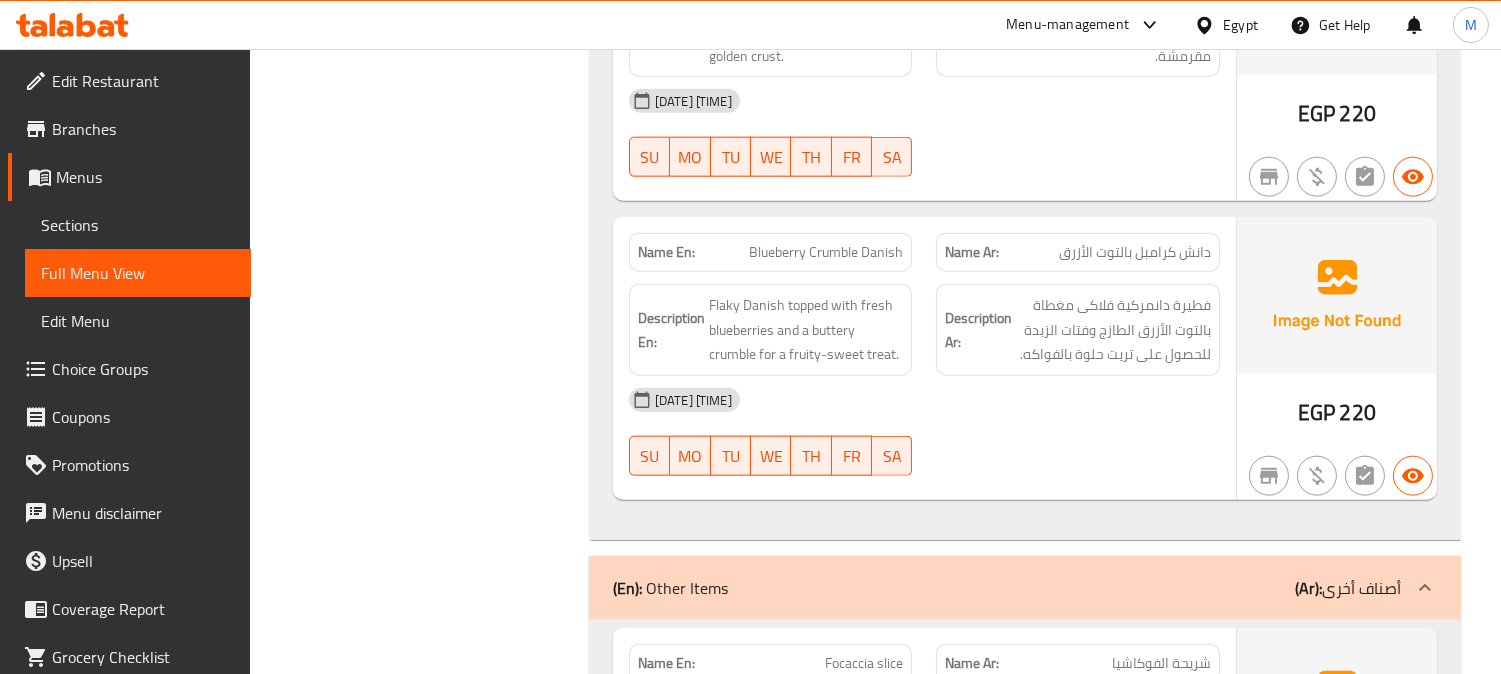 click on "Filter Branches Branches Popular filters Free items Branch specific items Has choices Upsell items Availability filters Available Not available View filters Collapse sections Collapse categories Collapse Choices" at bounding box center [427, -453] 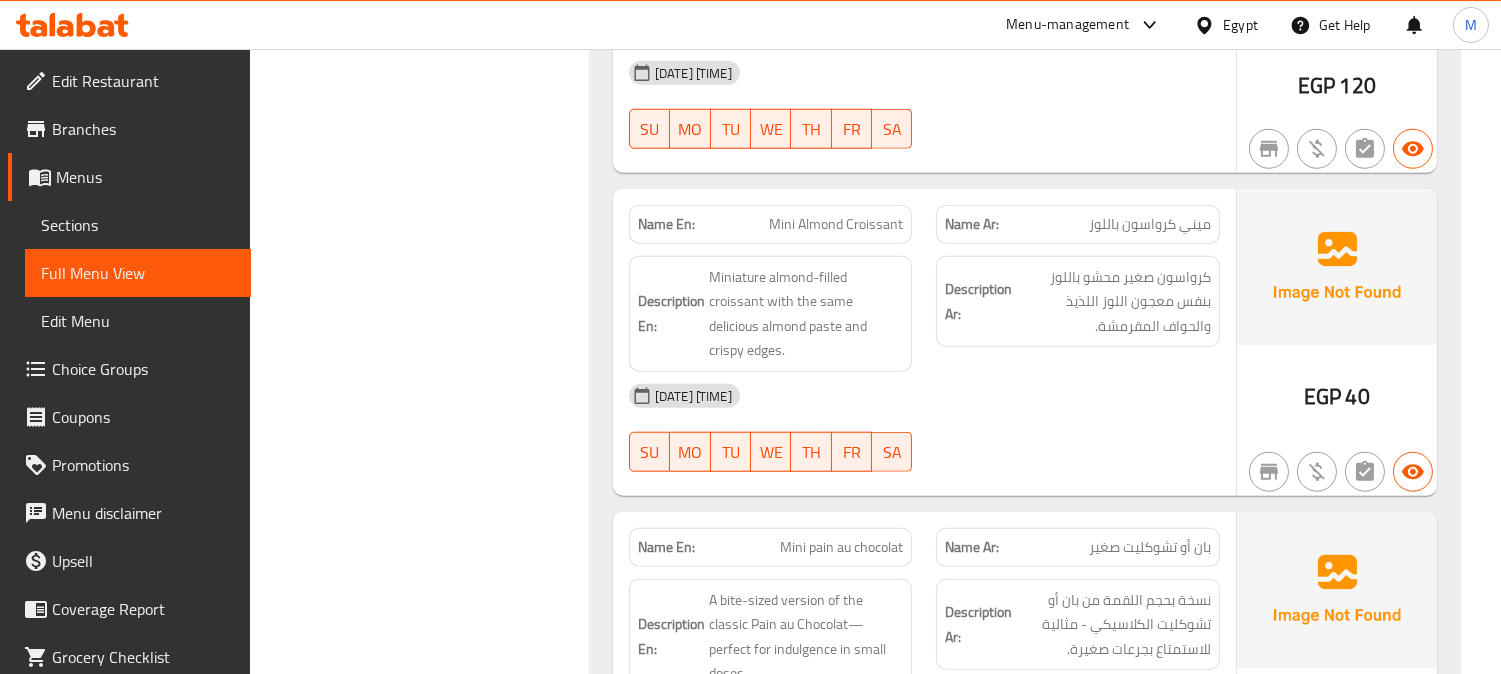 scroll, scrollTop: 3333, scrollLeft: 0, axis: vertical 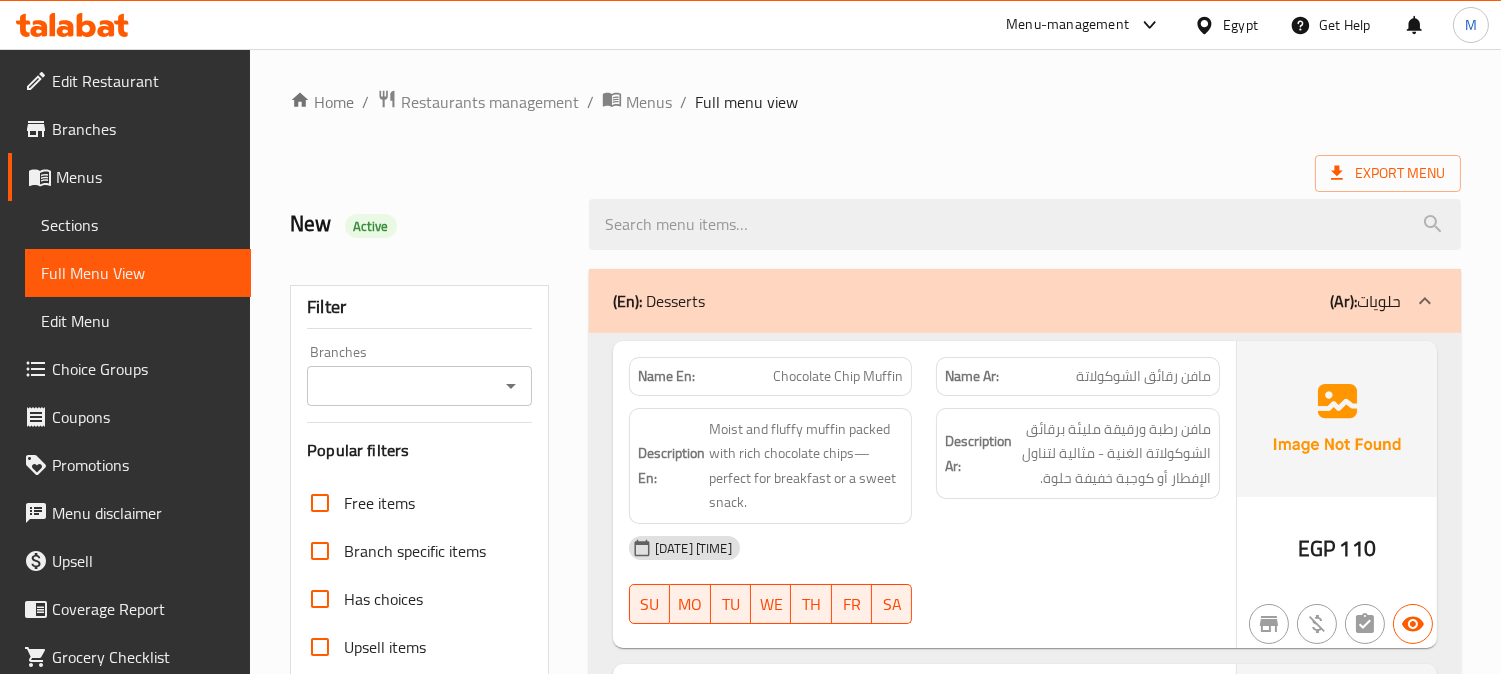 click on "New   Active" at bounding box center (427, 224) 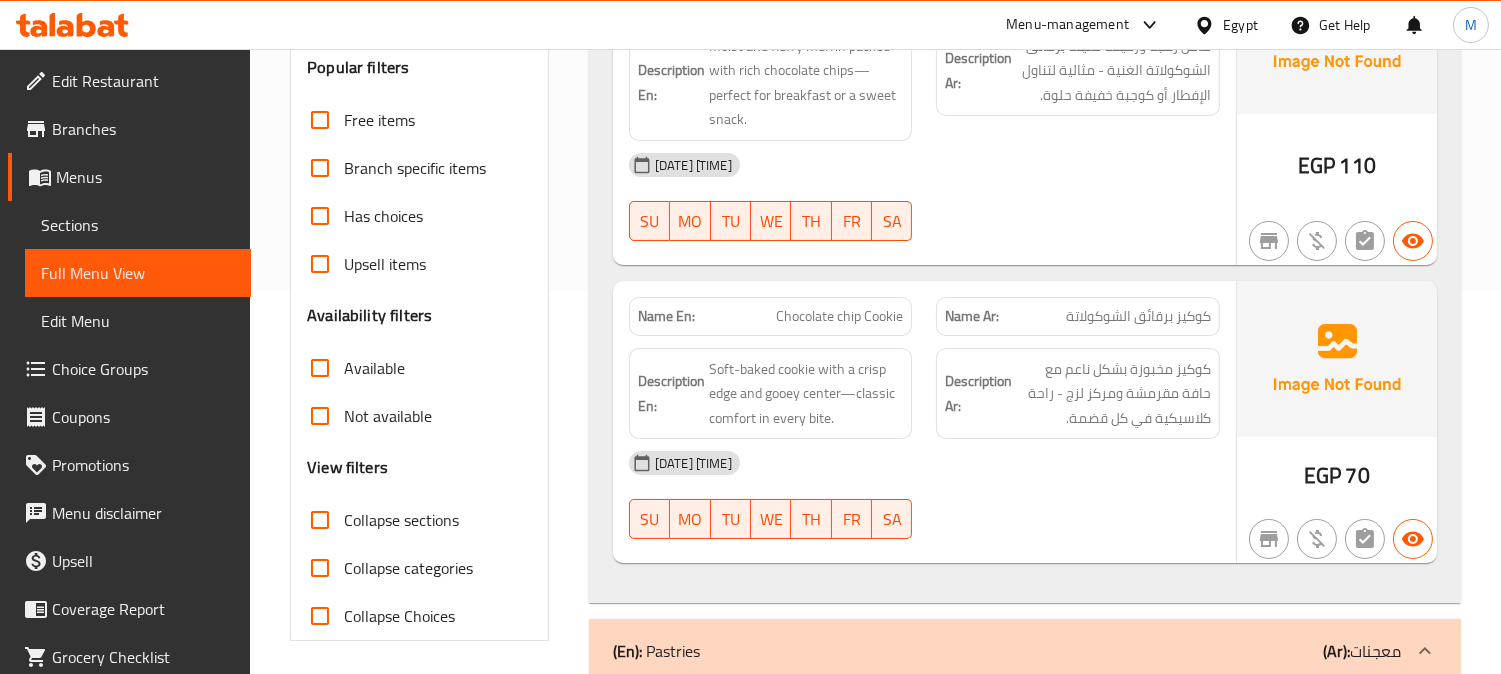 scroll, scrollTop: 0, scrollLeft: 0, axis: both 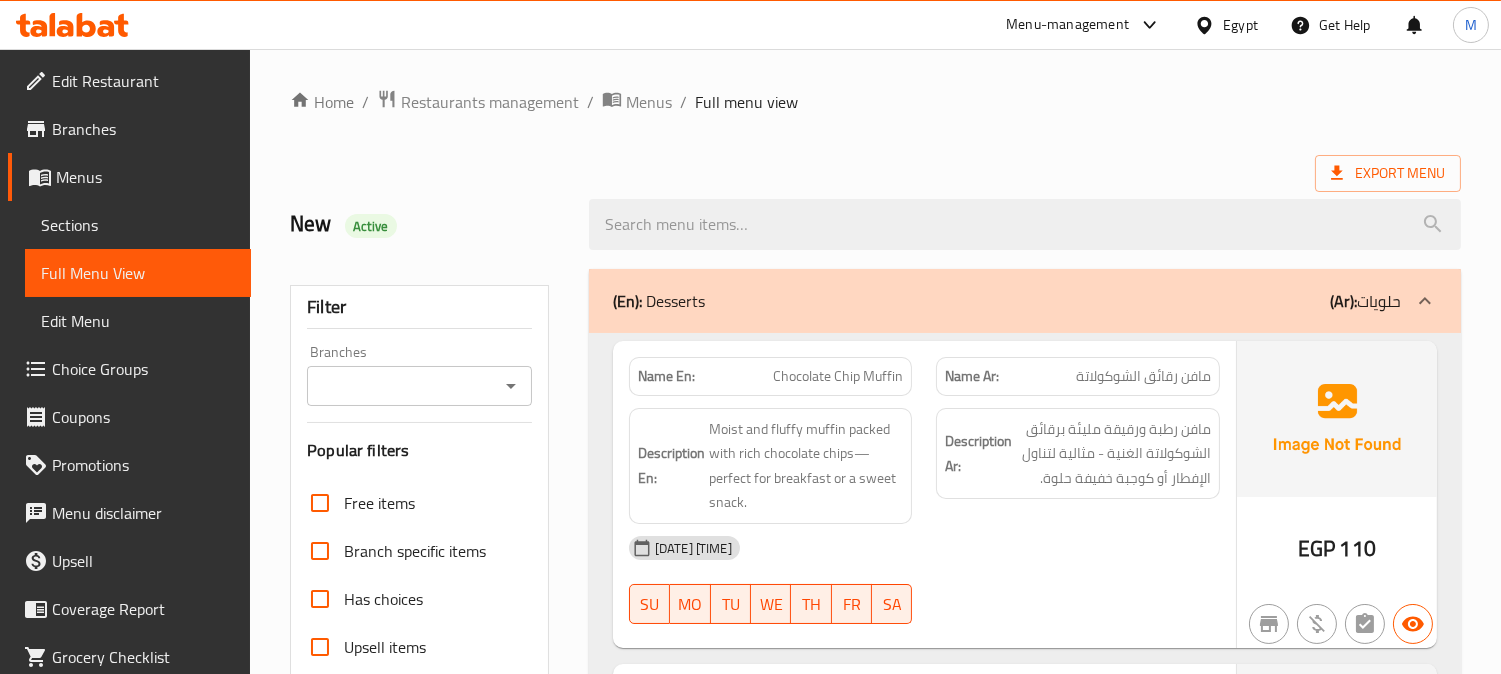 click on "New   Active" at bounding box center [427, 224] 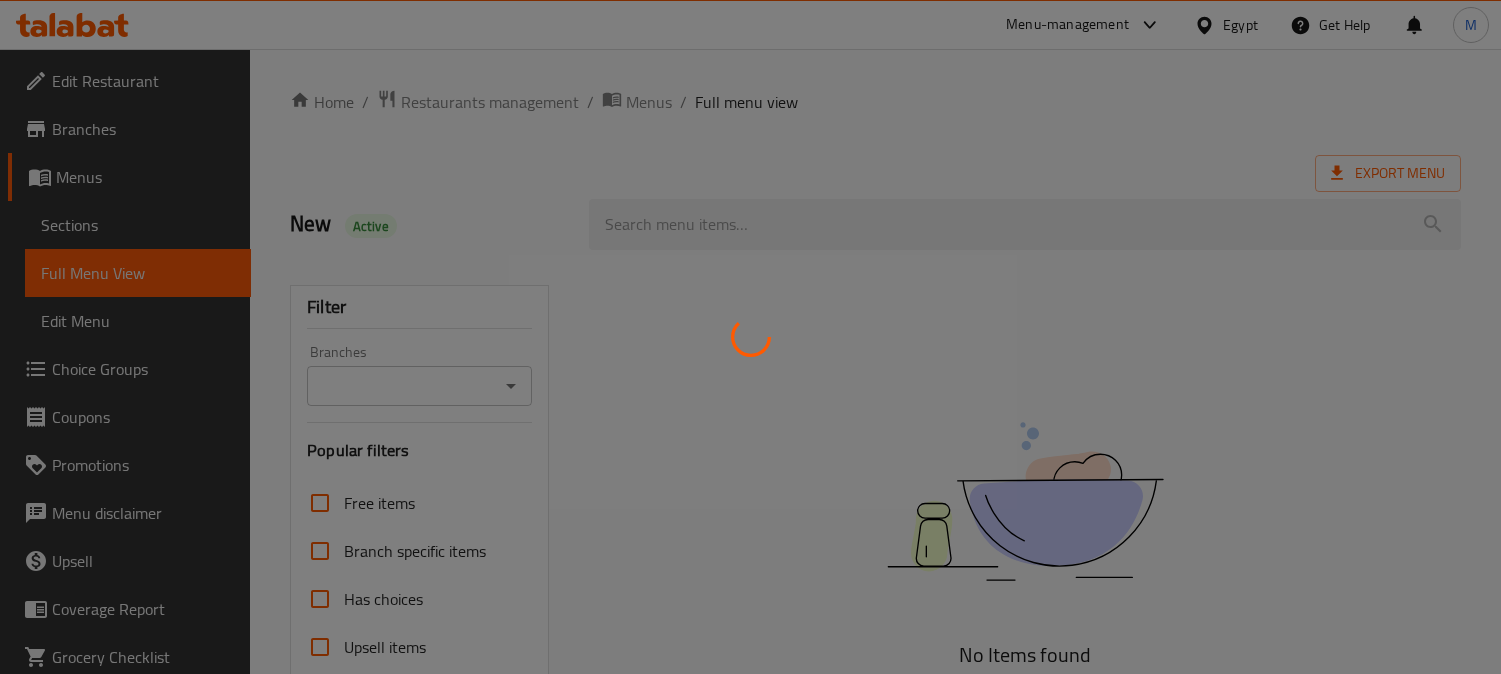 scroll, scrollTop: 0, scrollLeft: 0, axis: both 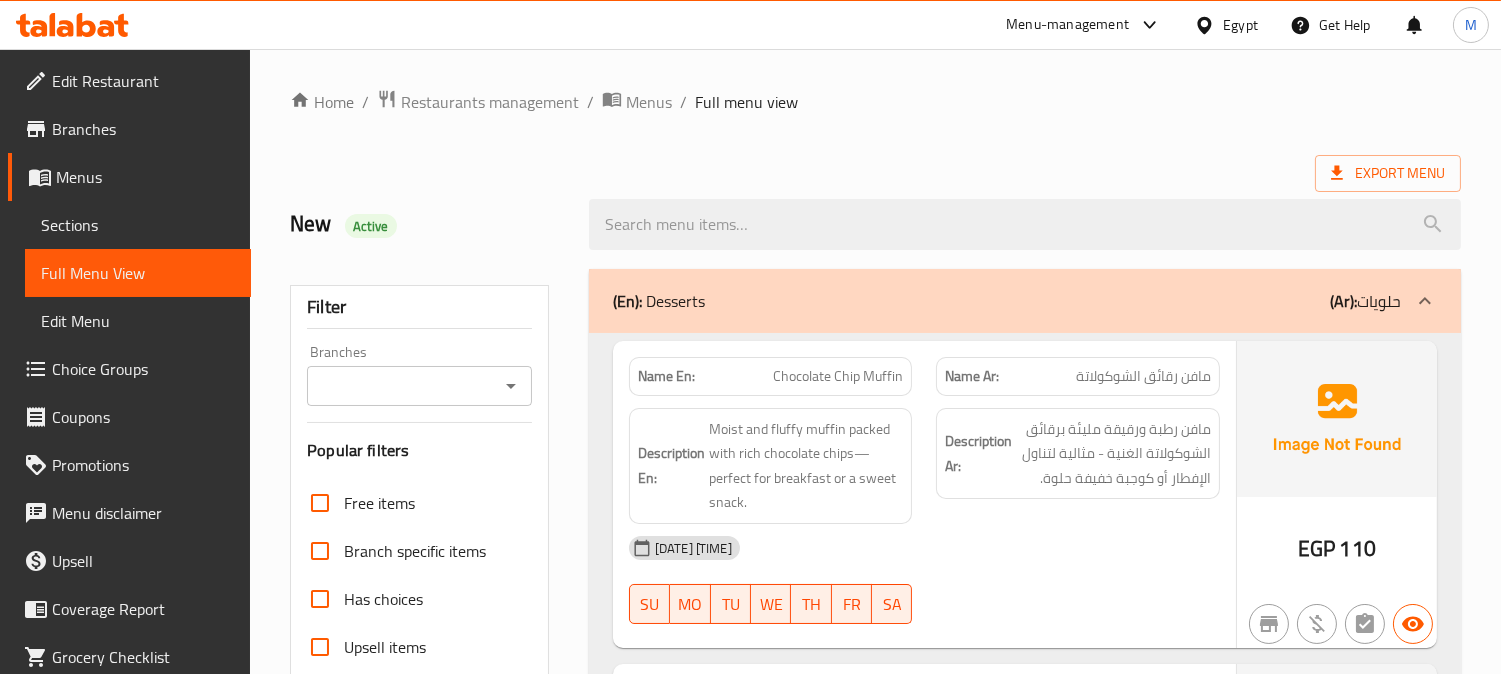 click on "Sections" at bounding box center (138, 225) 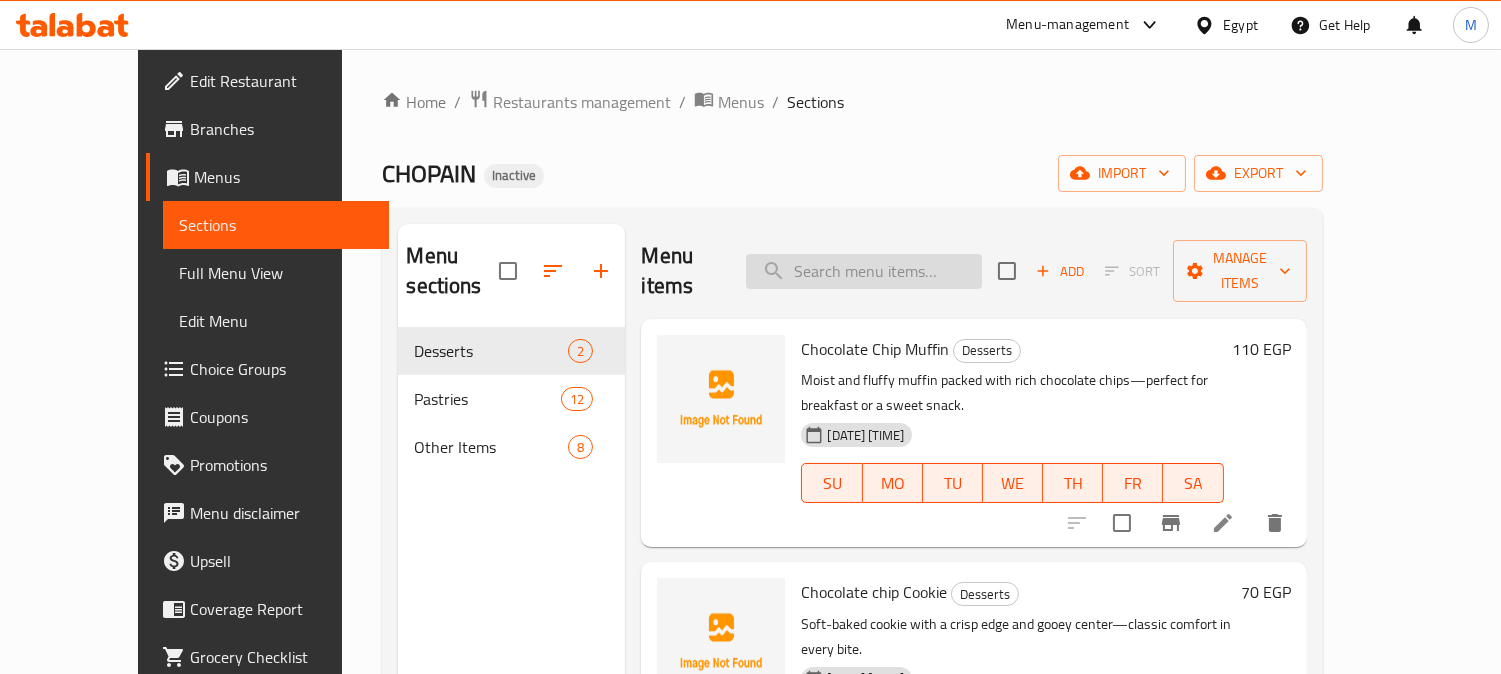 click at bounding box center [864, 271] 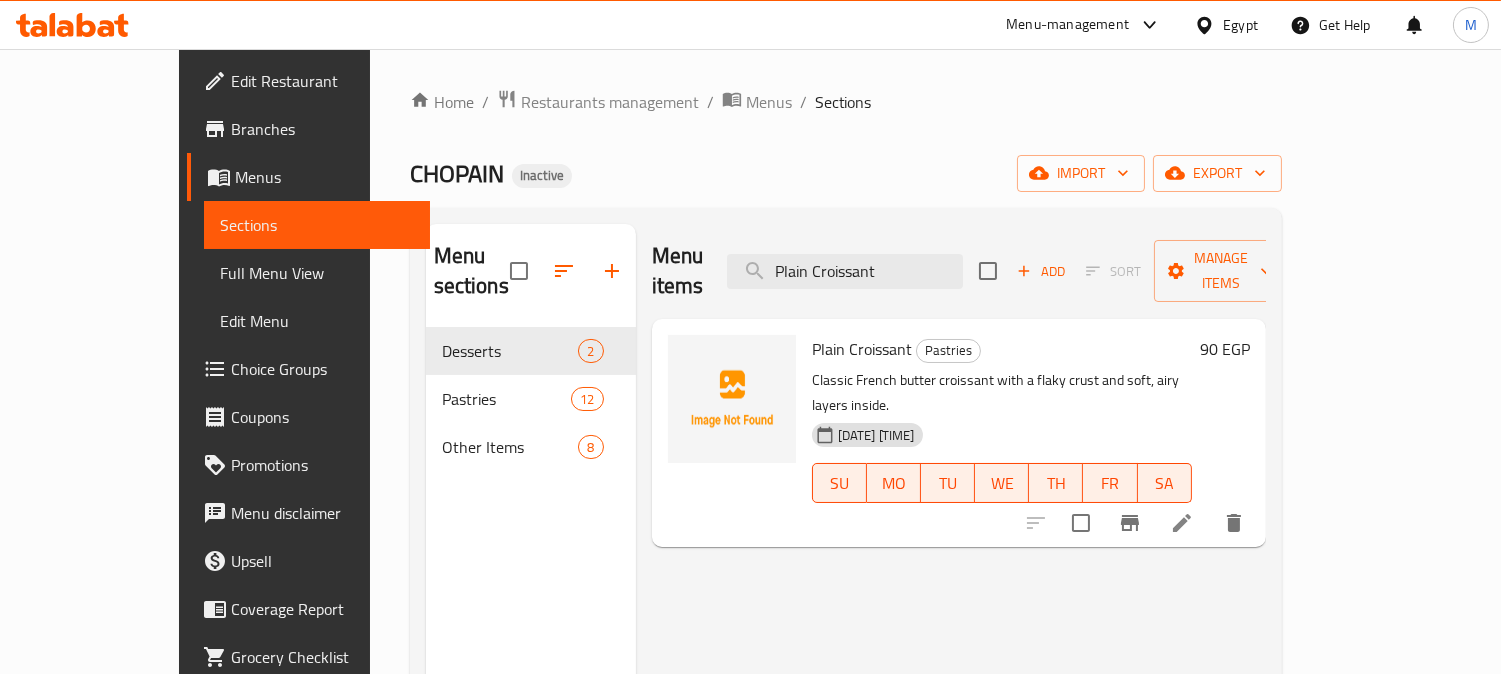 type on "Plain Croissant" 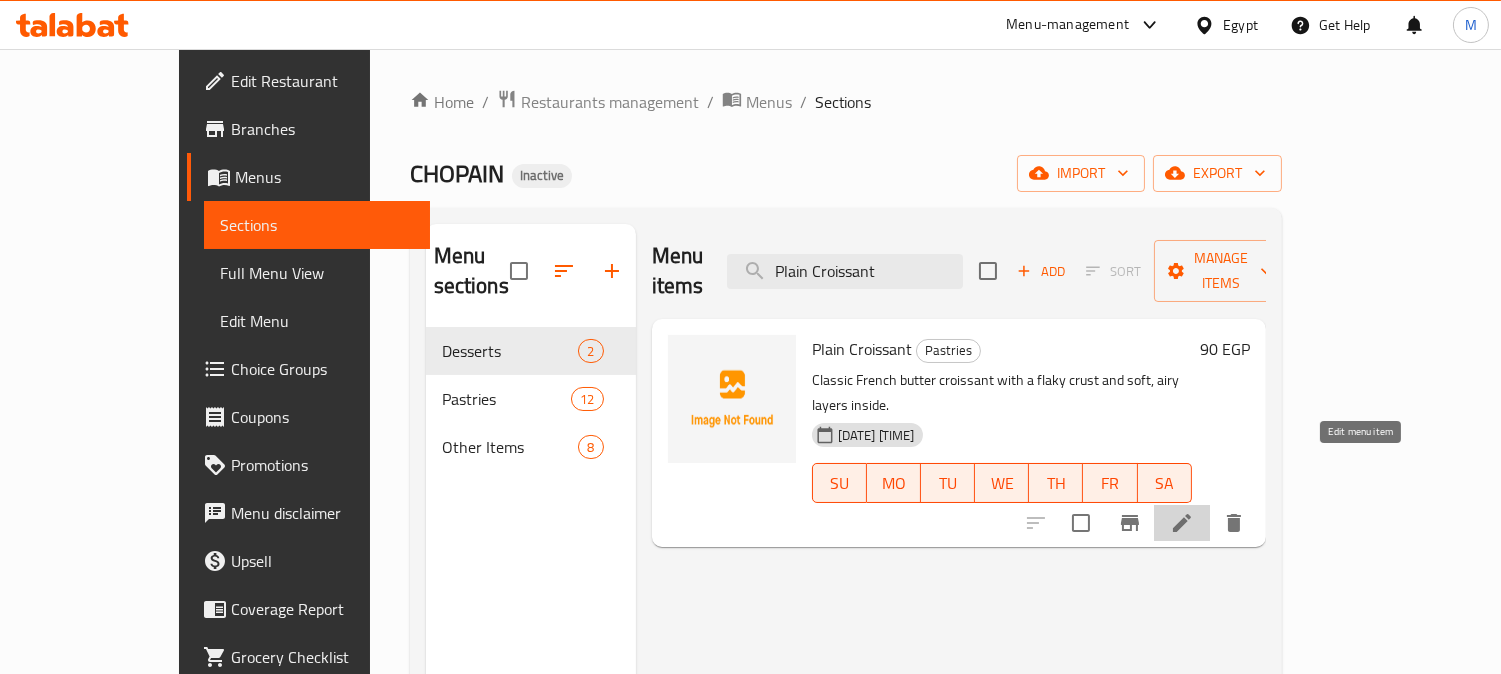 click 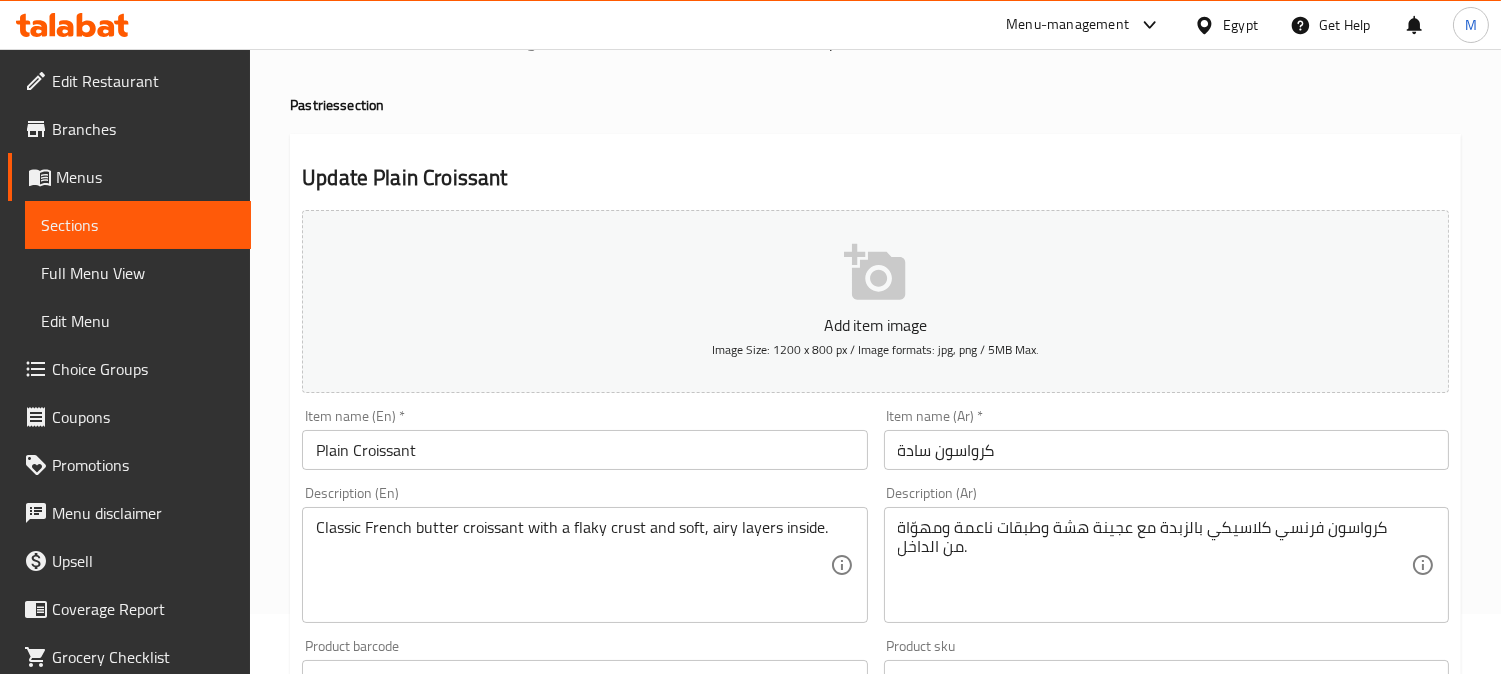 scroll, scrollTop: 111, scrollLeft: 0, axis: vertical 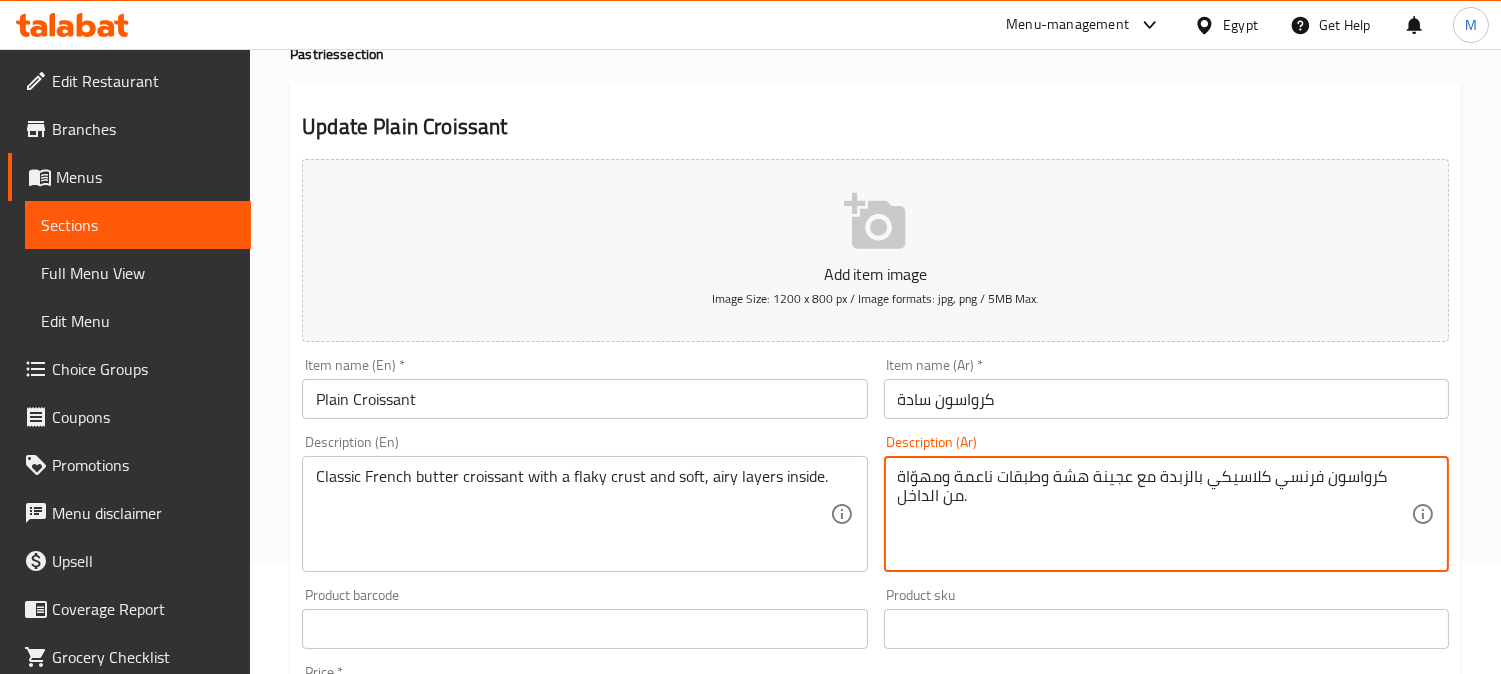 click on "كرواسون فرنسي كلاسيكي بالزبدة مع عجينة هشة وطبقات ناعمة ومهوّاة من الداخل." at bounding box center [1154, 514] 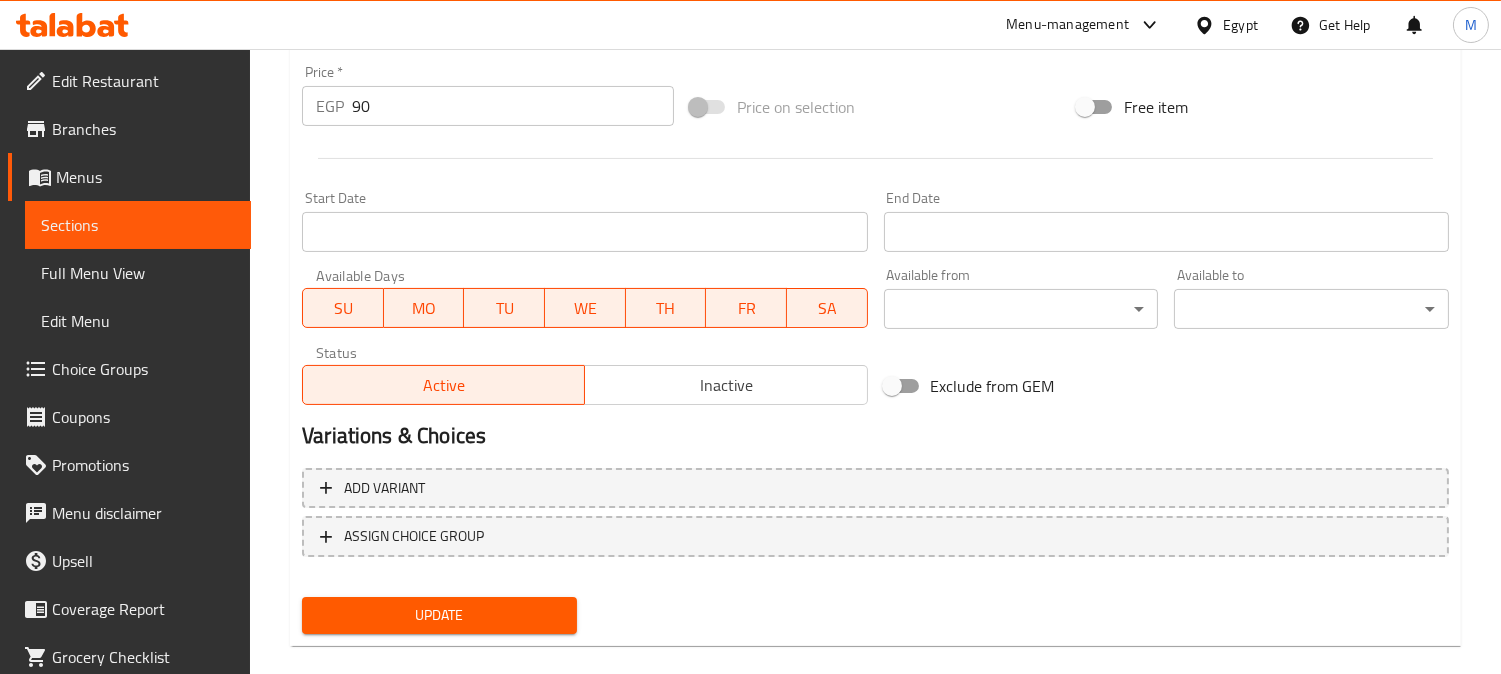 scroll, scrollTop: 735, scrollLeft: 0, axis: vertical 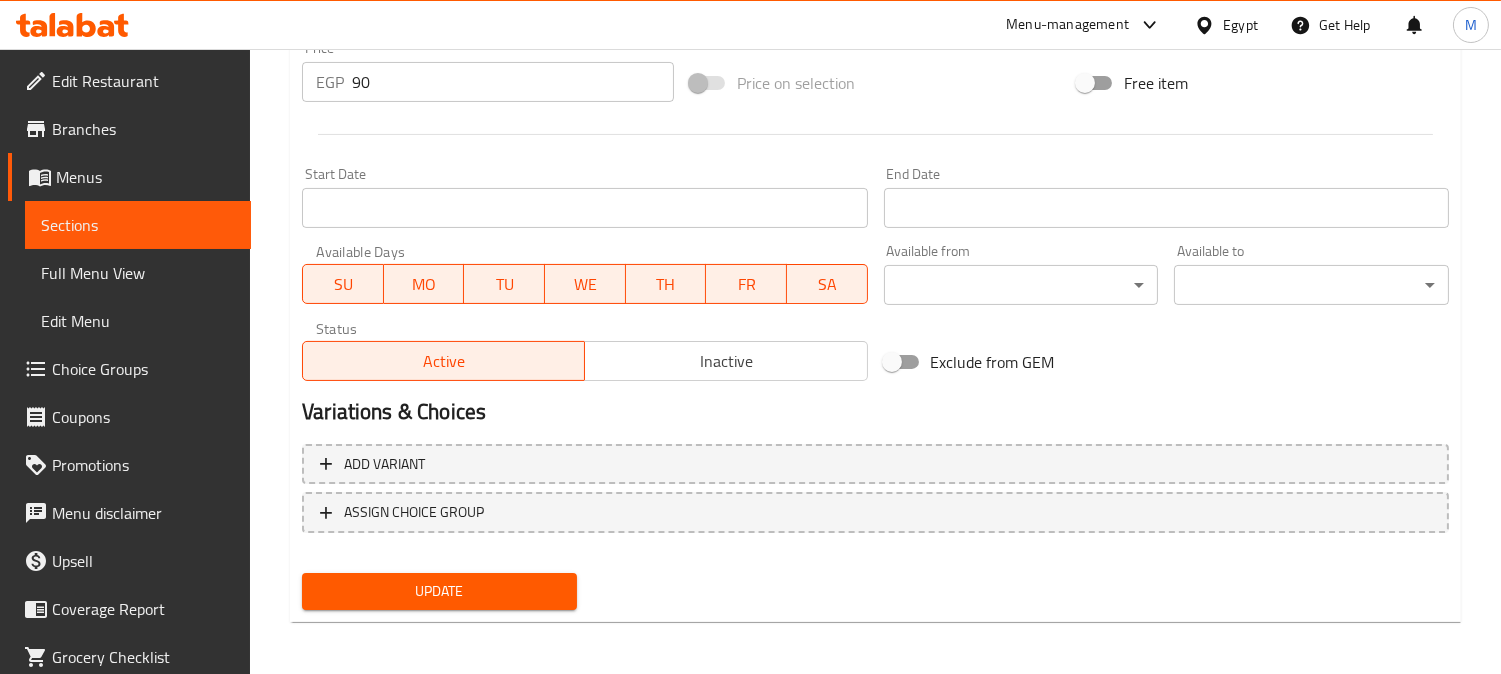 click on "Update" at bounding box center [439, 591] 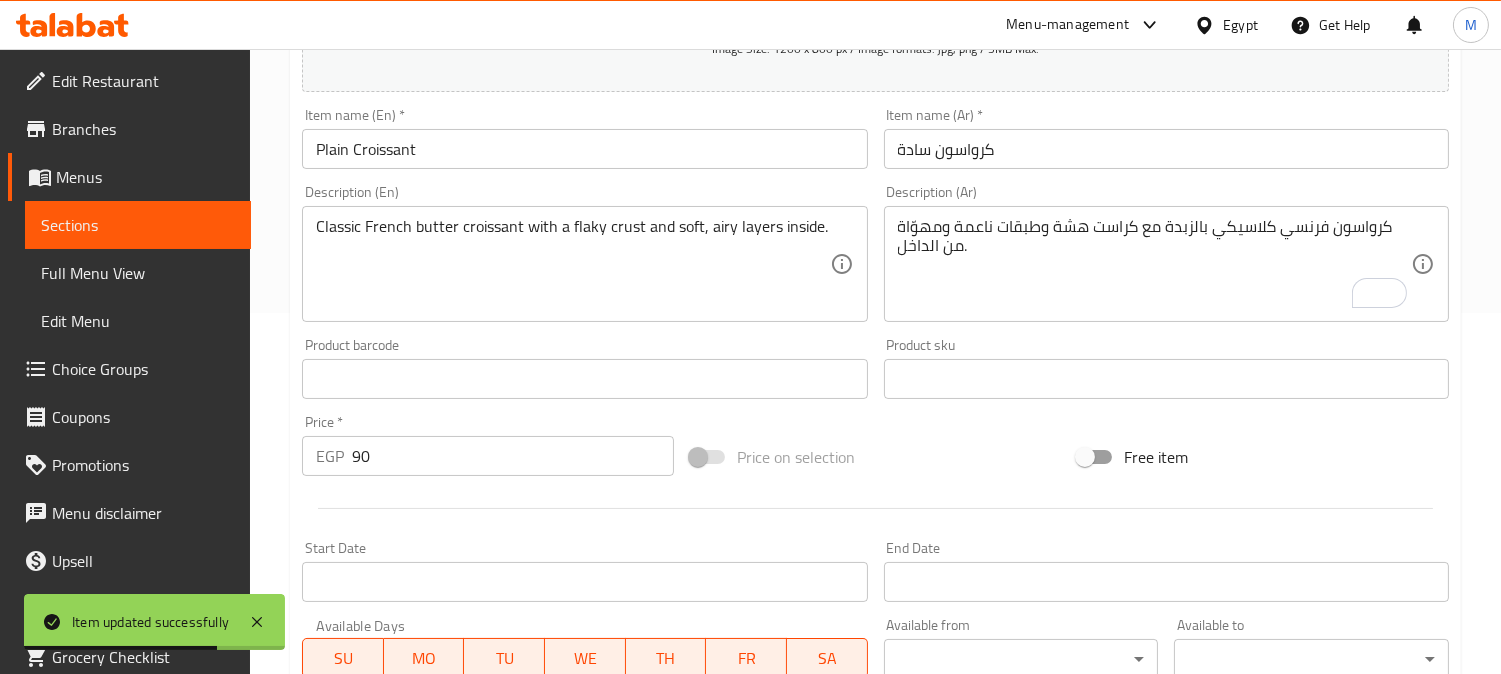 scroll, scrollTop: 68, scrollLeft: 0, axis: vertical 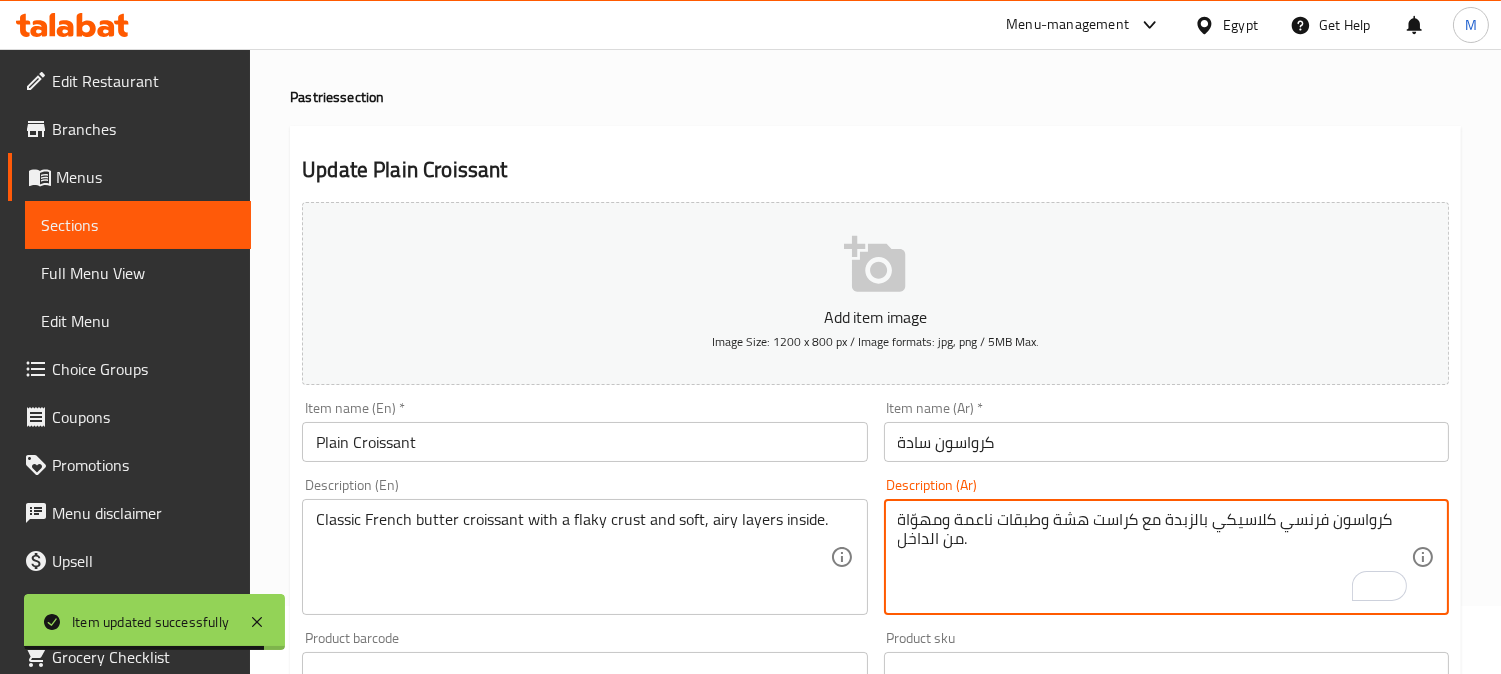 click on "كرواسون فرنسي كلاسيكي بالزبدة مع كراست هشة وطبقات ناعمة ومهوّاة من الداخل." at bounding box center [1154, 557] 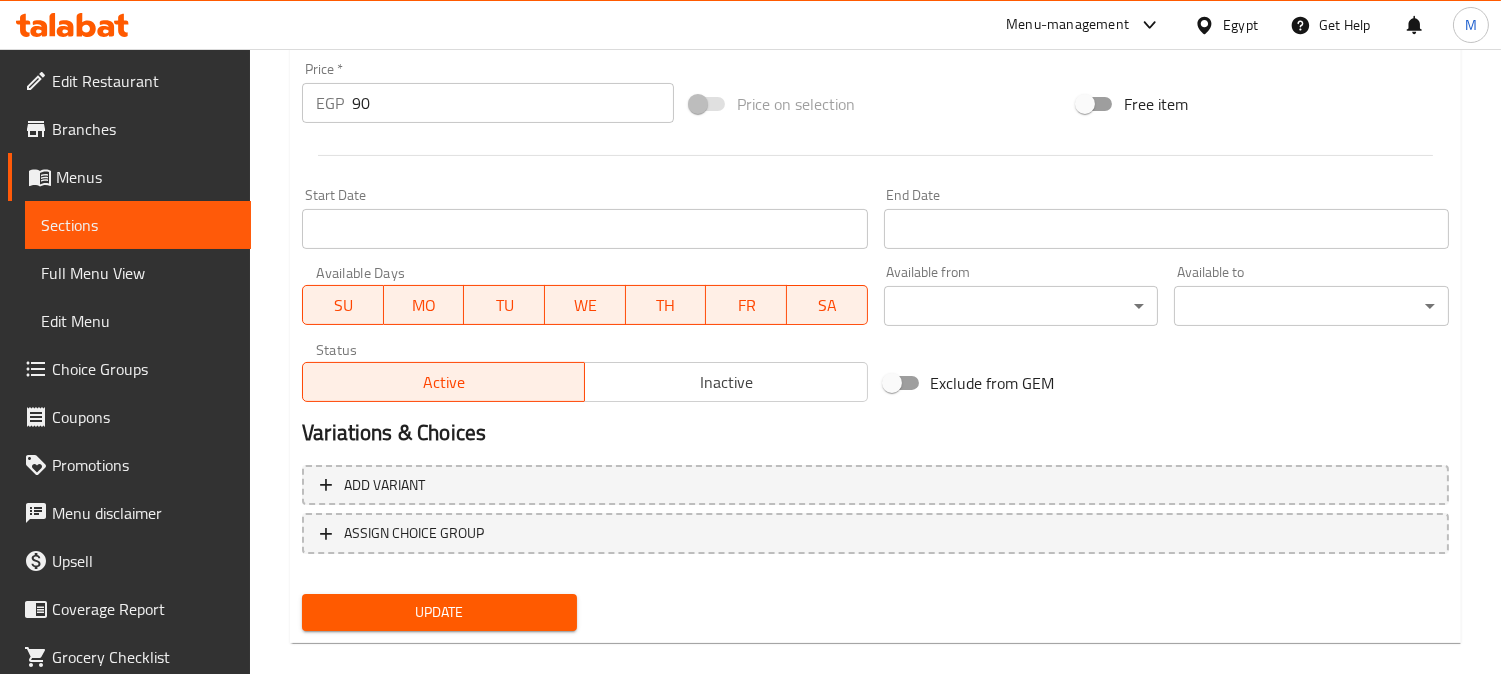 scroll, scrollTop: 735, scrollLeft: 0, axis: vertical 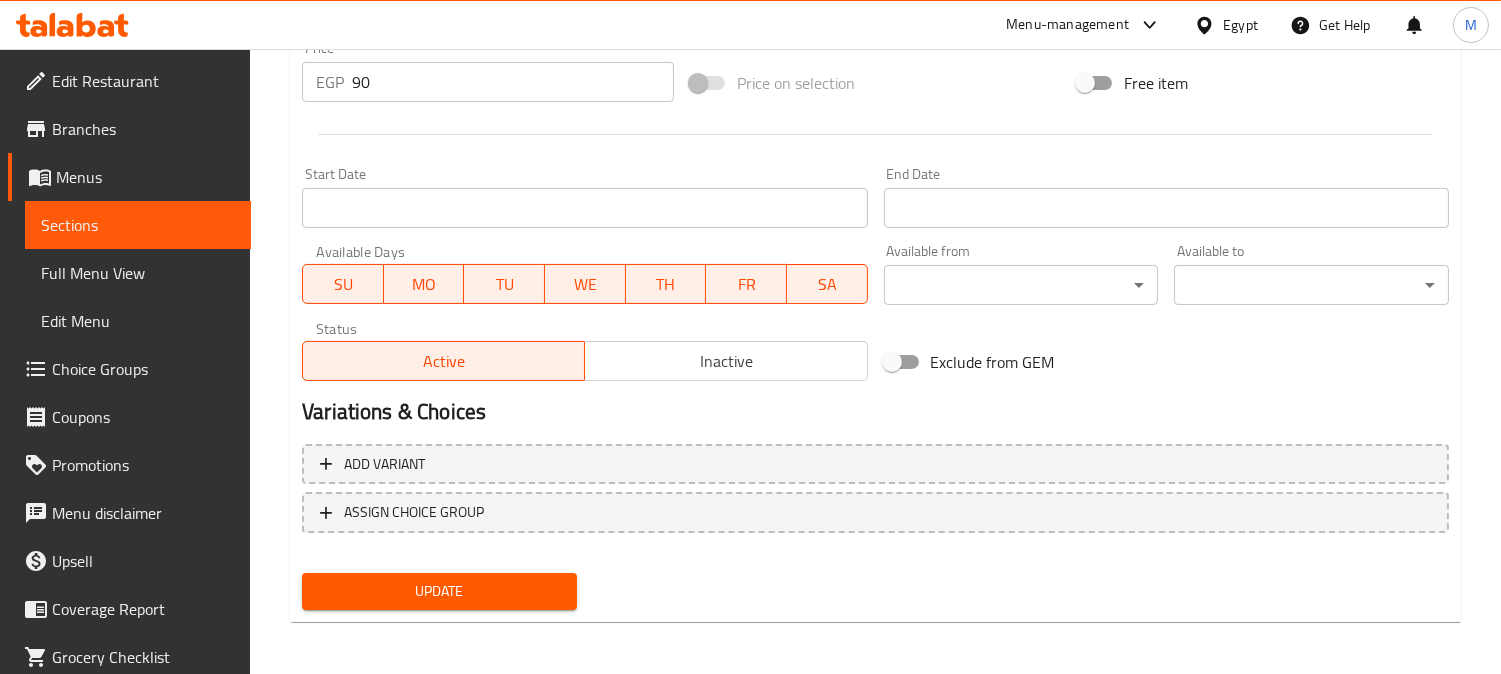 type on "كرواسون فرنسي كلاسيكي بالزبدة مع عجينة هشة وطبقات ناعمة ومهوّاة من الداخل." 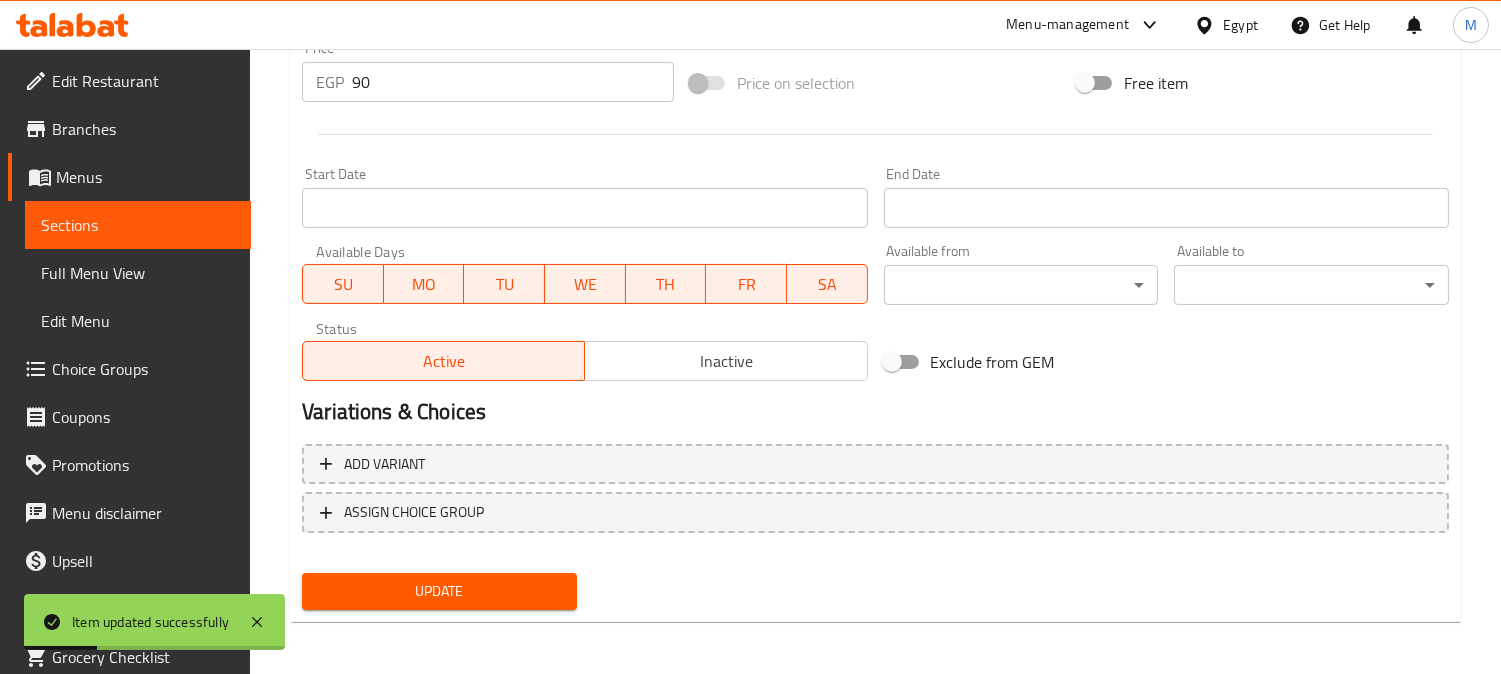 click on "Sections" at bounding box center (138, 225) 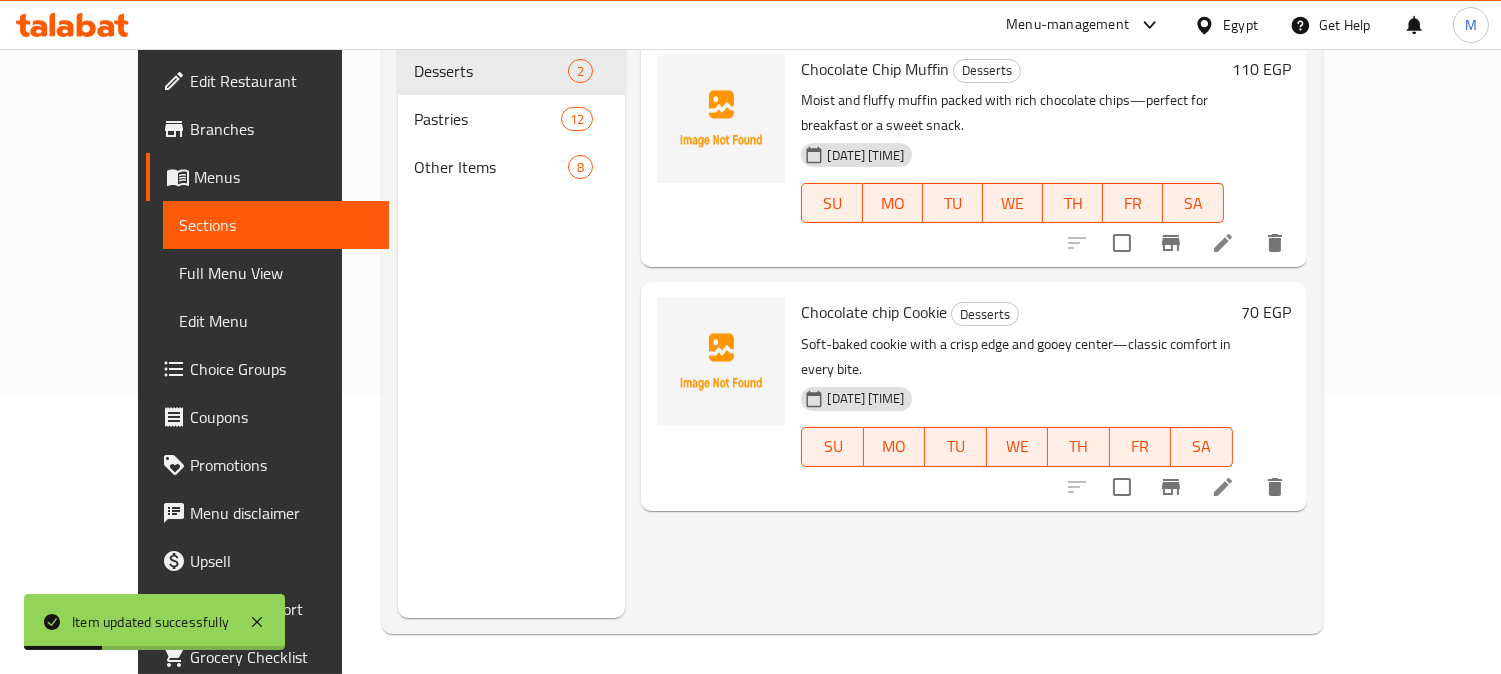 scroll, scrollTop: 280, scrollLeft: 0, axis: vertical 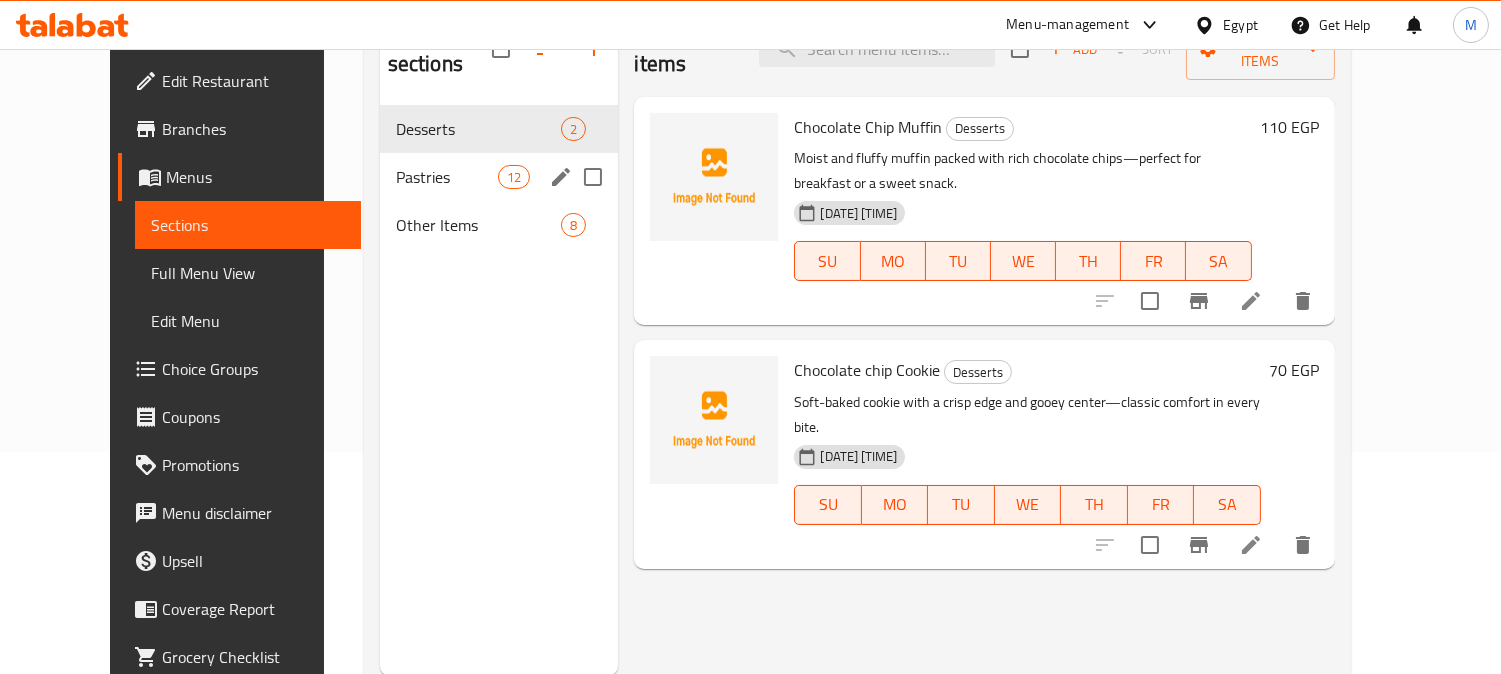 click on "Pastries 12" at bounding box center (499, 177) 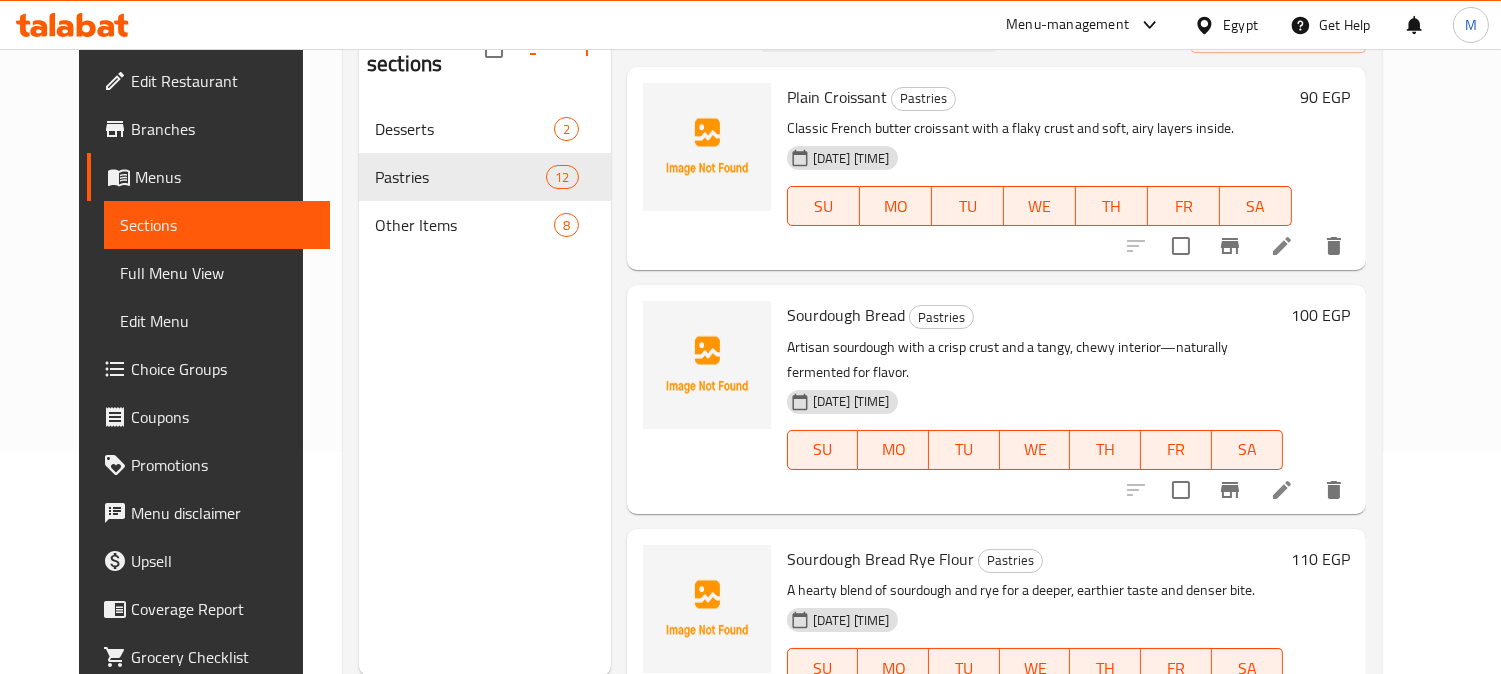 scroll, scrollTop: 333, scrollLeft: 0, axis: vertical 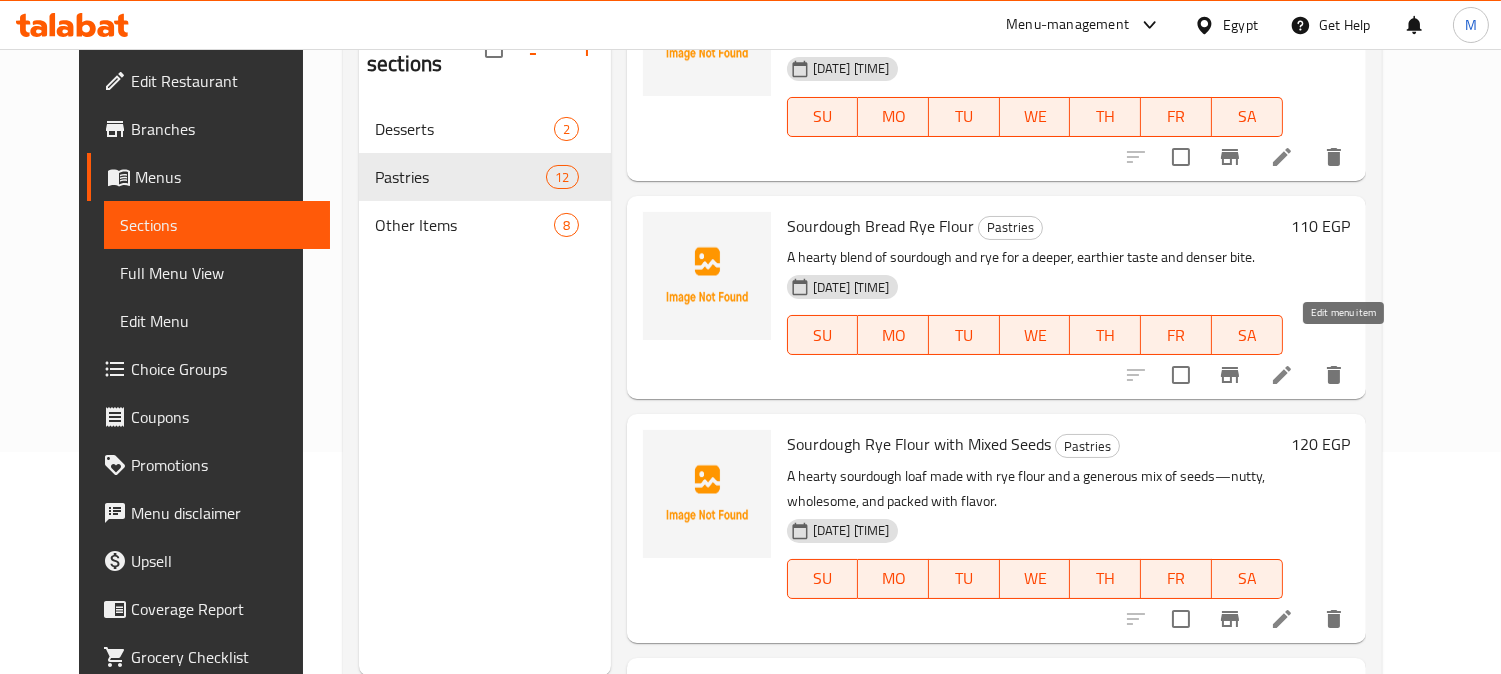 click 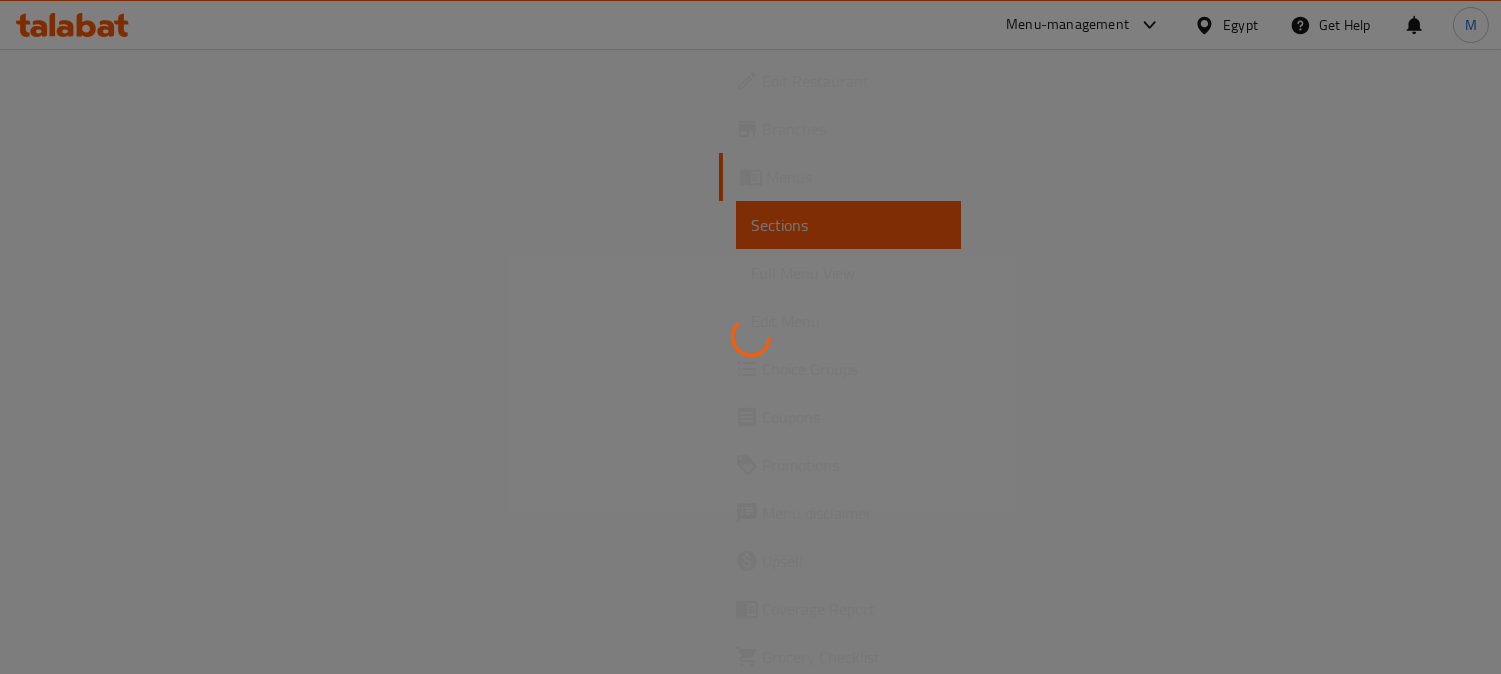 scroll, scrollTop: 0, scrollLeft: 0, axis: both 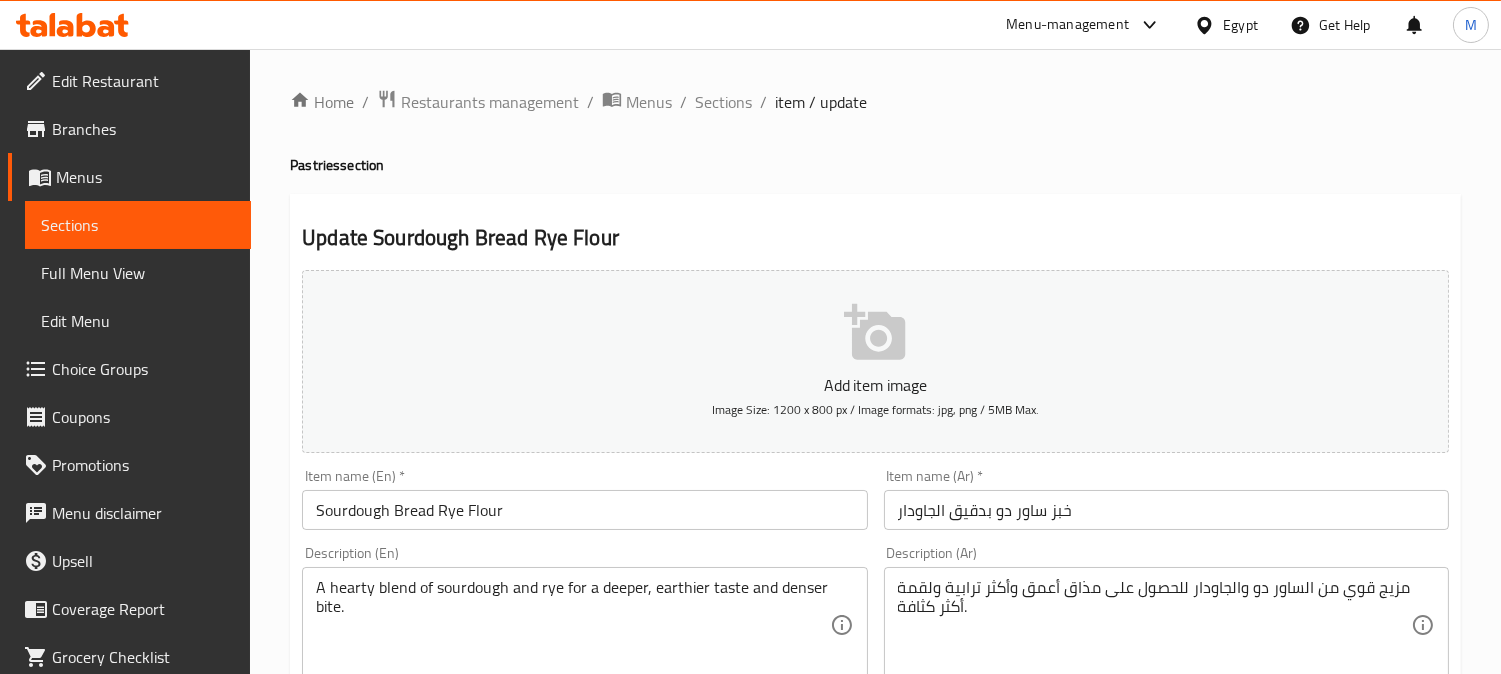 click on "خبز ساور دو بدقيق الجاودار" at bounding box center [1166, 510] 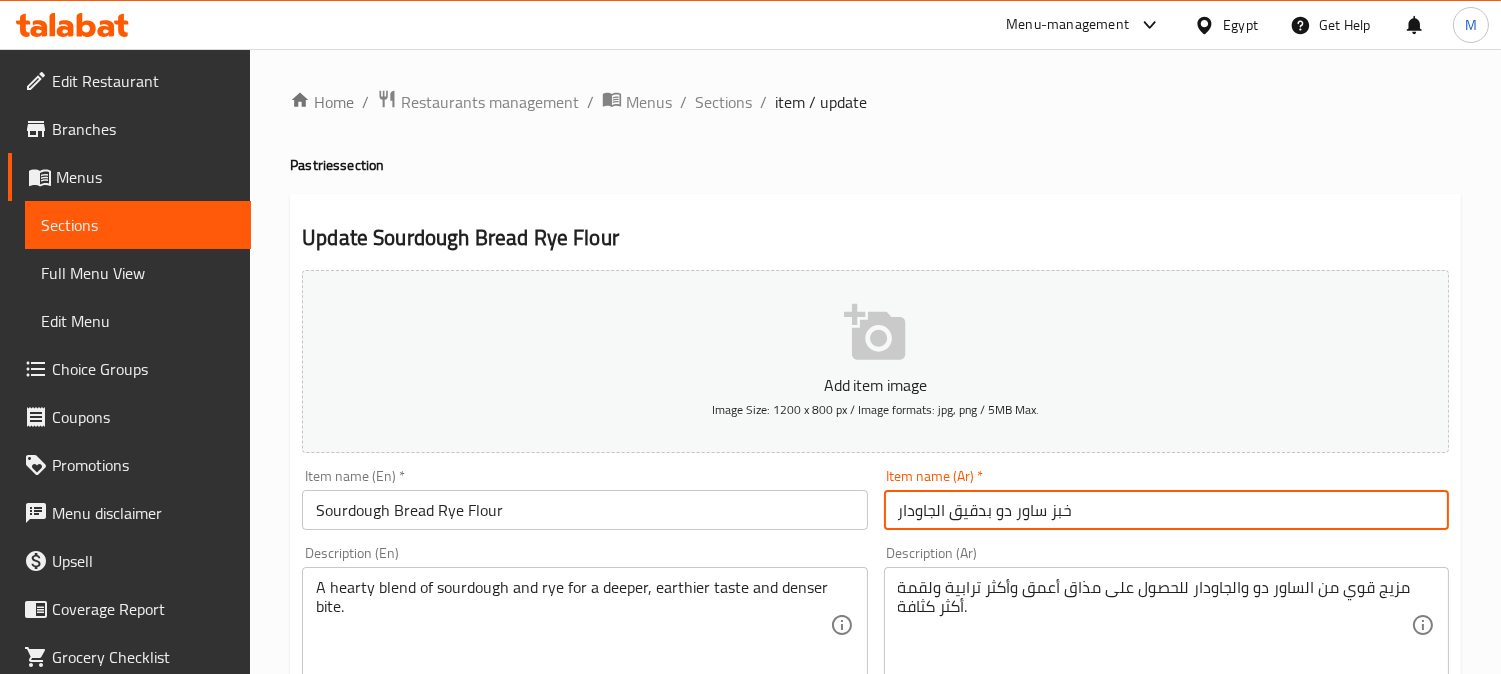 click on "خبز ساور دو بدقيق الجاودار" at bounding box center (1166, 510) 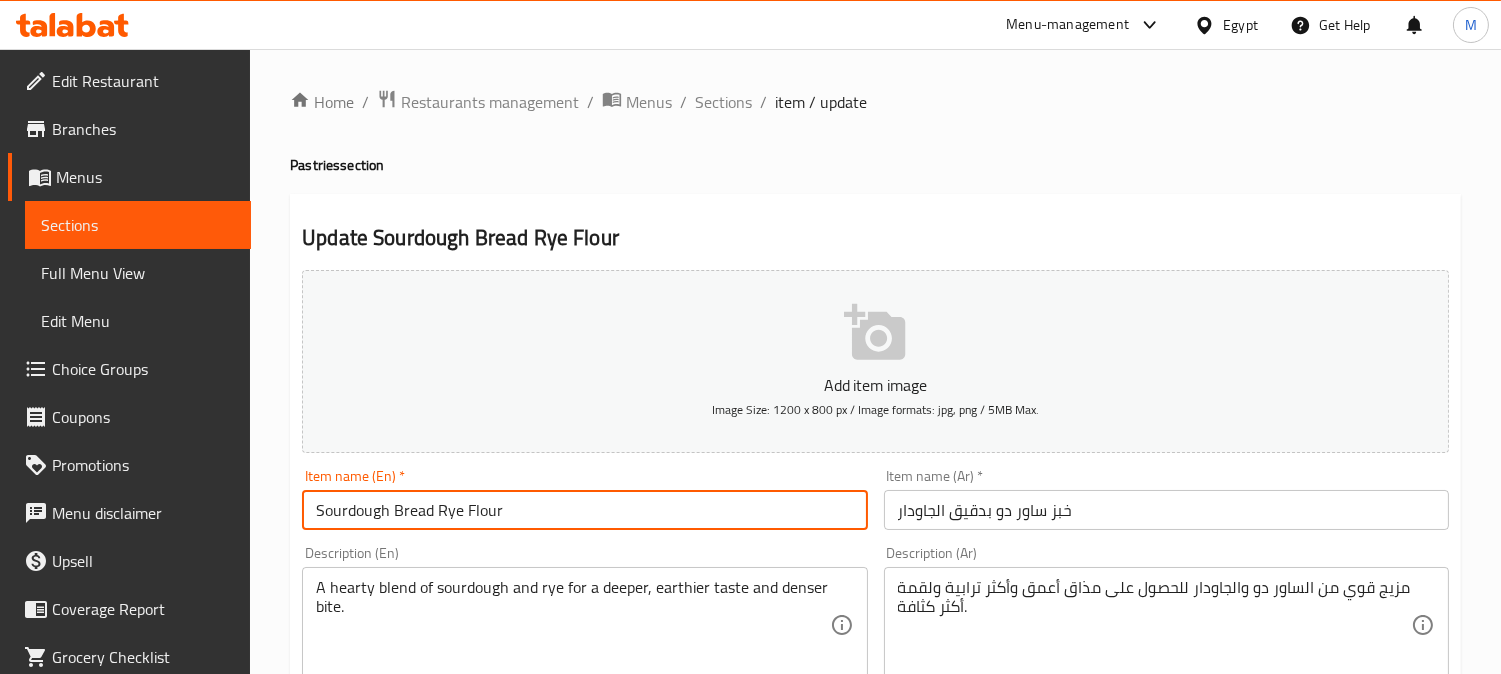 drag, startPoint x: 521, startPoint y: 514, endPoint x: 438, endPoint y: 510, distance: 83.09633 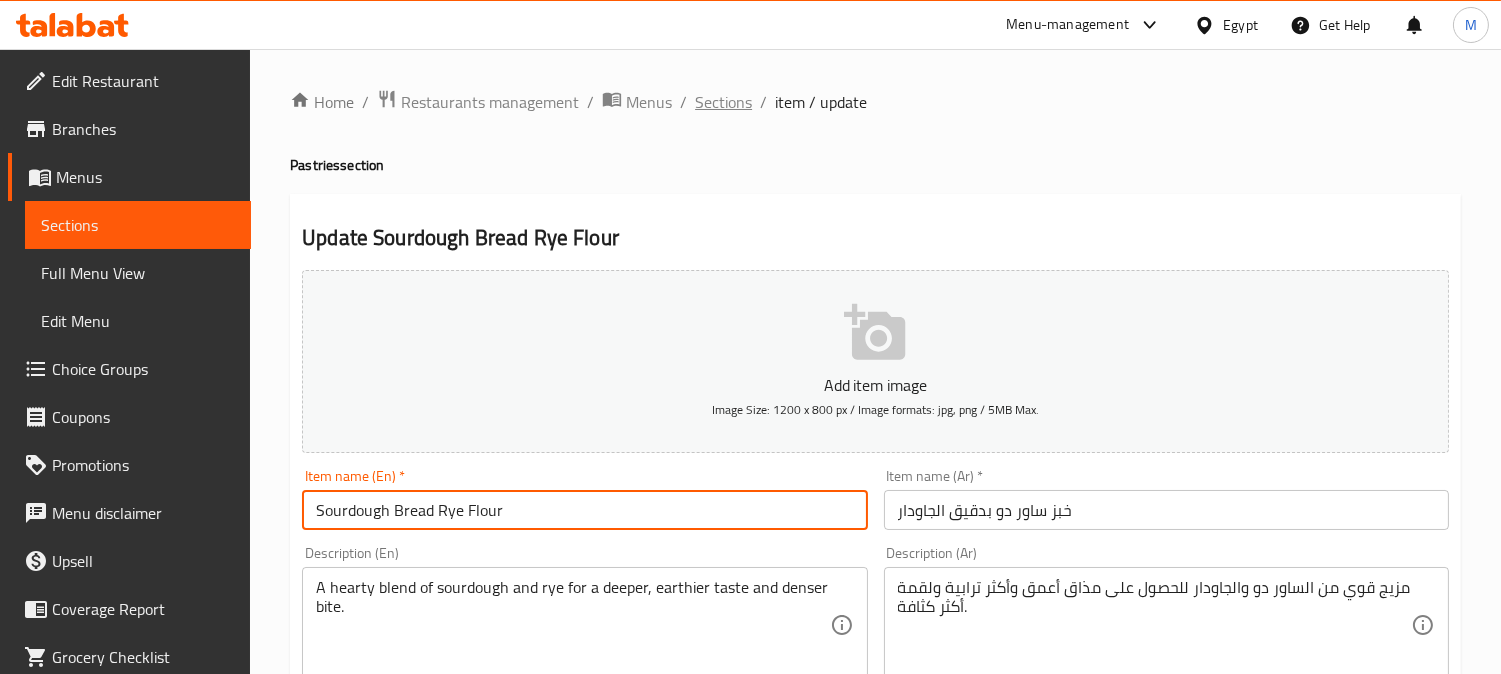 click on "Sections" at bounding box center [723, 102] 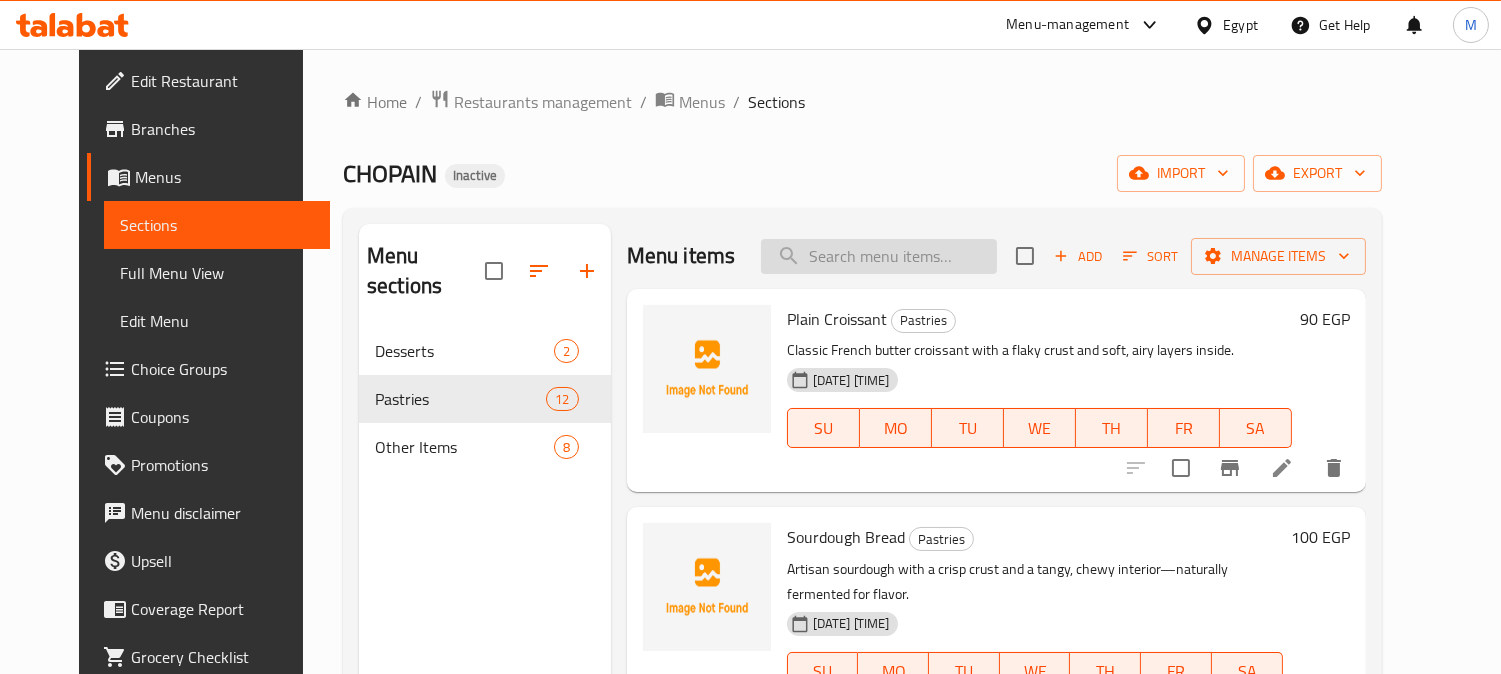click at bounding box center [879, 256] 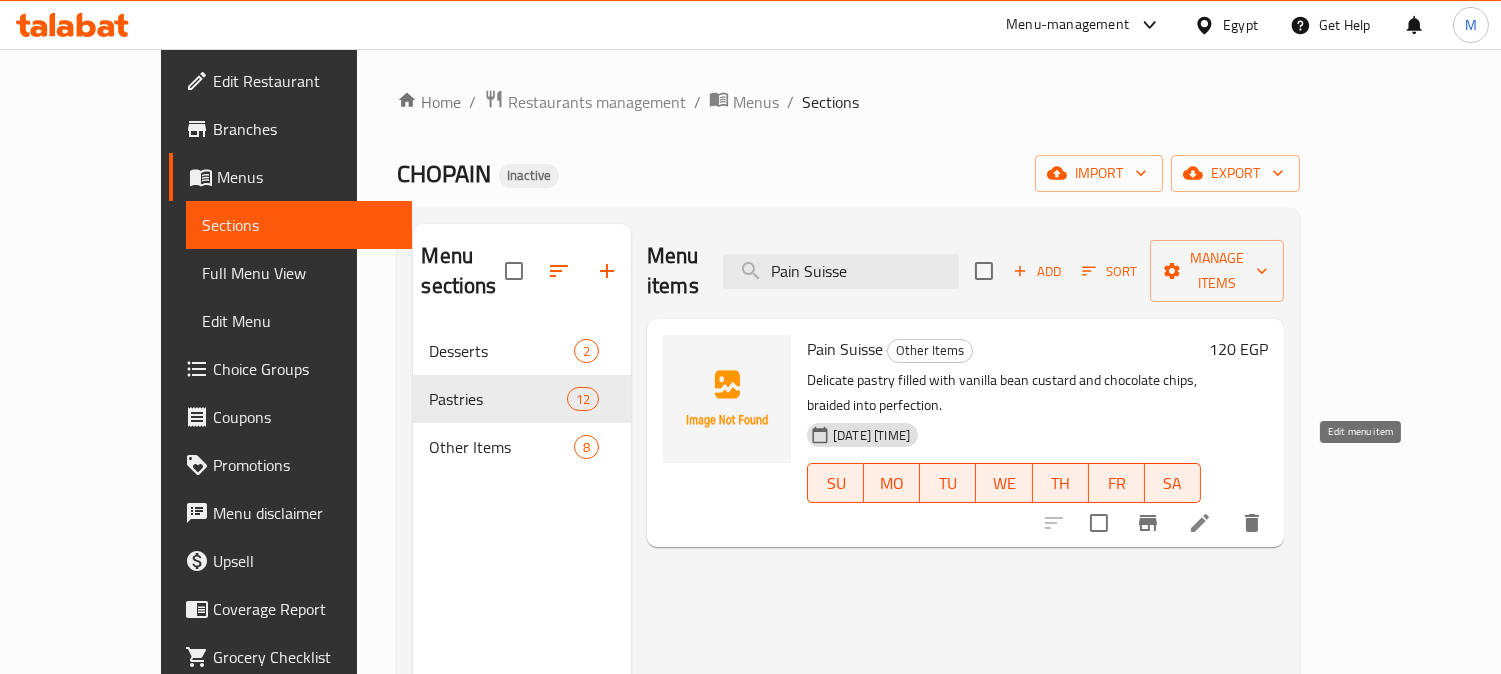 type on "Pain Suisse" 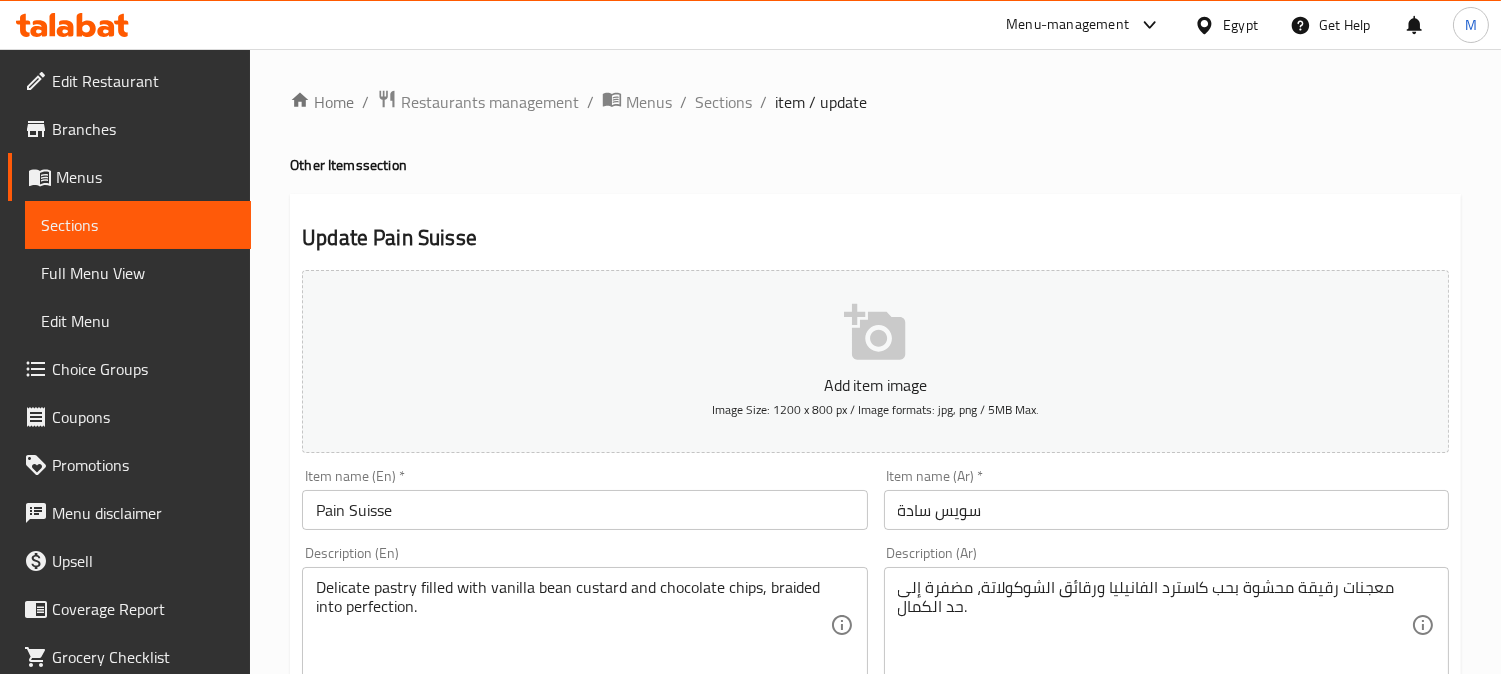 click on "سويس سادة" at bounding box center [1166, 510] 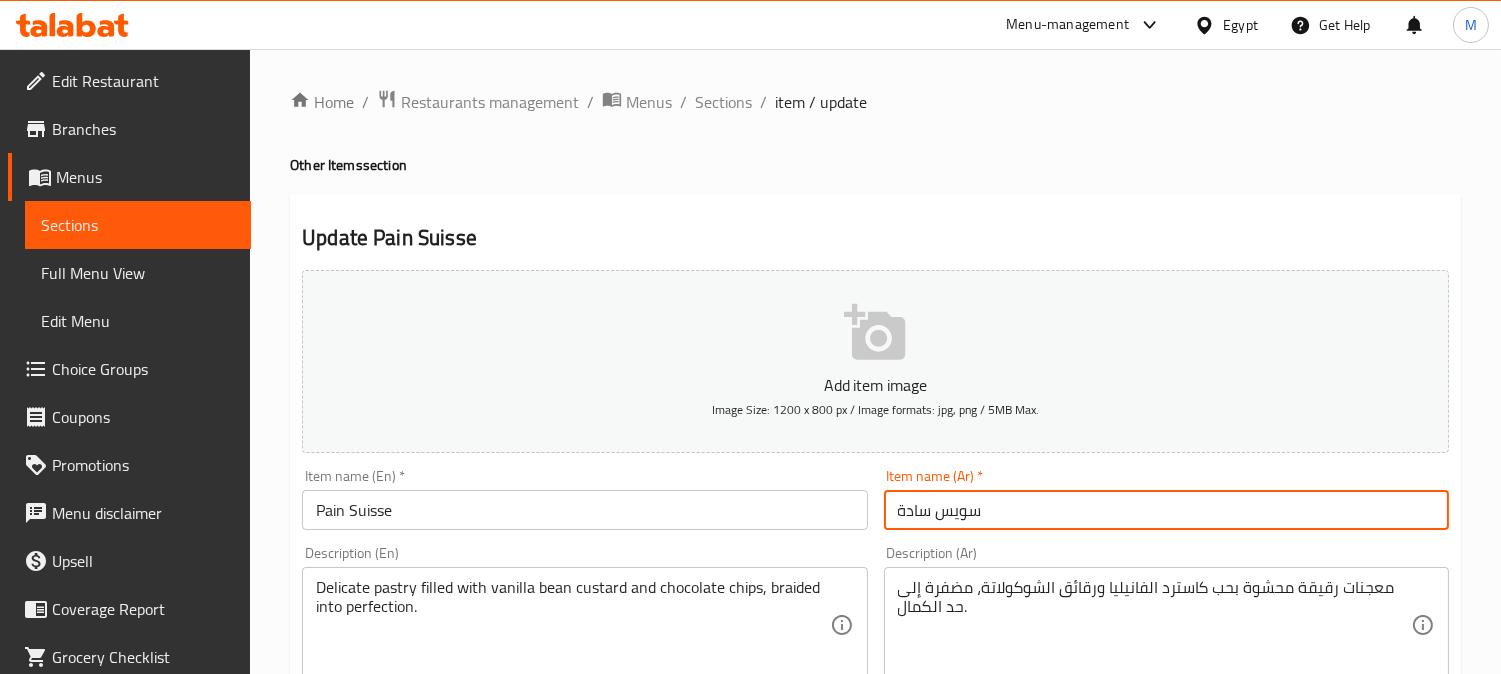 click on "سويس سادة" at bounding box center (1166, 510) 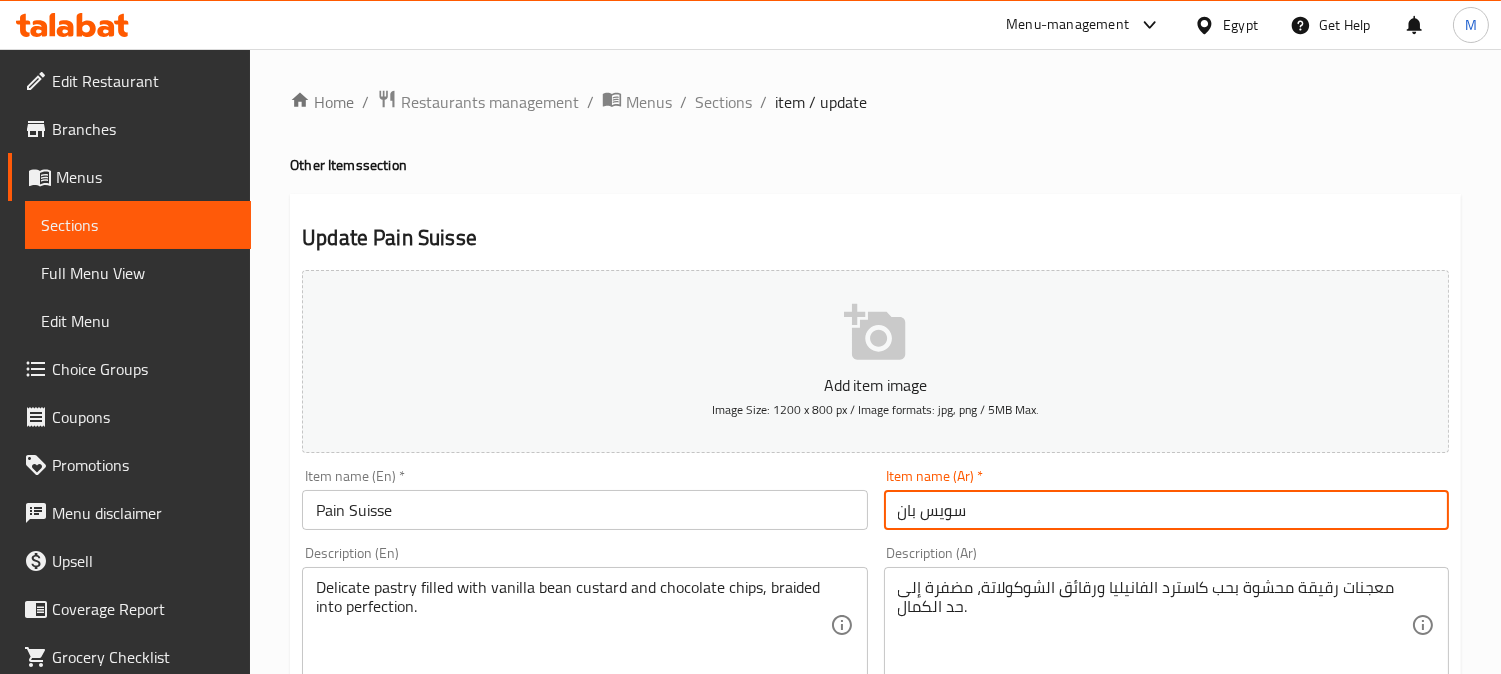 click on "سويس بان" at bounding box center [1166, 510] 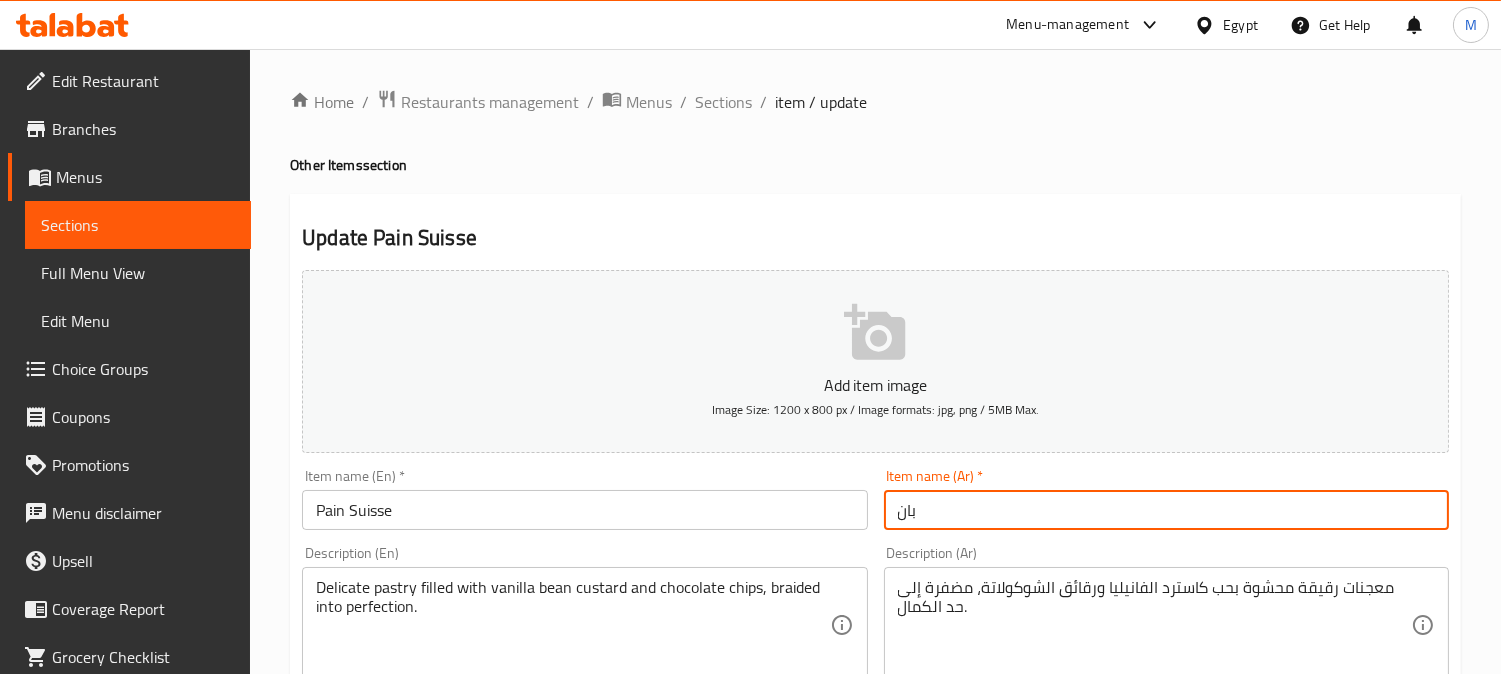 click on "بان" at bounding box center (1166, 510) 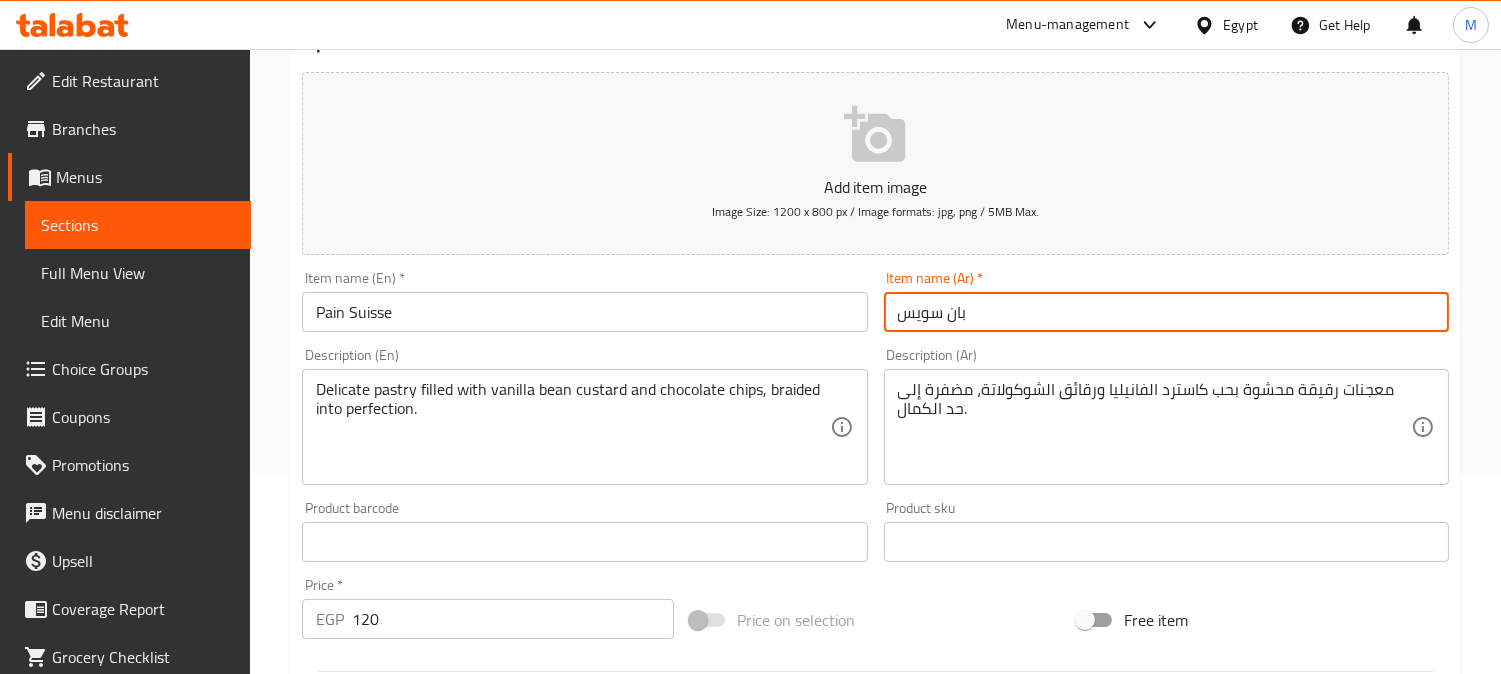 scroll, scrollTop: 222, scrollLeft: 0, axis: vertical 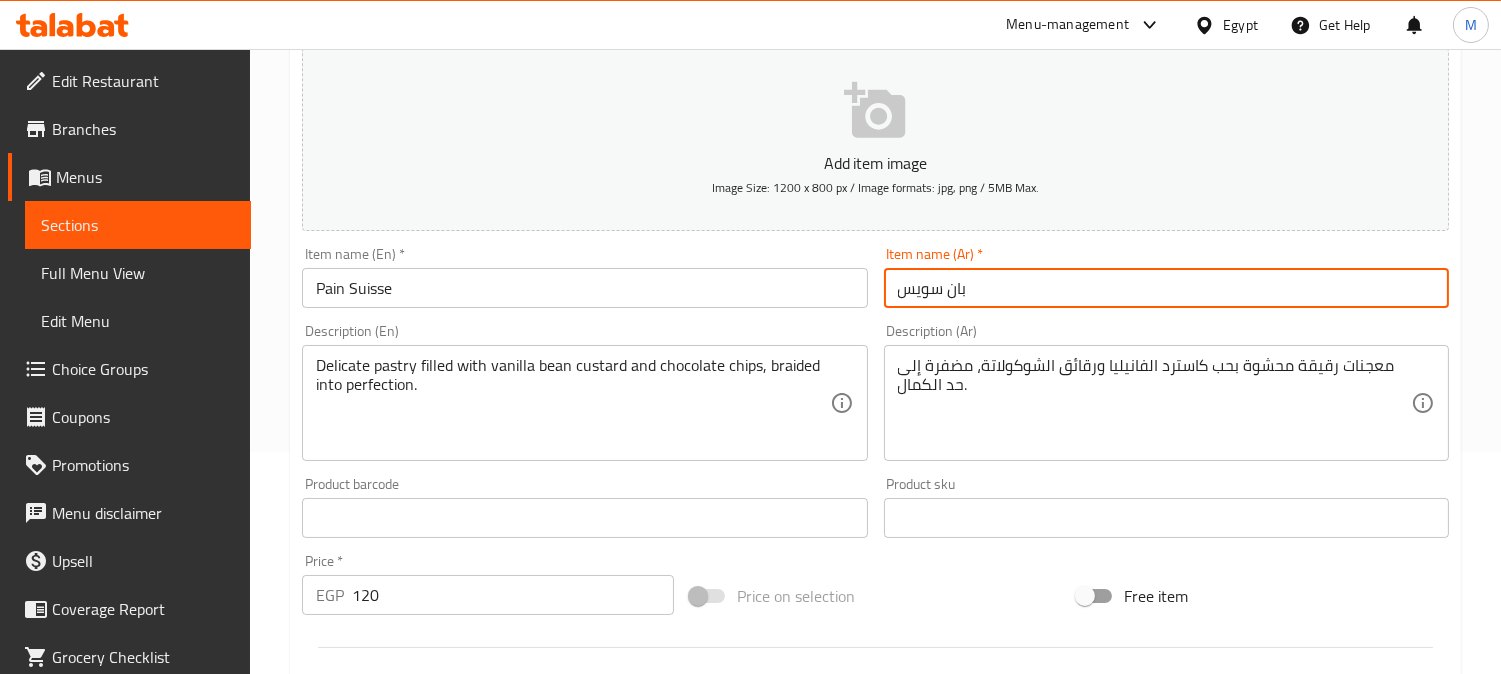 type on "بان سويس" 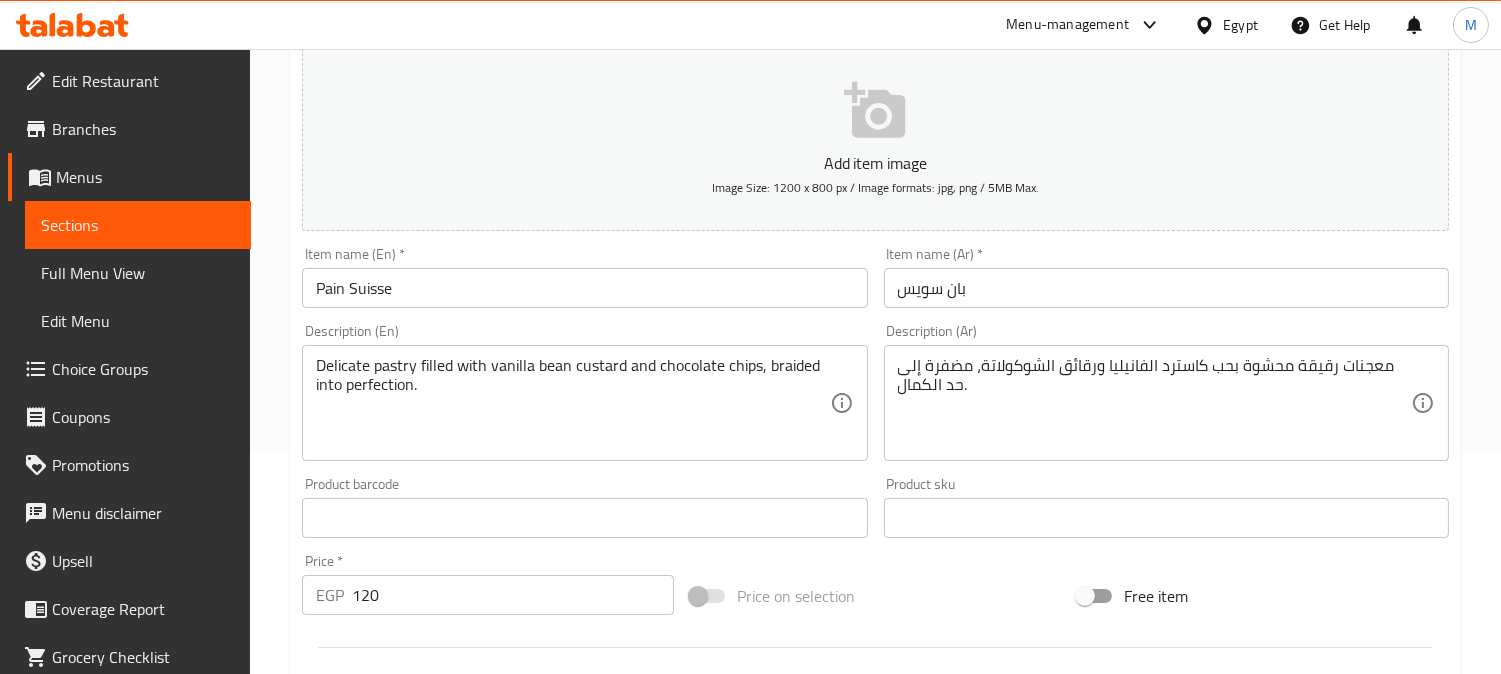 click on "Product sku Product sku" at bounding box center [1166, 507] 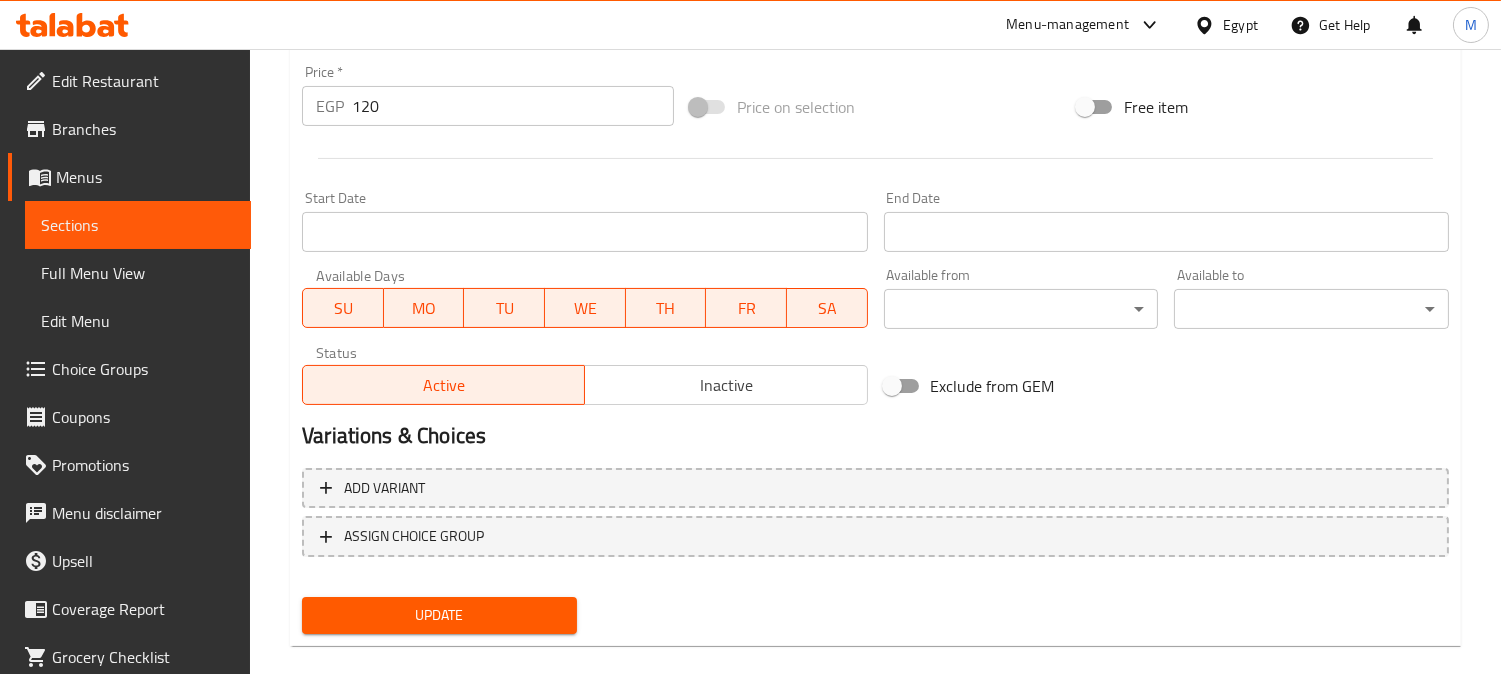 scroll, scrollTop: 735, scrollLeft: 0, axis: vertical 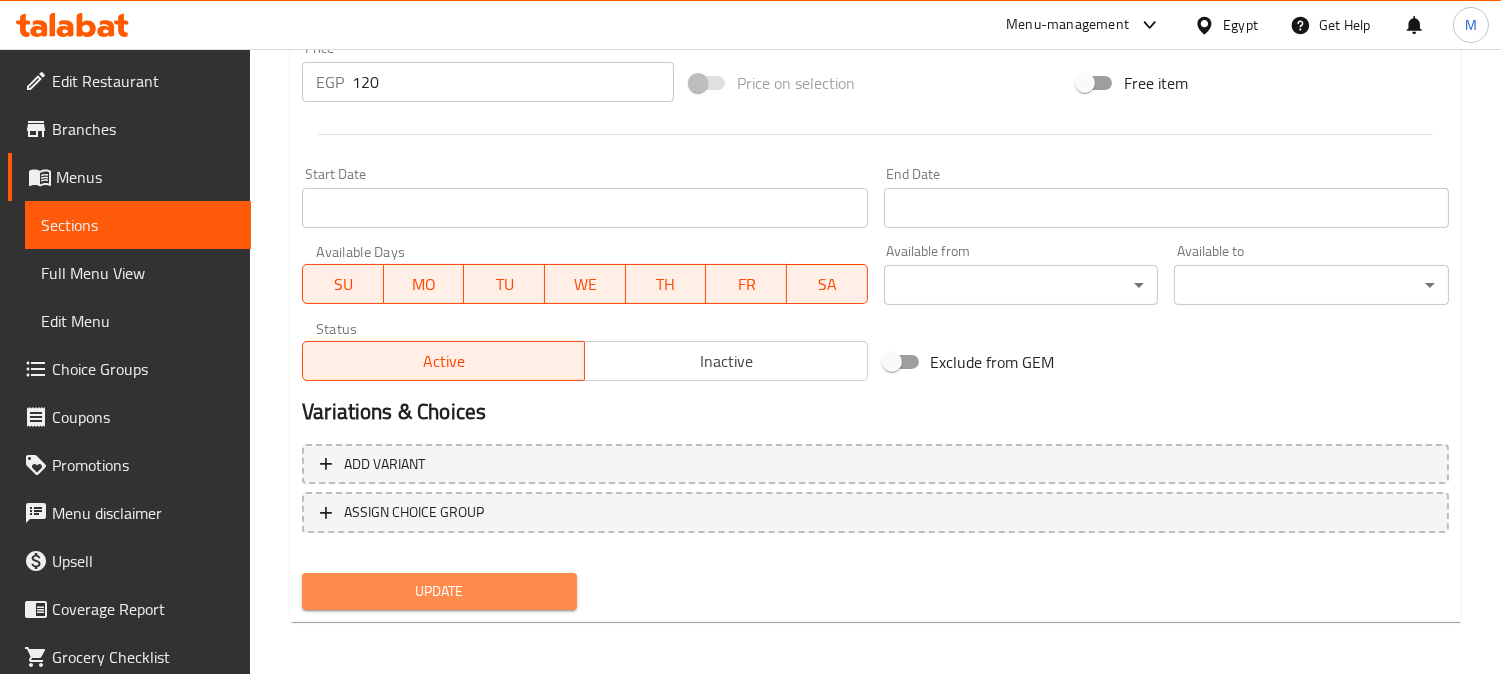click on "Update" at bounding box center [439, 591] 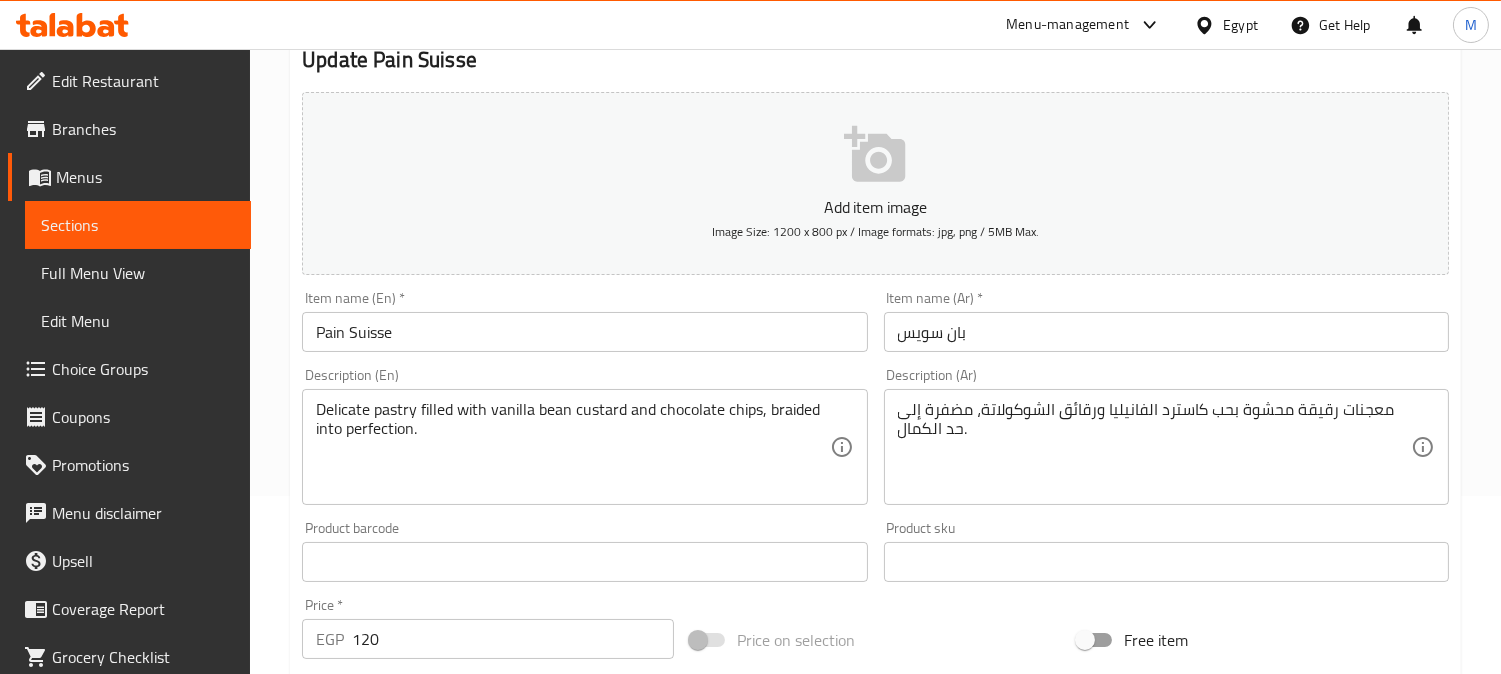 scroll, scrollTop: 0, scrollLeft: 0, axis: both 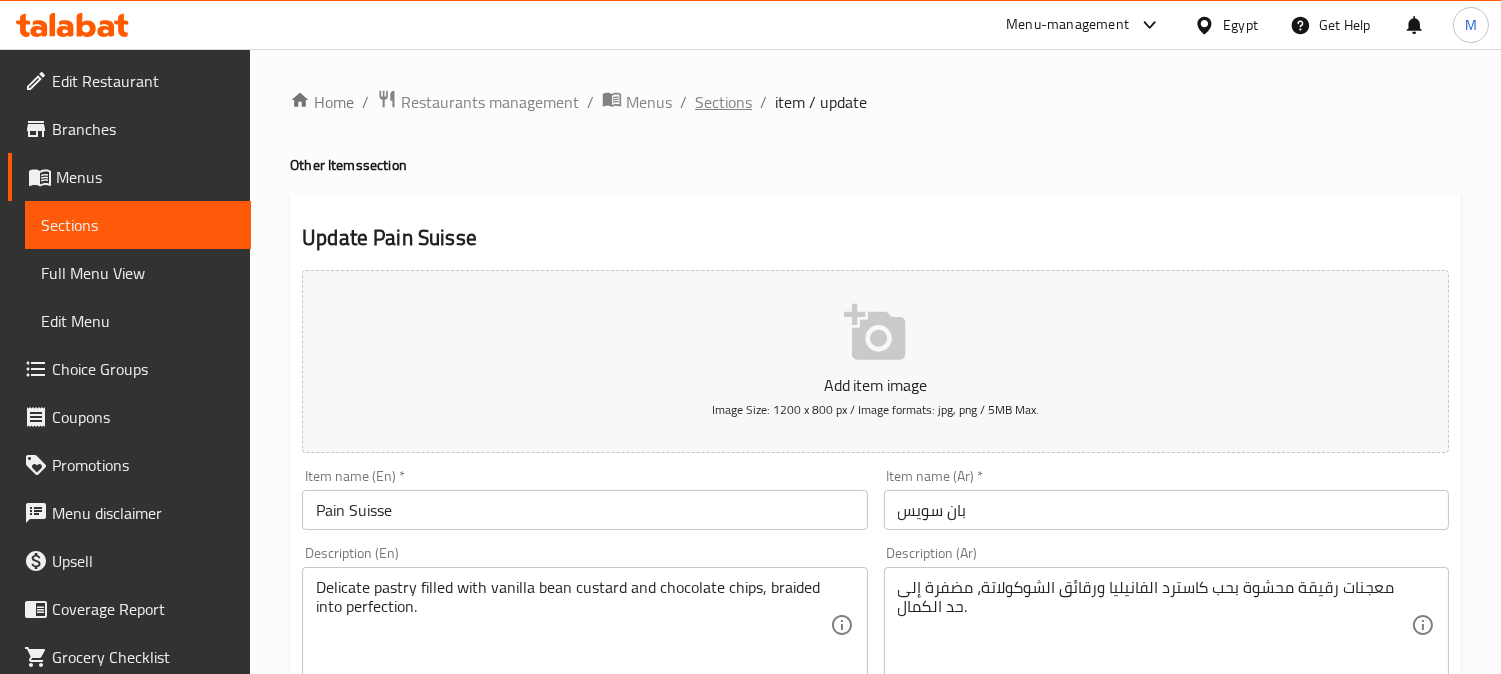 click on "Sections" at bounding box center [723, 102] 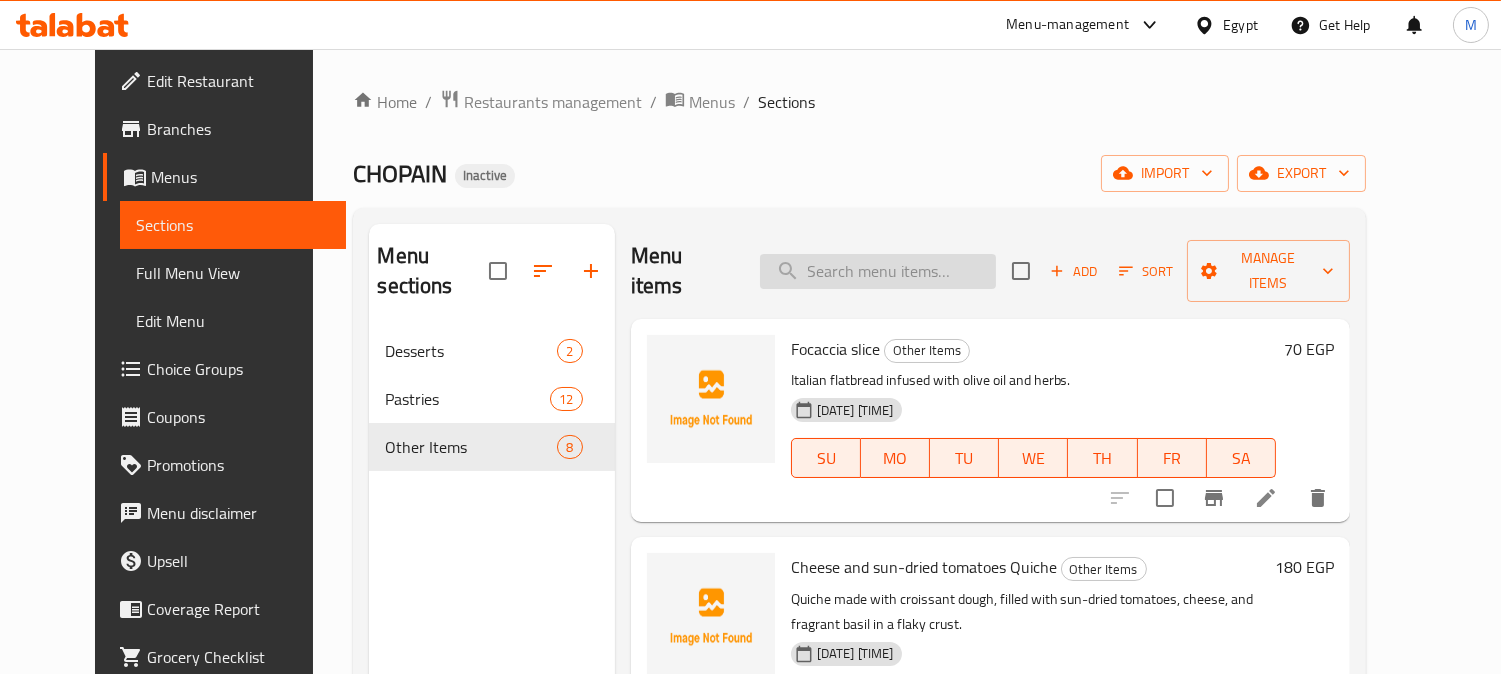 click at bounding box center [878, 271] 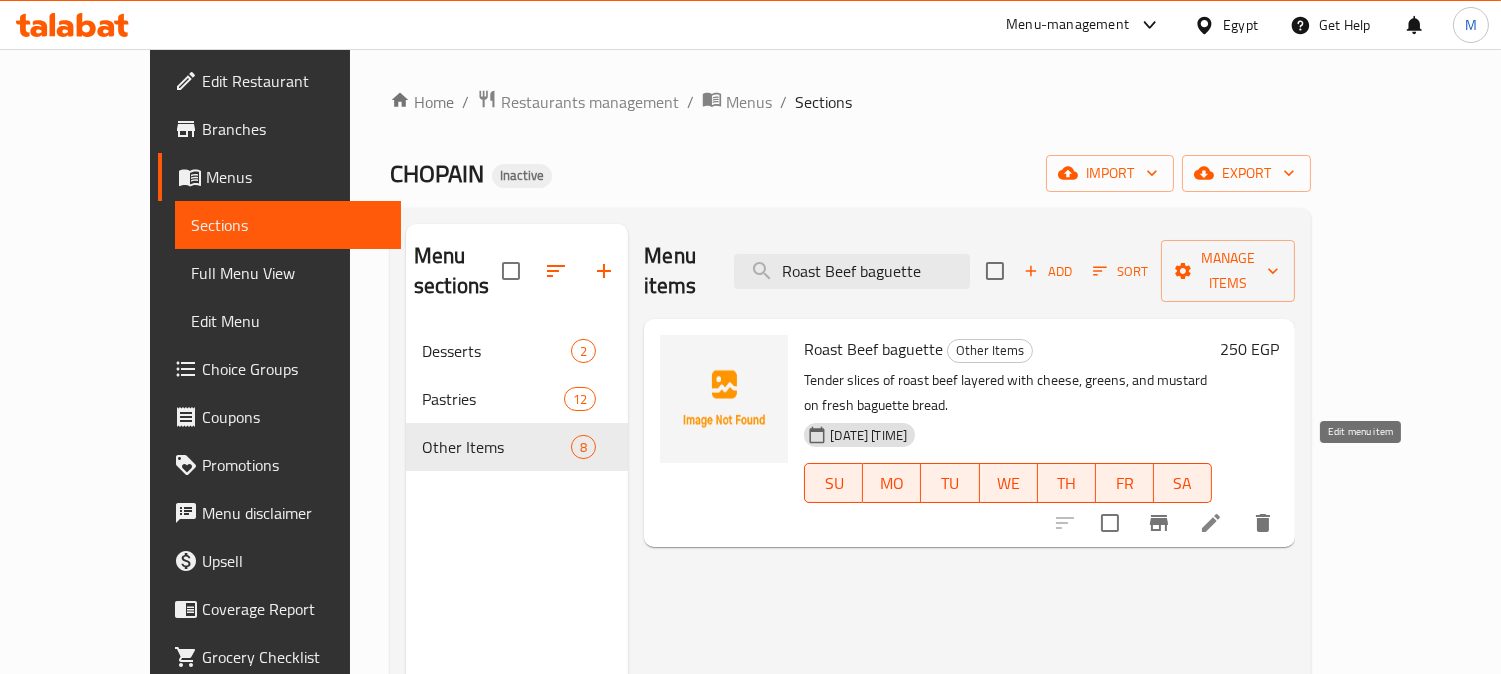 type on "Roast Beef baguette" 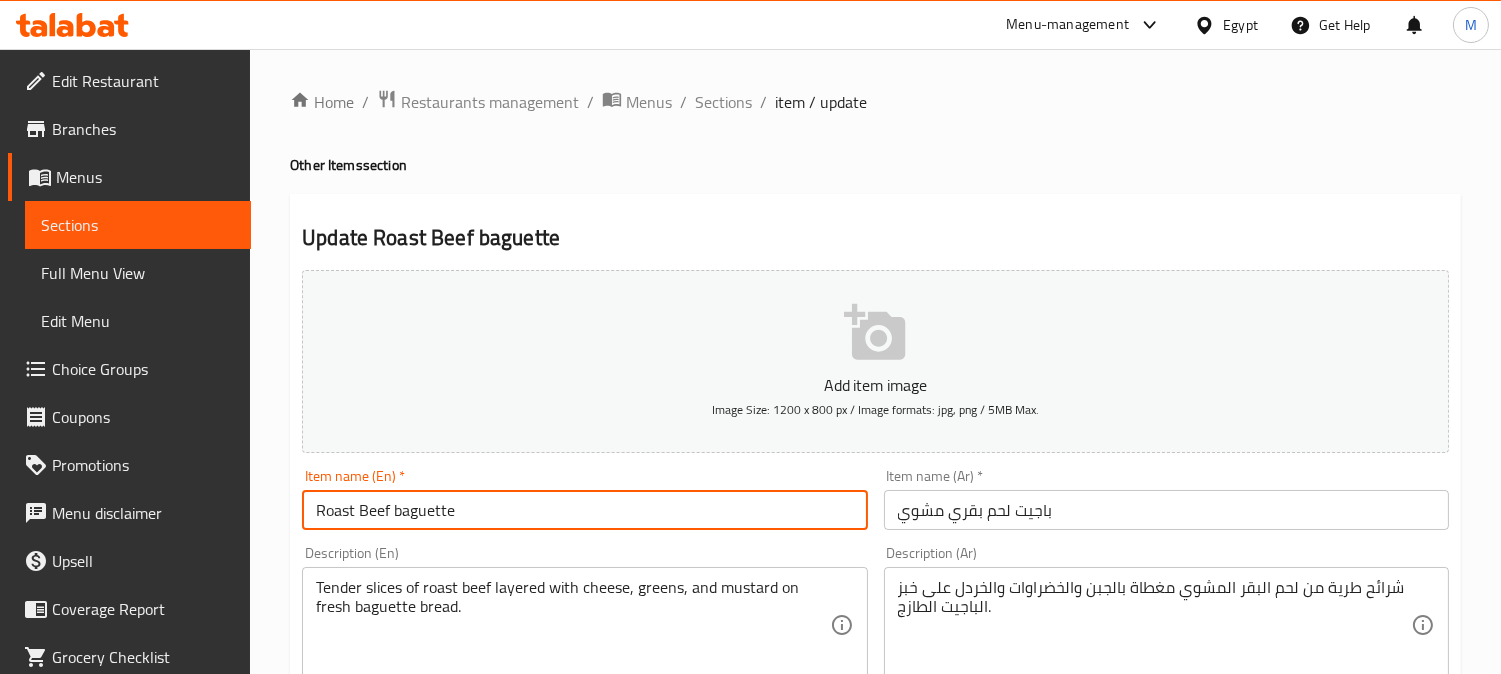 drag, startPoint x: 310, startPoint y: 522, endPoint x: 388, endPoint y: 518, distance: 78.10249 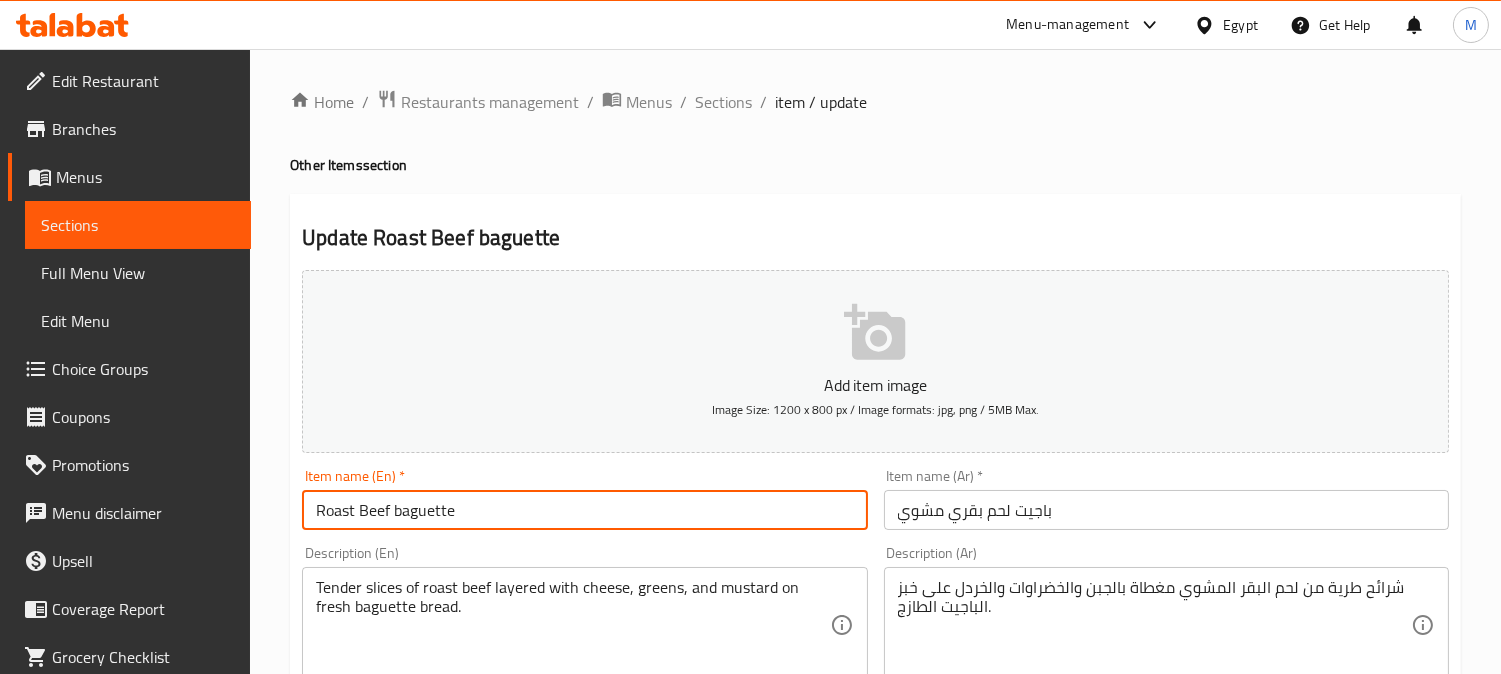 click on "Roast Beef baguette" at bounding box center (584, 510) 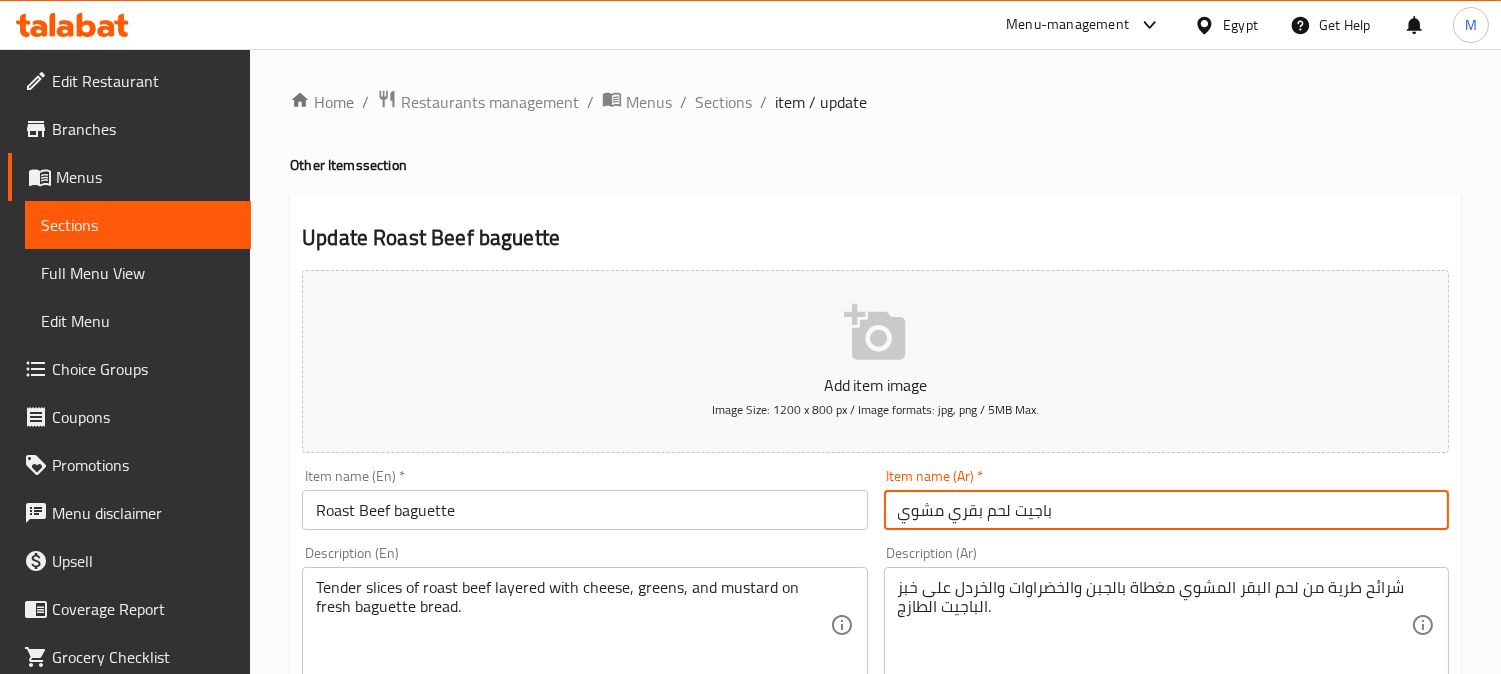 drag, startPoint x: 1012, startPoint y: 516, endPoint x: 674, endPoint y: 475, distance: 340.4776 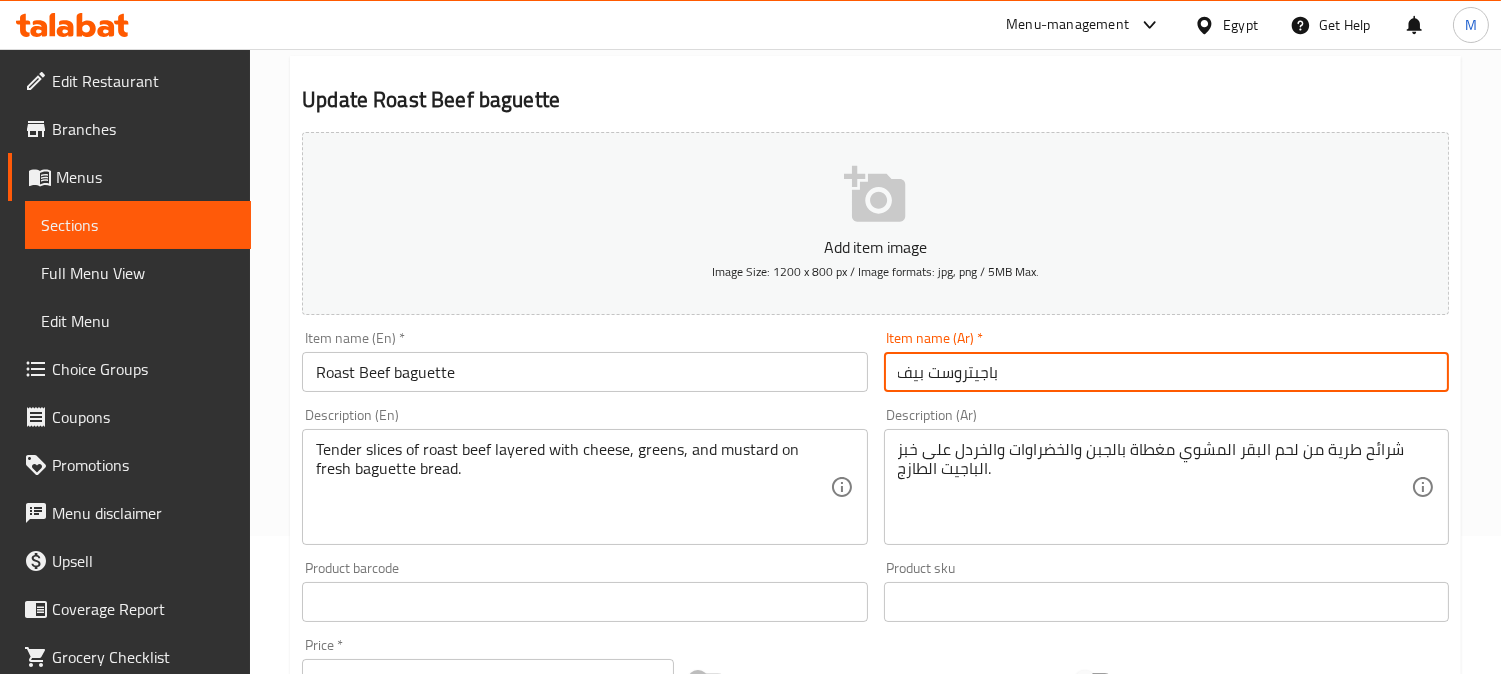 scroll, scrollTop: 222, scrollLeft: 0, axis: vertical 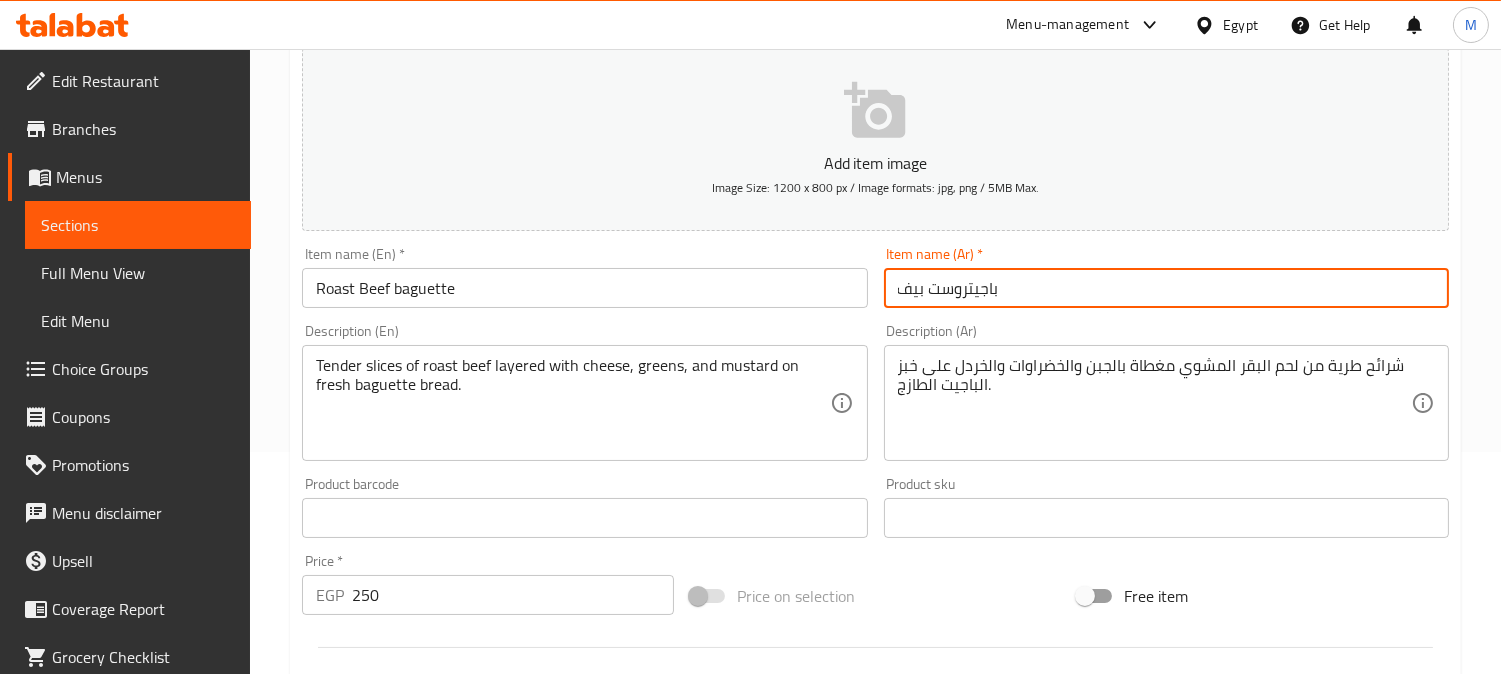 type on "باجيتروست بيف" 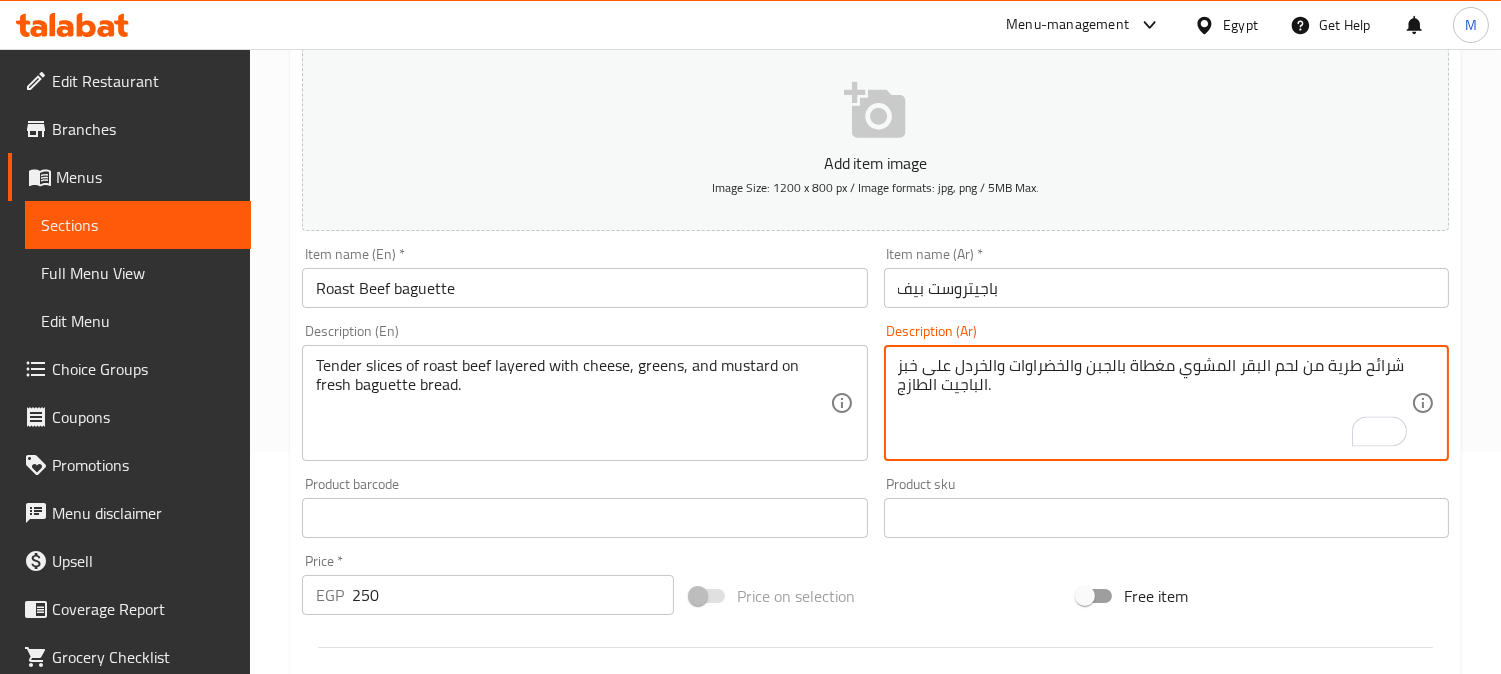 drag, startPoint x: 1297, startPoint y: 367, endPoint x: 1181, endPoint y: 366, distance: 116.00431 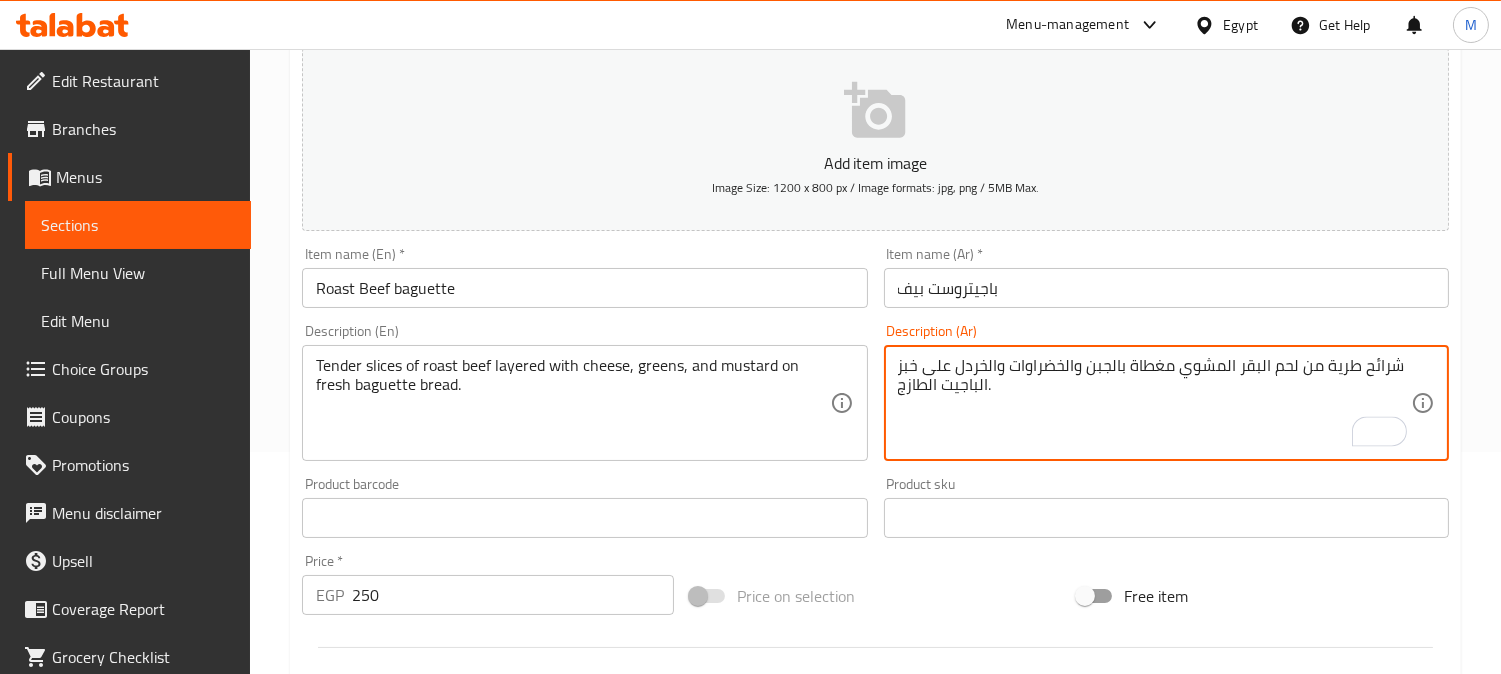 click on "شرائح طرية من لحم البقر المشوي مغطاة بالجبن والخضراوات والخردل على خبز الباجيت الطازج." at bounding box center [1154, 403] 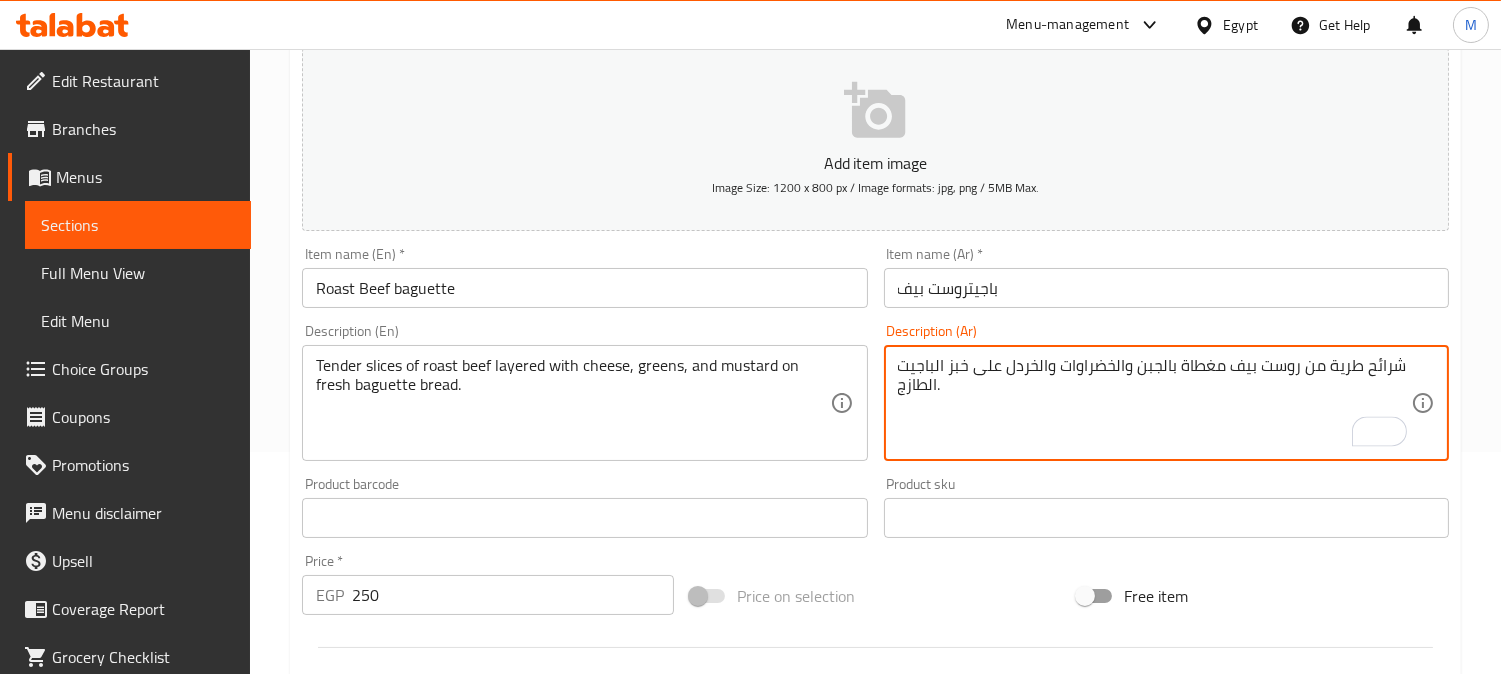 click on "شرائح طرية من روست بيف مغطاة بالجبن والخضراوات والخردل على خبز الباجيت الطازج." at bounding box center (1154, 403) 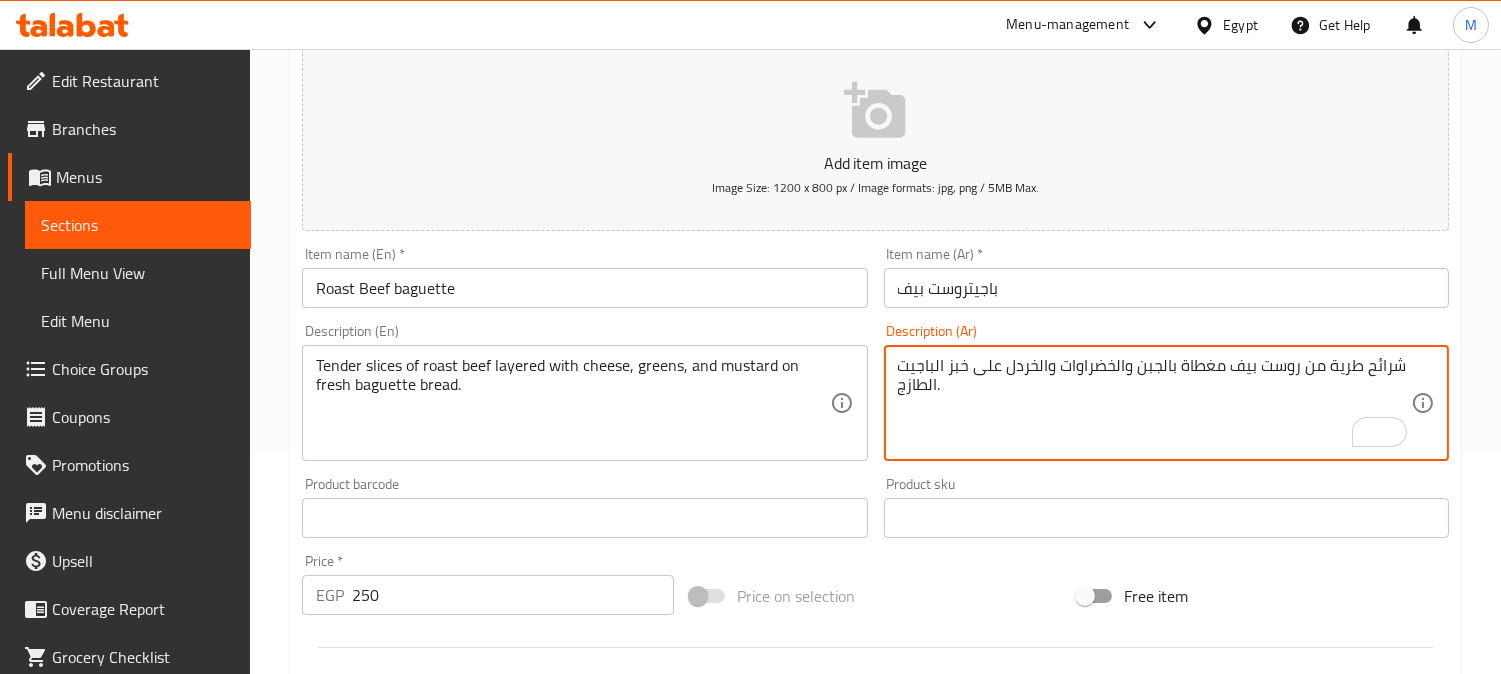 drag, startPoint x: 1010, startPoint y: 367, endPoint x: 1037, endPoint y: 377, distance: 28.79236 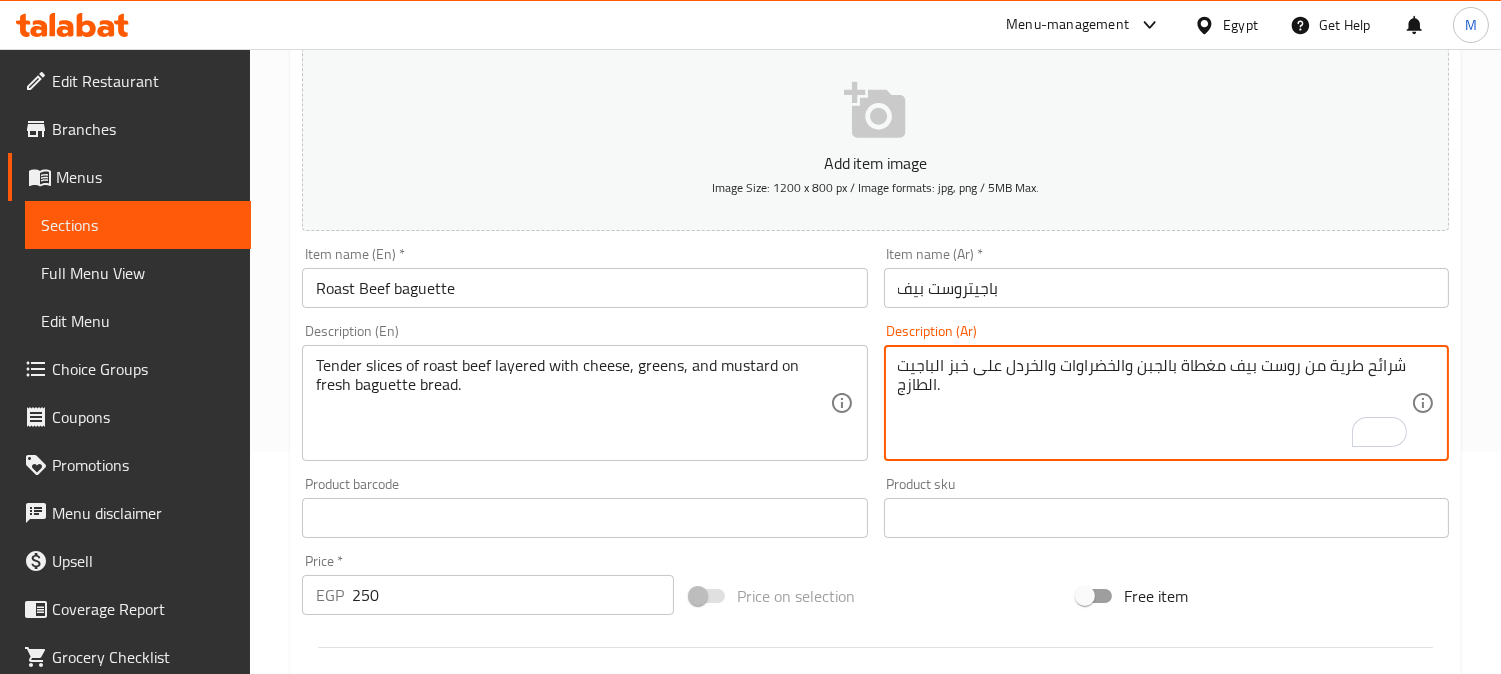 click on "شرائح طرية من روست بيف مغطاة بالجبن والخضراوات والخردل على خبز الباجيت الطازج." at bounding box center (1154, 403) 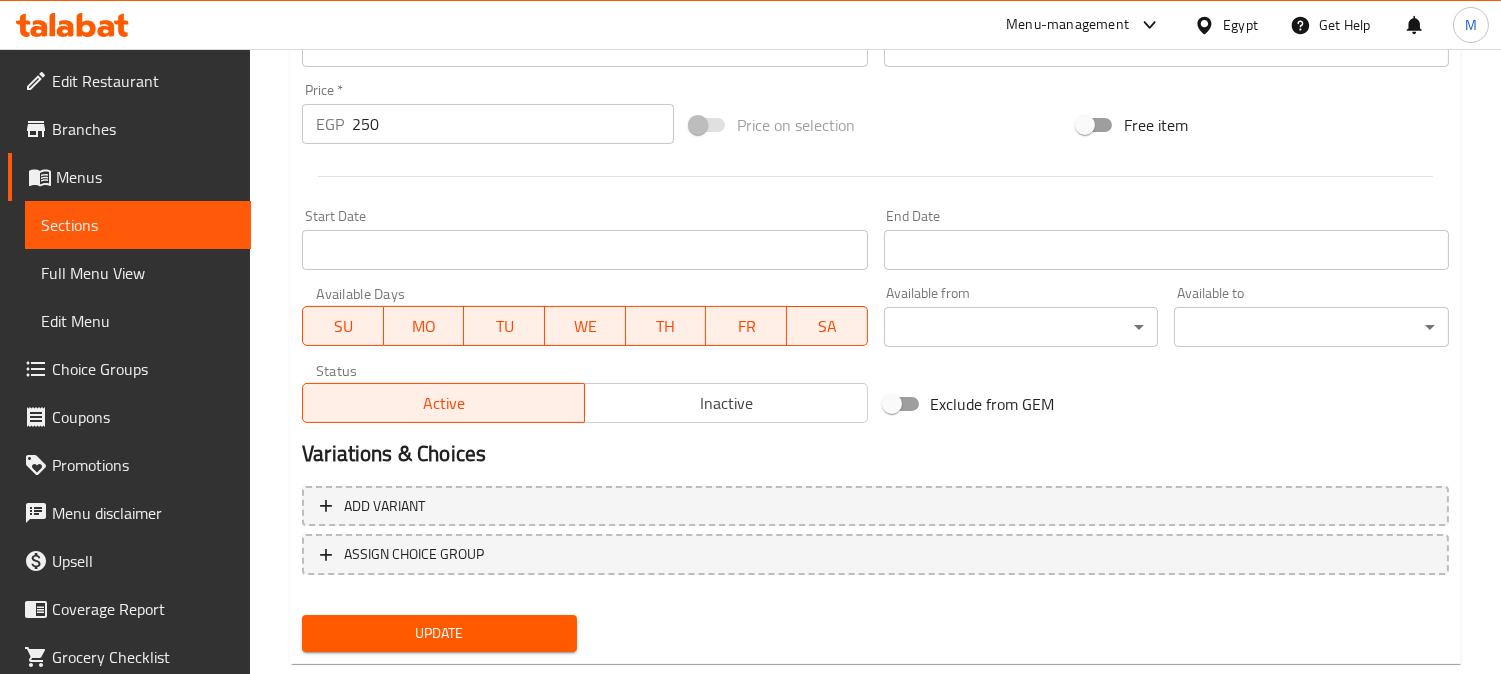 scroll, scrollTop: 735, scrollLeft: 0, axis: vertical 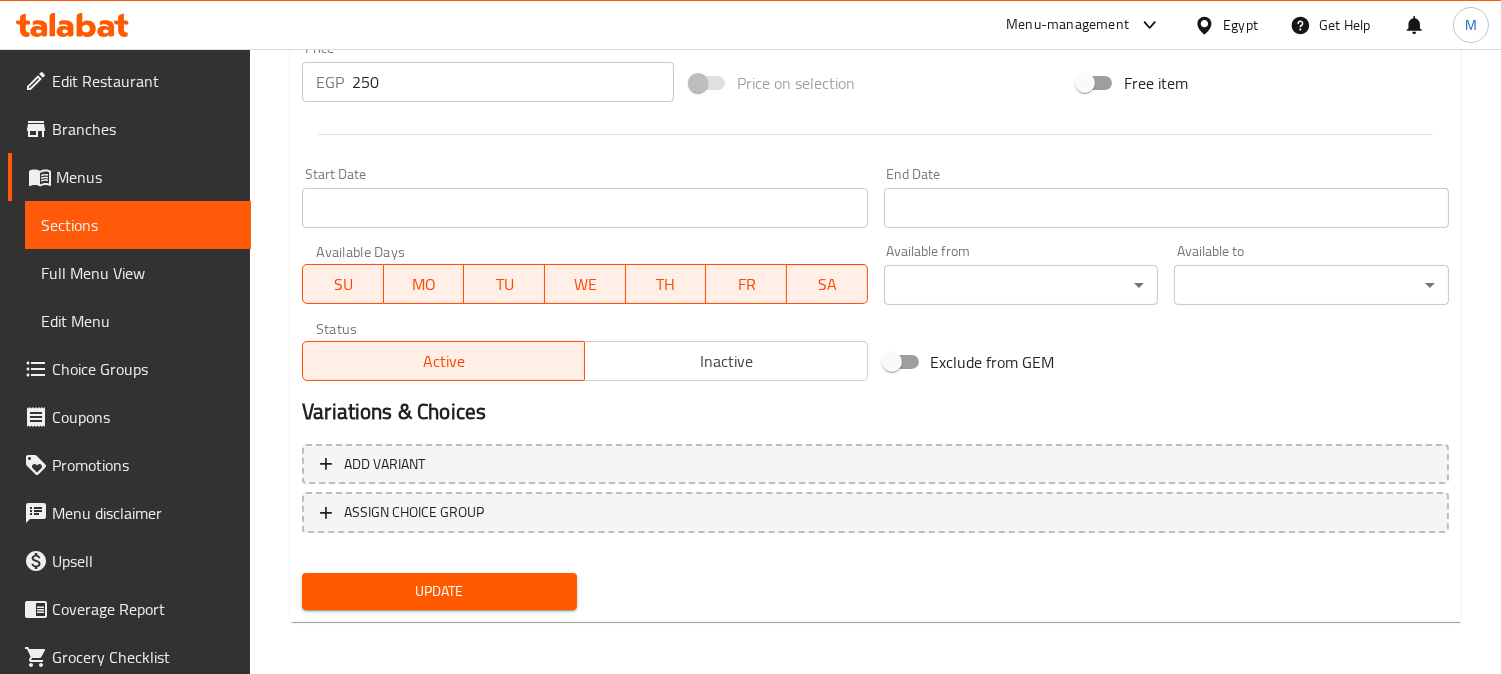 type on "شرائح طرية من روست بيف مغطاة بالجبن والخضراوات والمستردة على خبز الباجيت الطازج." 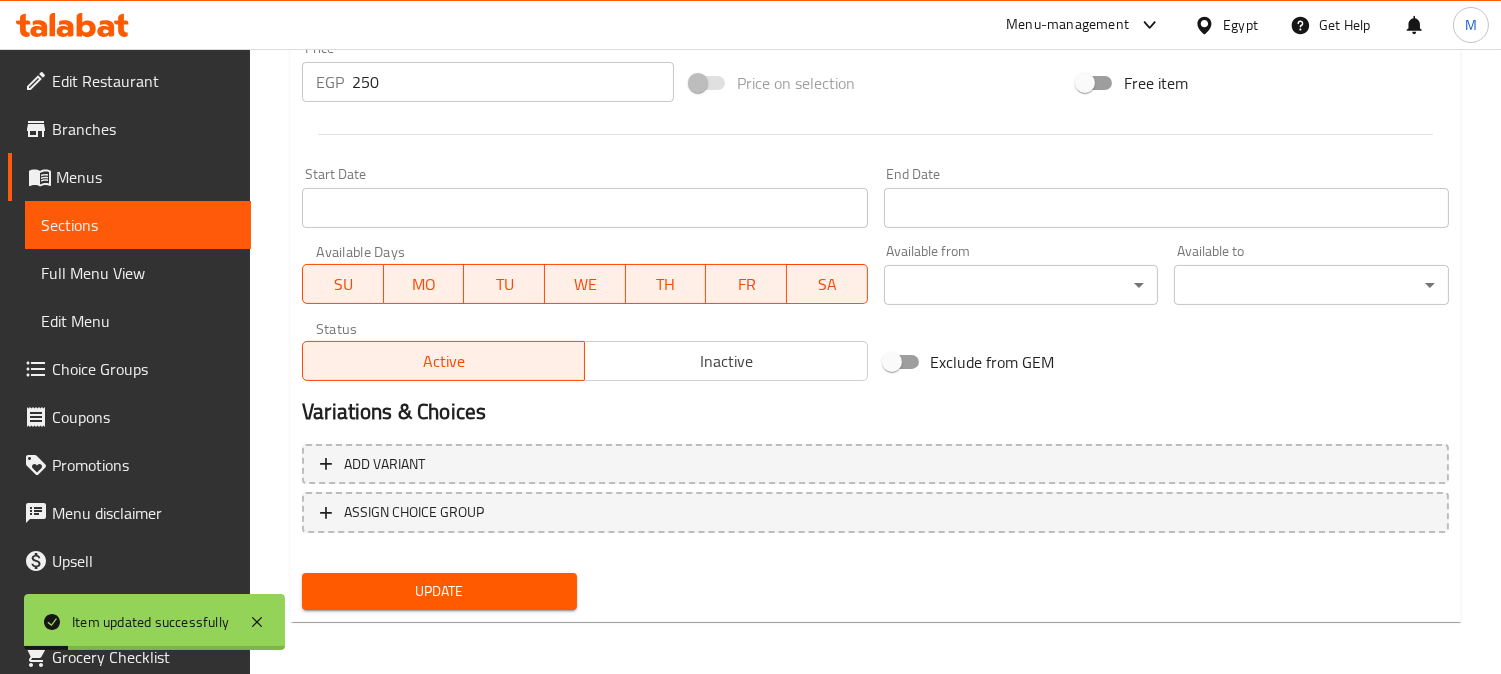 click on "Menus" at bounding box center [145, 177] 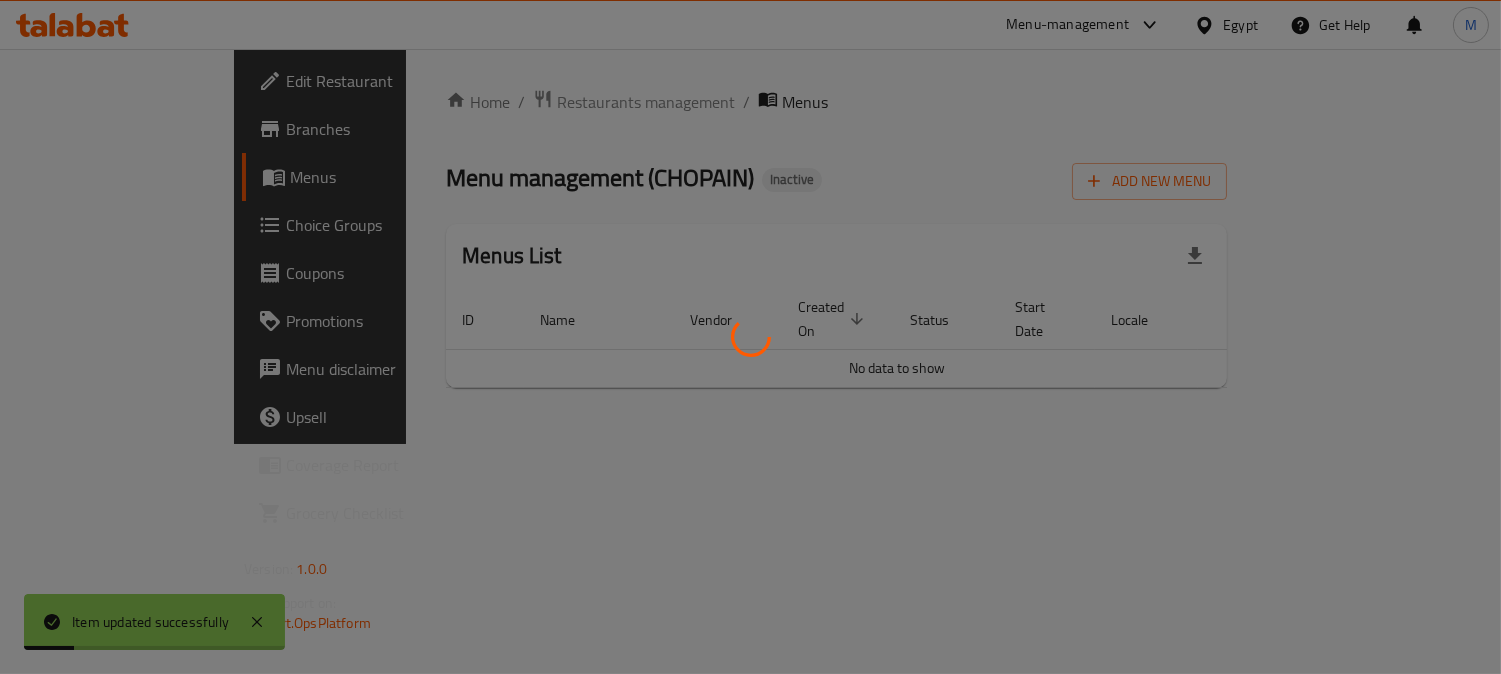 scroll, scrollTop: 0, scrollLeft: 0, axis: both 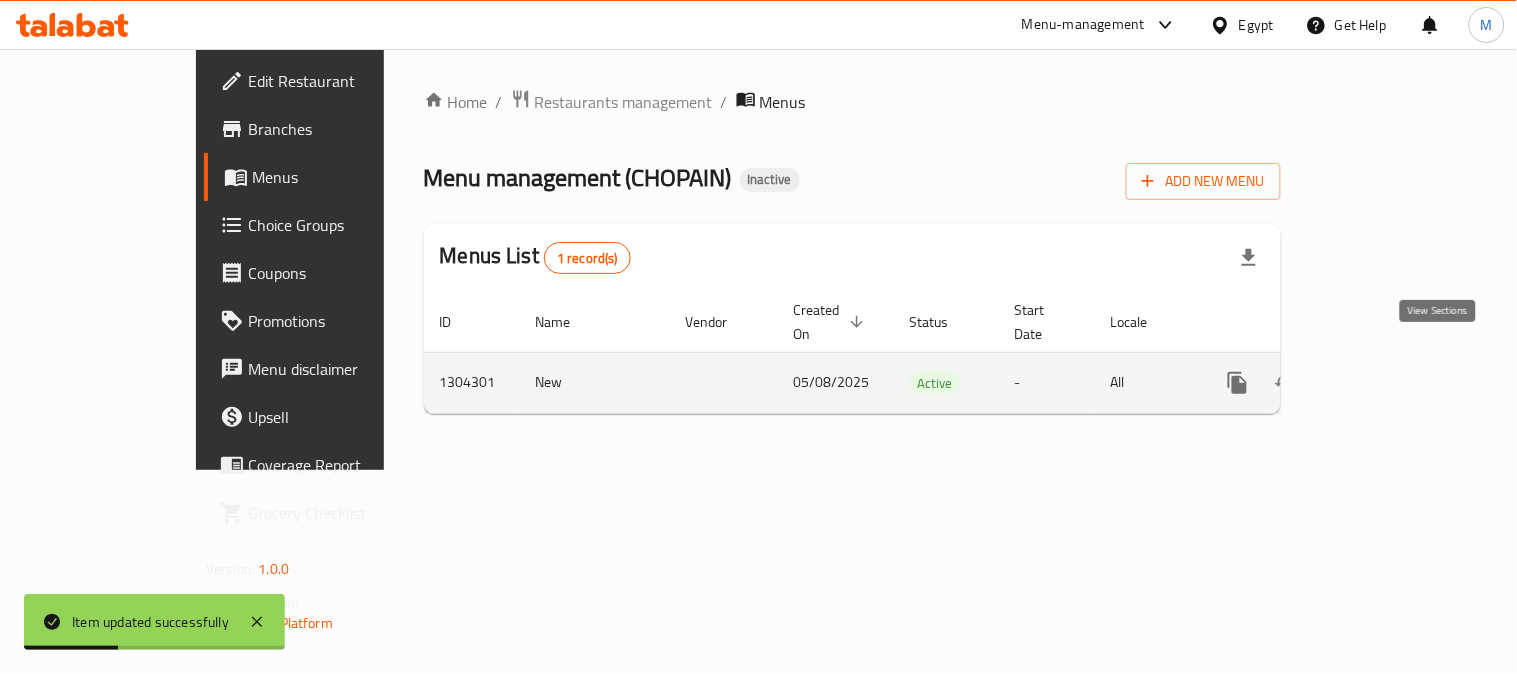 click 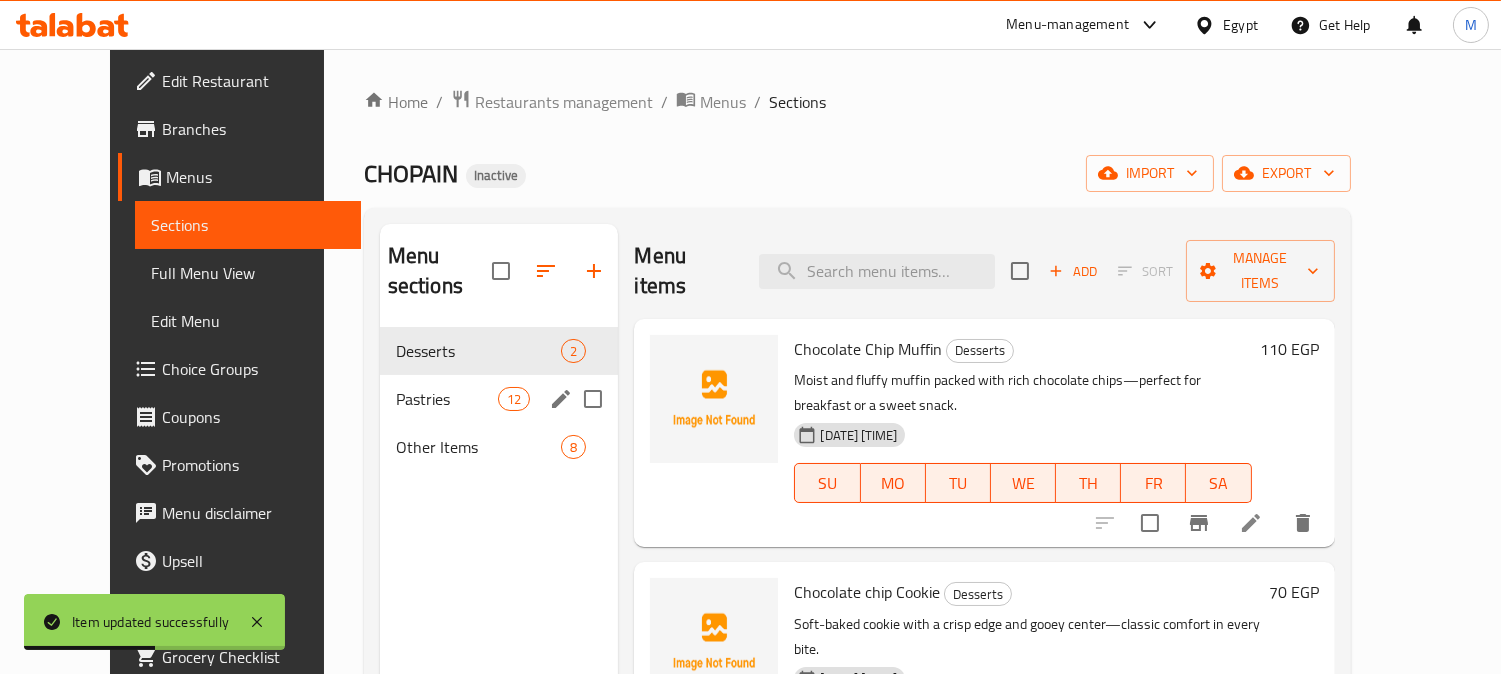 click on "Pastries" at bounding box center (447, 399) 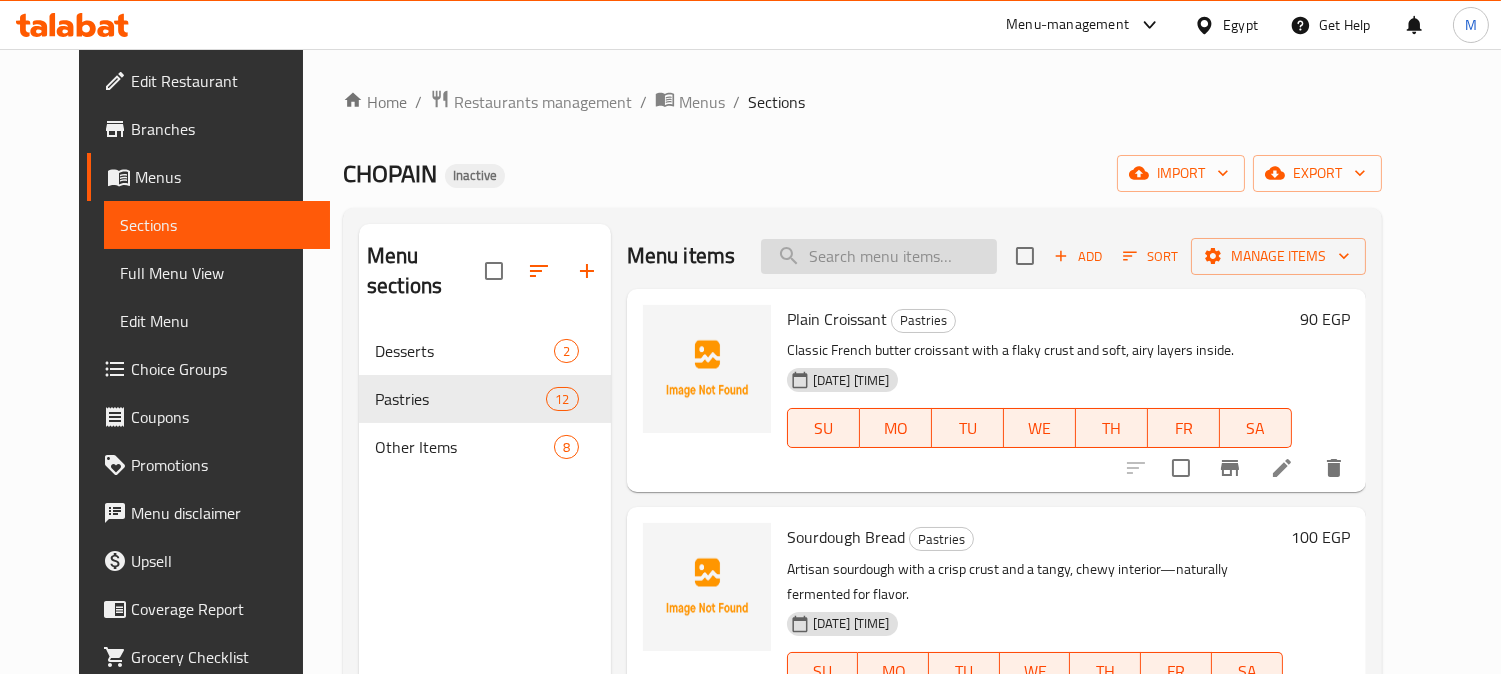 click at bounding box center (879, 256) 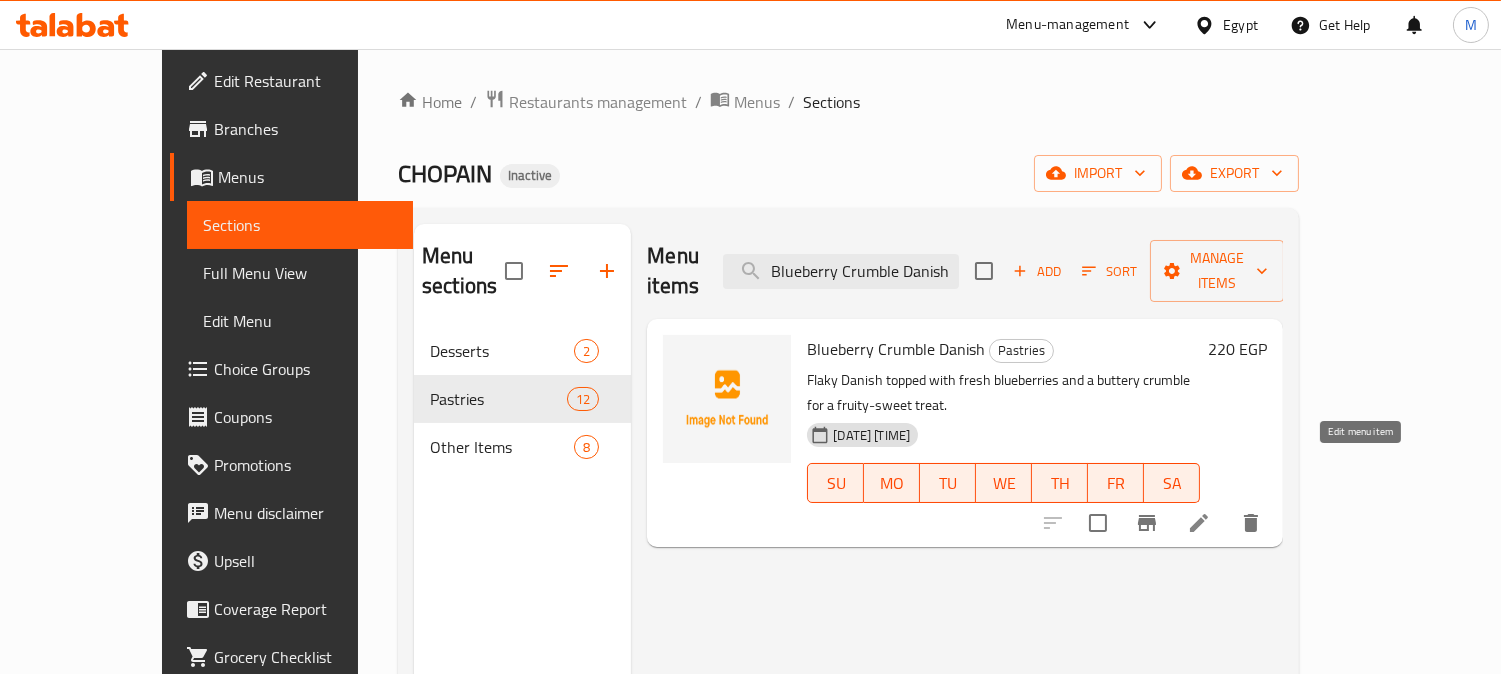 type on "Blueberry Crumble Danish" 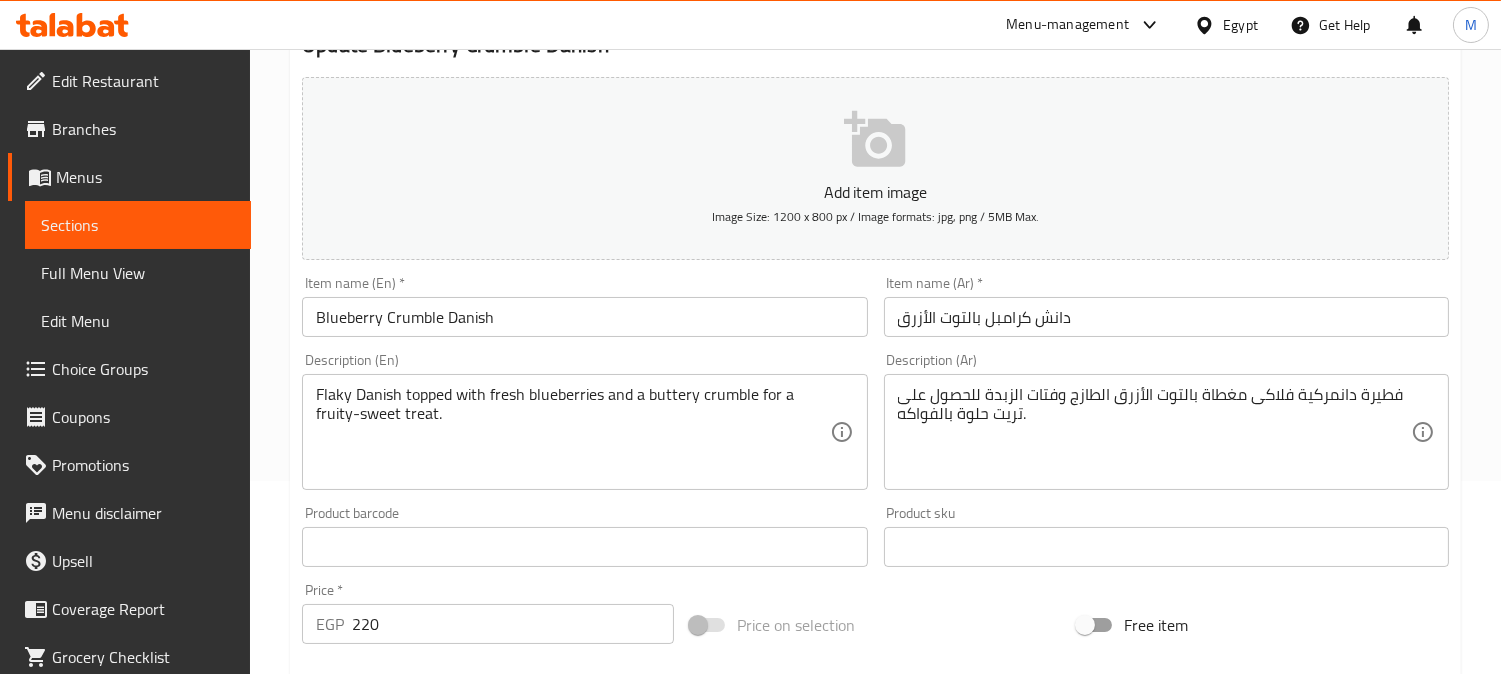scroll, scrollTop: 222, scrollLeft: 0, axis: vertical 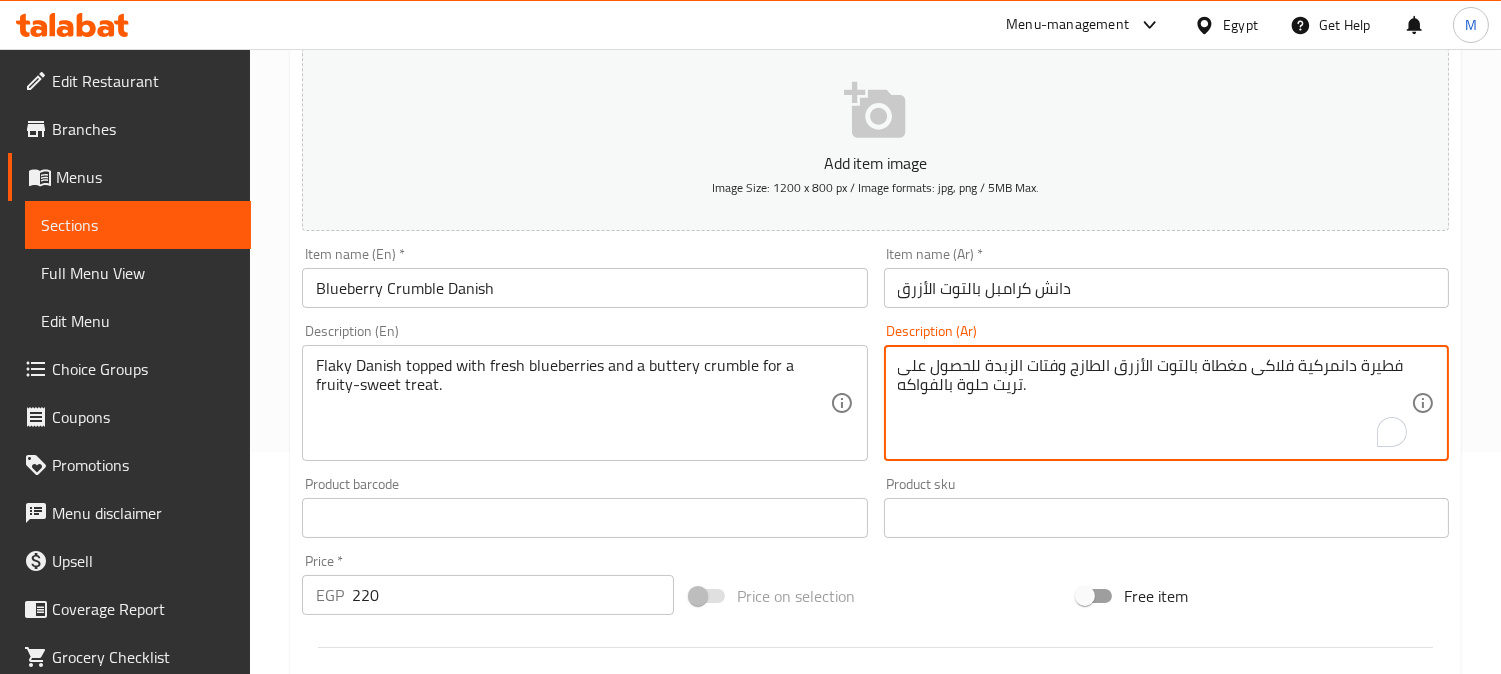 click on "فطيرة دانمركية فلاكى مغطاة بالتوت الأزرق الطازج وفتات الزبدة للحصول على تريت حلوة بالفواكه." at bounding box center [1154, 403] 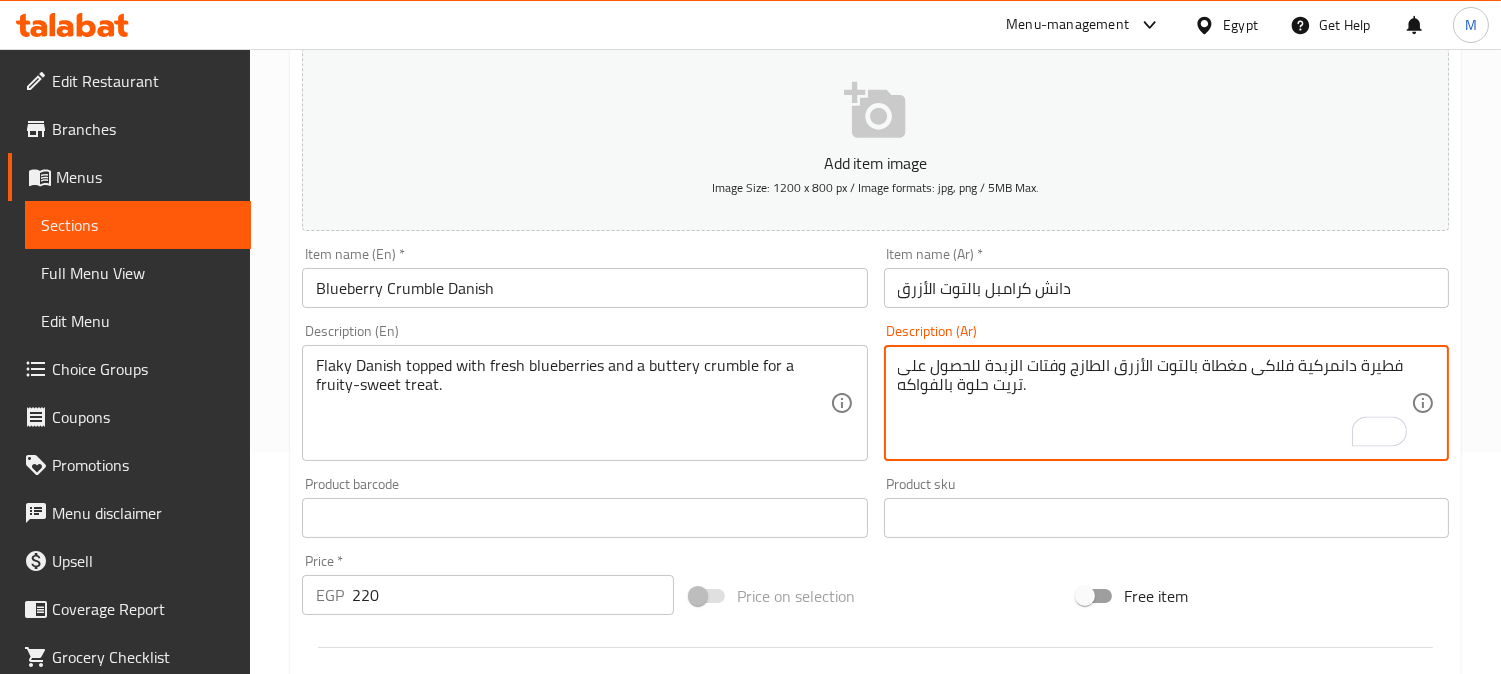 click on "دانش كرامبل بالتوت الأزرق" at bounding box center (1166, 288) 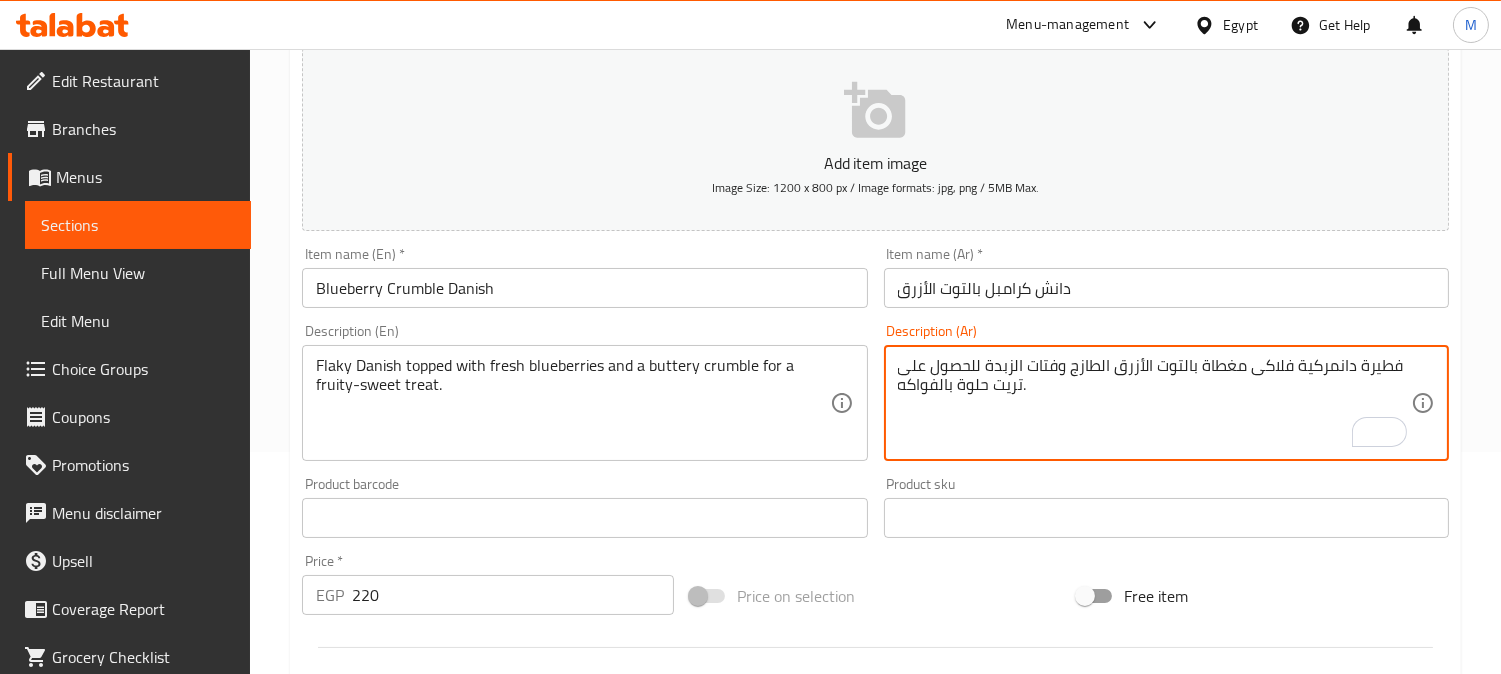 drag, startPoint x: 1296, startPoint y: 372, endPoint x: 1516, endPoint y: 365, distance: 220.11133 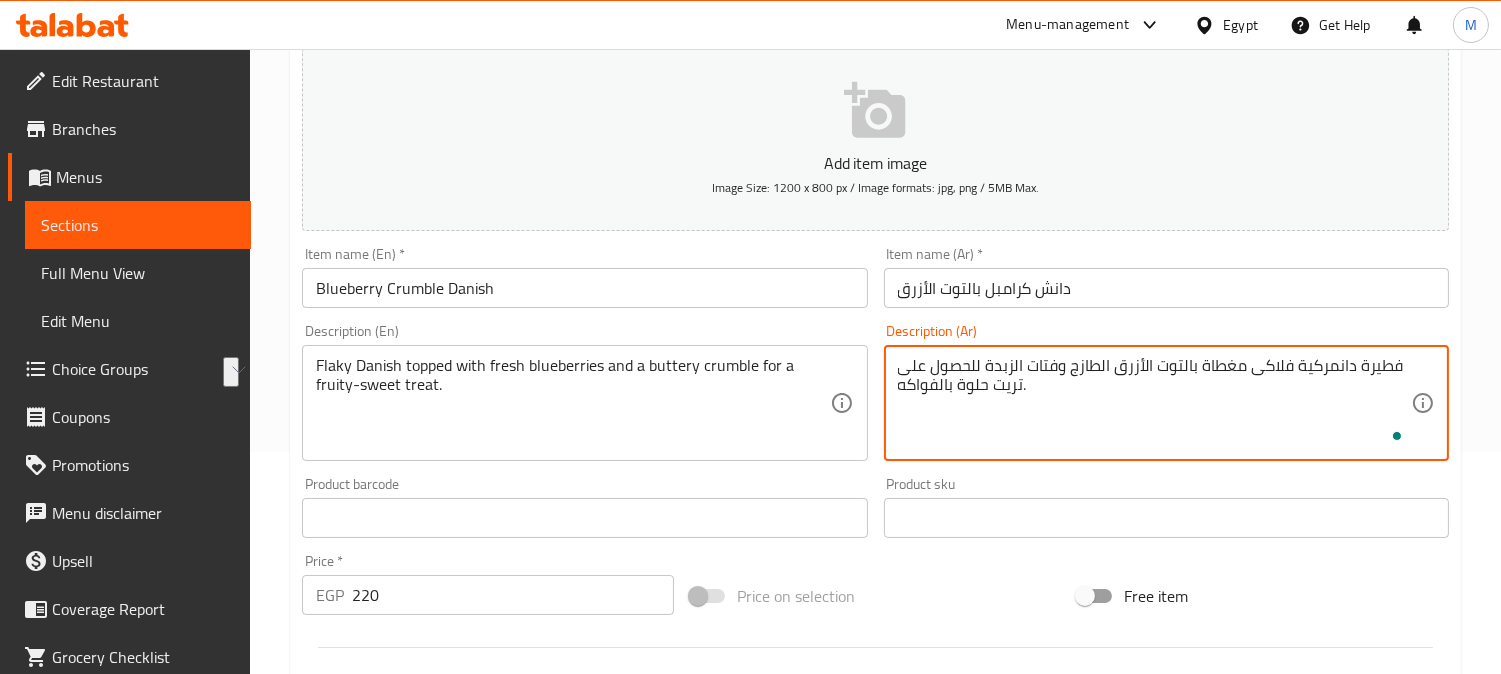 click on "فطيرة دانمركية فلاكى مغطاة بالتوت الأزرق الطازج وفتات الزبدة للحصول على تريت حلوة بالفواكه." at bounding box center (1154, 403) 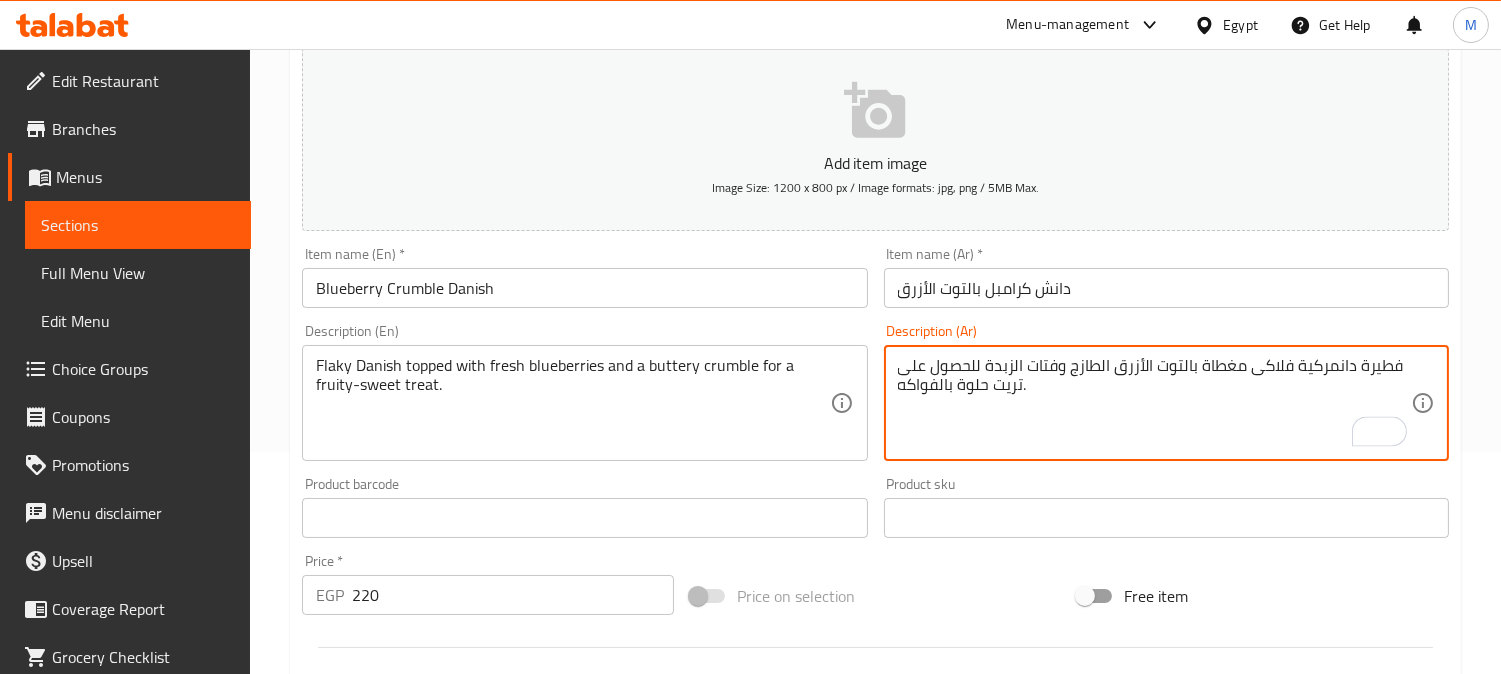 drag, startPoint x: 1296, startPoint y: 373, endPoint x: 1516, endPoint y: 373, distance: 220 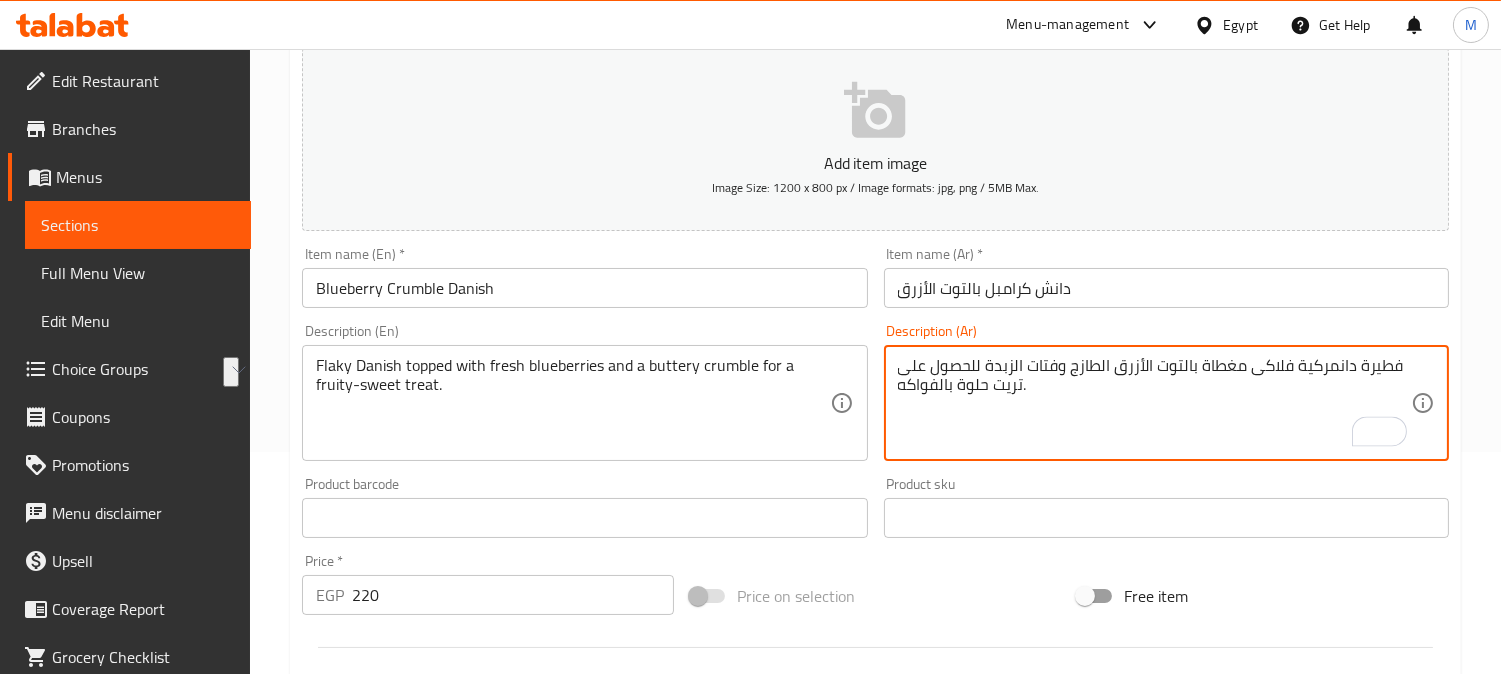 click on "فطيرة دانمركية فلاكى مغطاة بالتوت الأزرق الطازج وفتات الزبدة للحصول على تريت حلوة بالفواكه." at bounding box center [1154, 403] 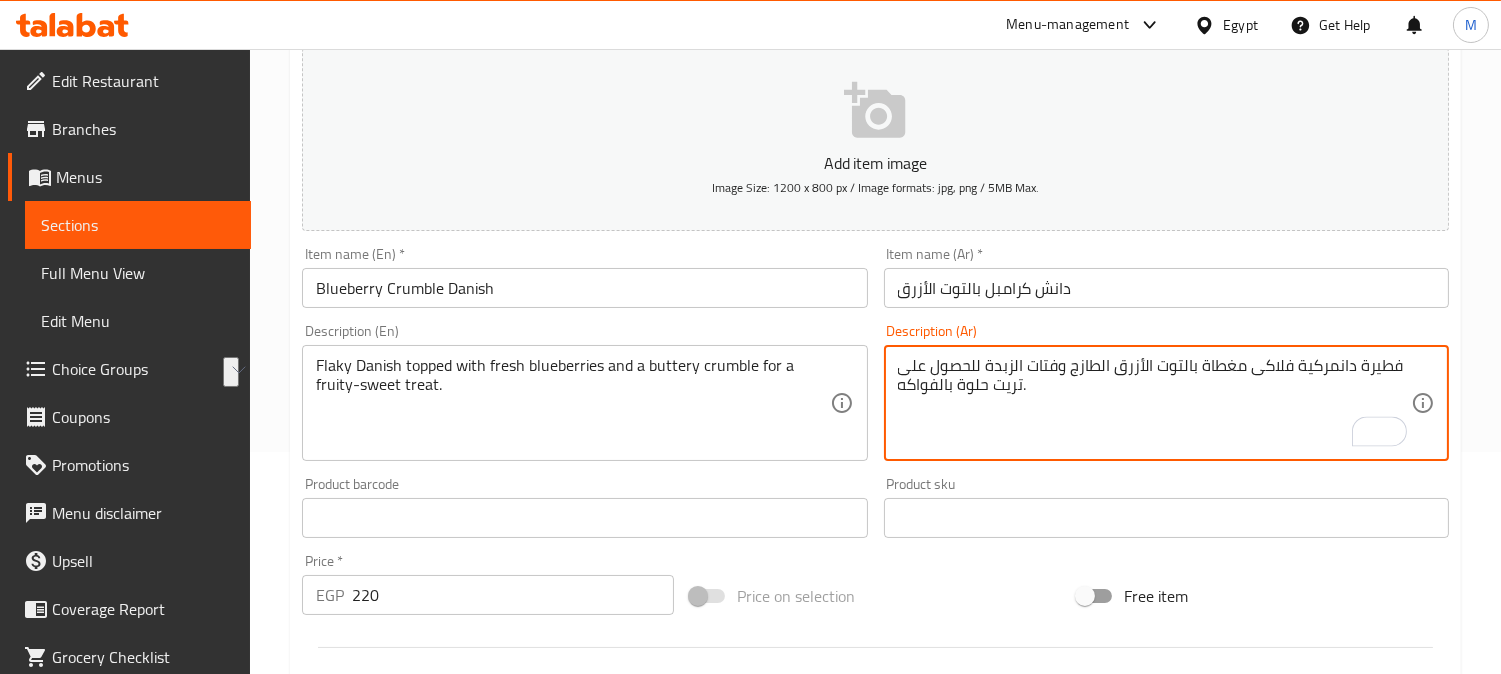 drag, startPoint x: 1297, startPoint y: 371, endPoint x: 1400, endPoint y: 378, distance: 103.23759 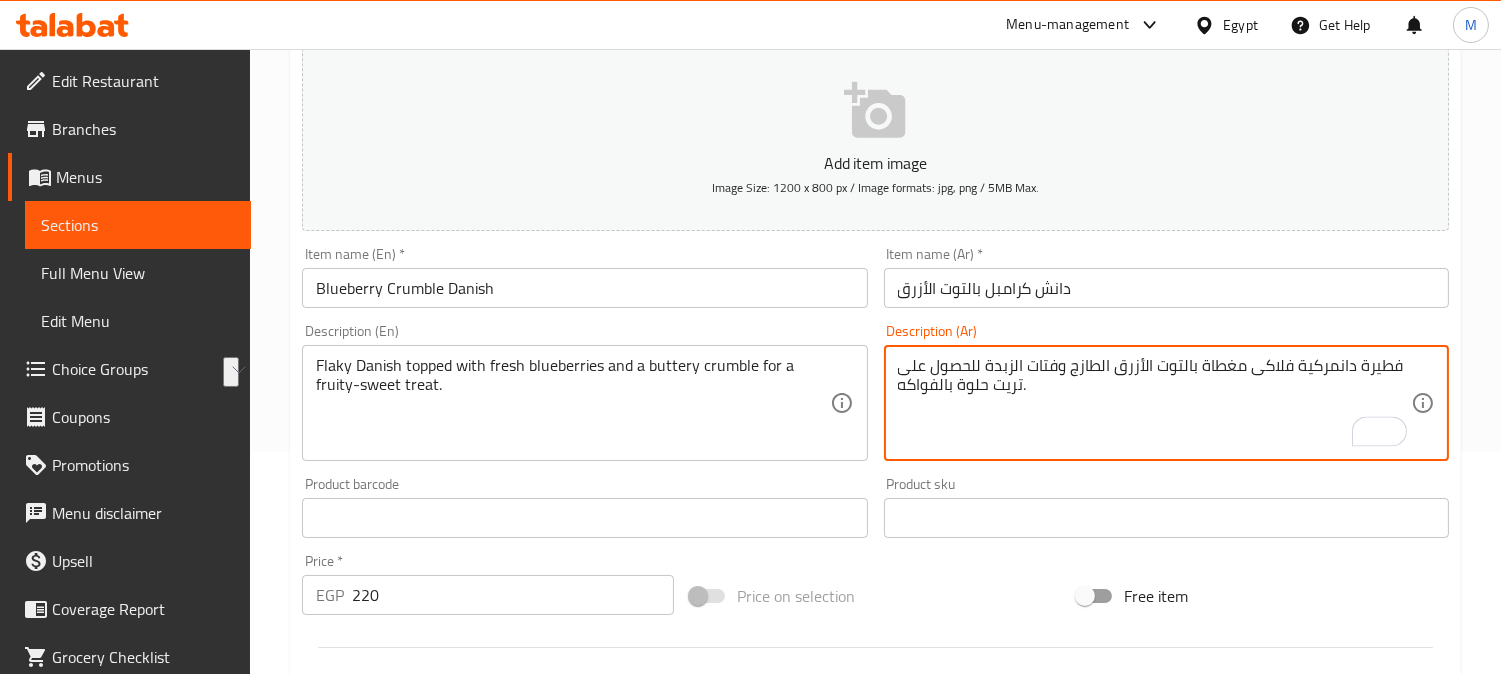 click on "فطيرة دانمركية فلاكى مغطاة بالتوت الأزرق الطازج وفتات الزبدة للحصول على تريت حلوة بالفواكه." at bounding box center (1154, 403) 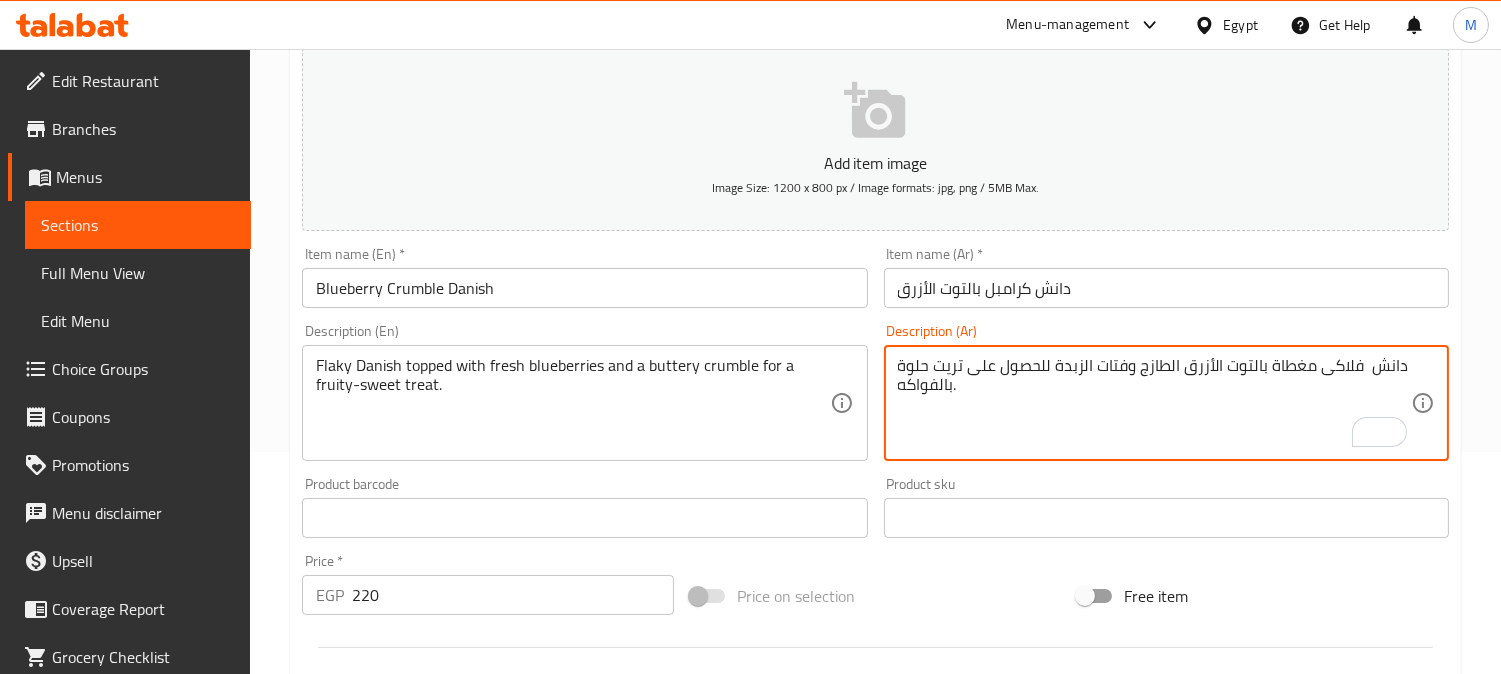 click on "دانش  فلاكى مغطاة بالتوت الأزرق الطازج وفتات الزبدة للحصول على تريت حلوة بالفواكه." at bounding box center [1154, 403] 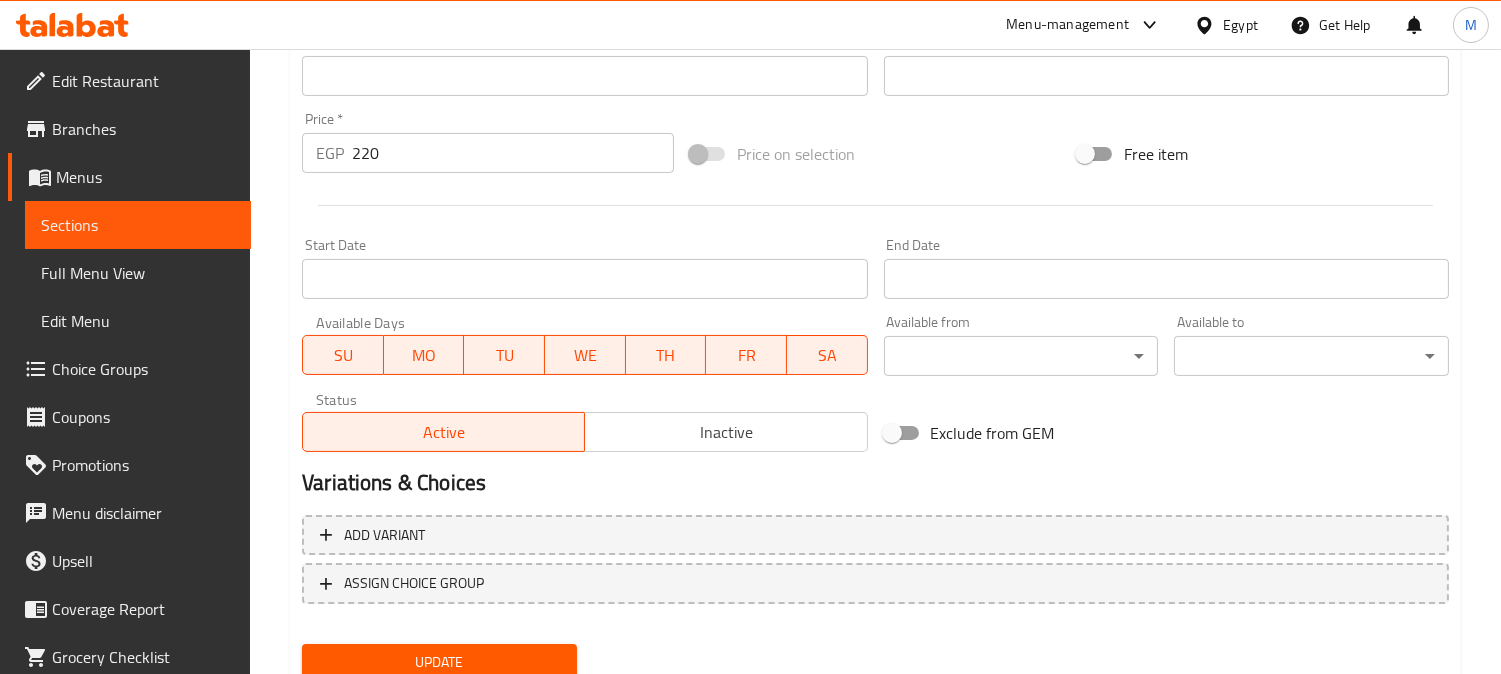scroll, scrollTop: 666, scrollLeft: 0, axis: vertical 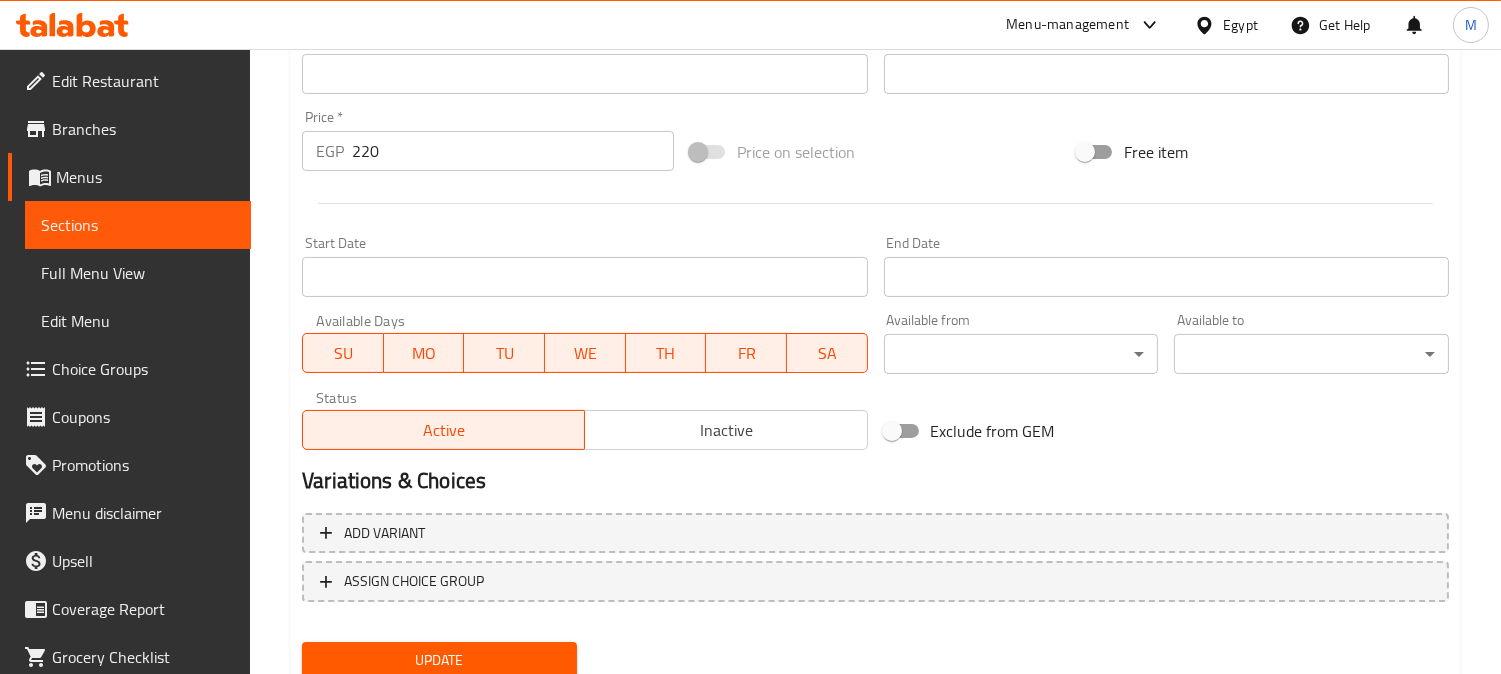 type on "دانش  فلاكى مغطاة بالتوت الأزرق الطازج وفتات الزبدة للحصول على حلوي حلوة بالفواكه." 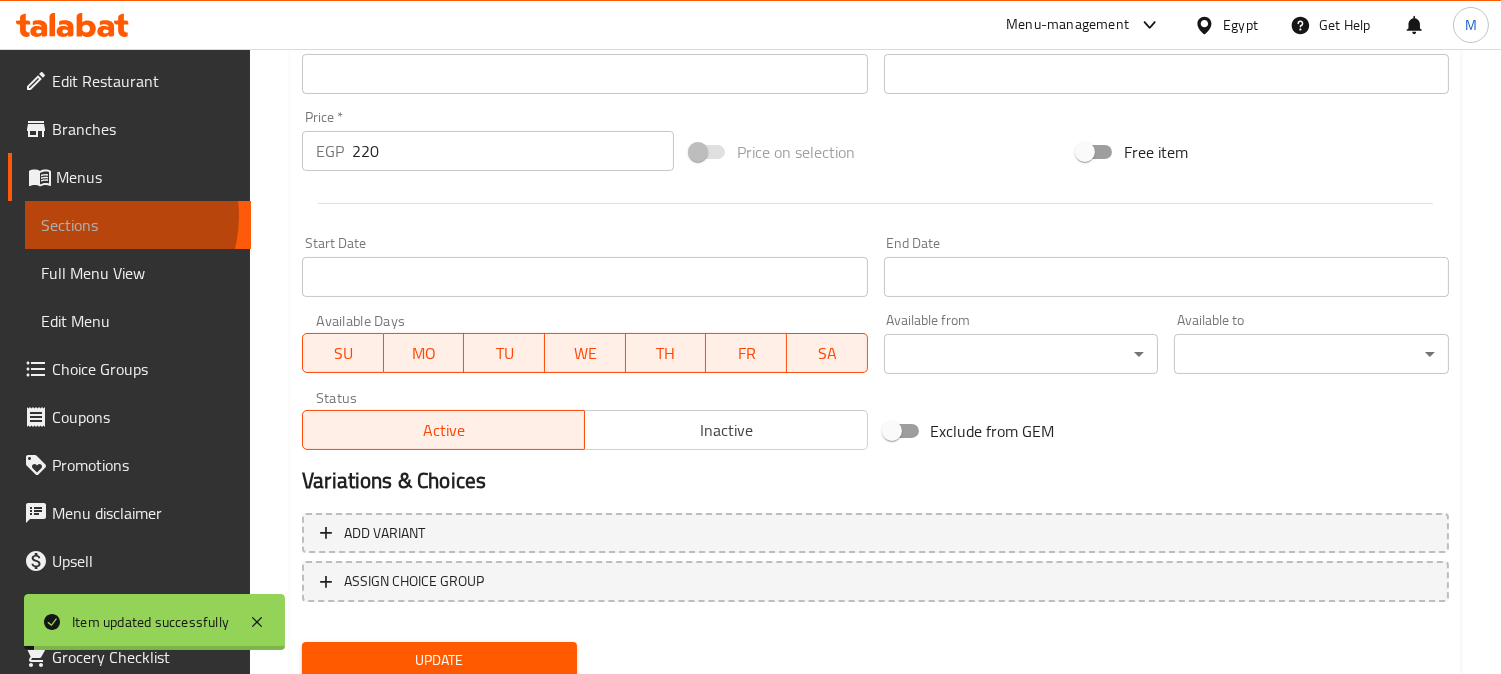 click on "Sections" at bounding box center [138, 225] 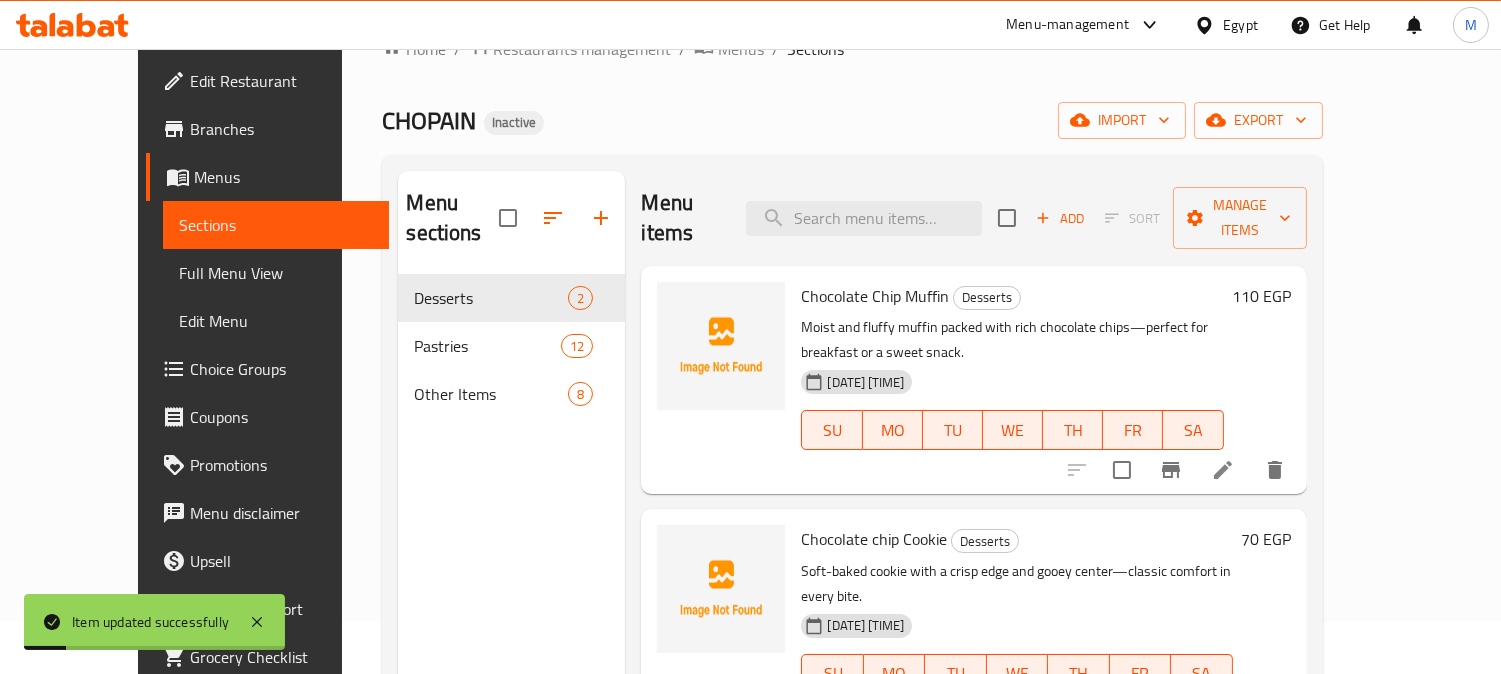 scroll, scrollTop: 0, scrollLeft: 0, axis: both 